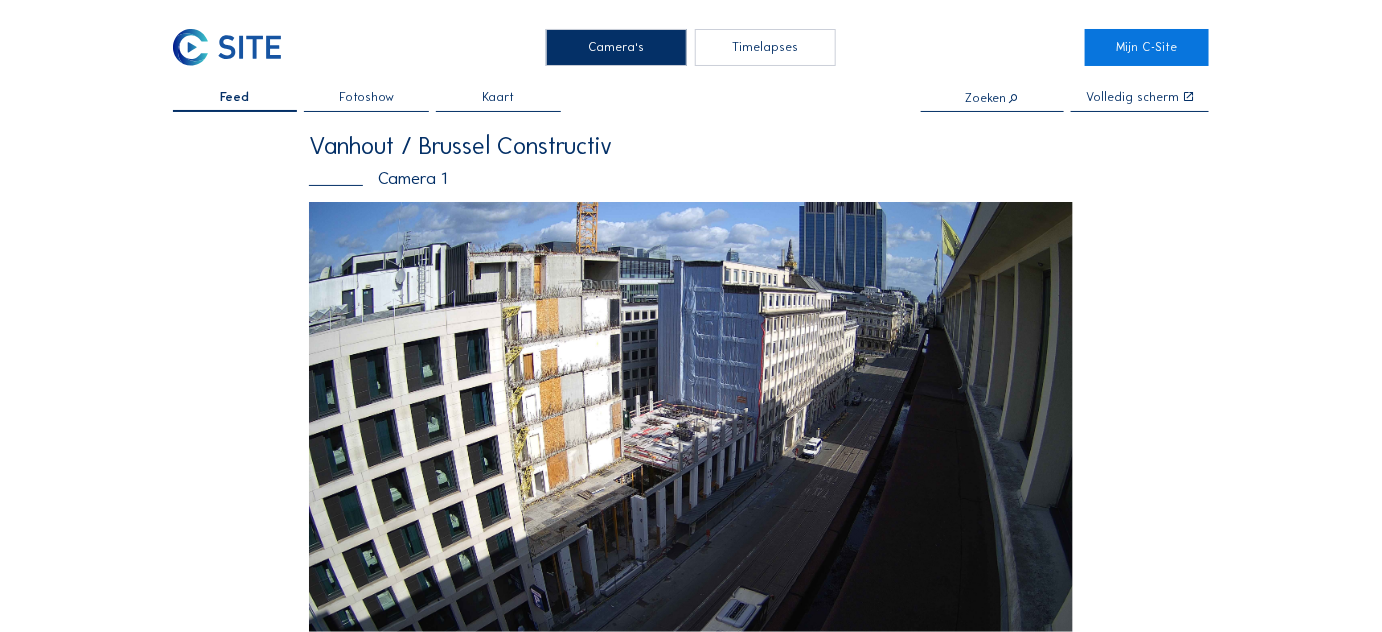 scroll, scrollTop: 0, scrollLeft: 0, axis: both 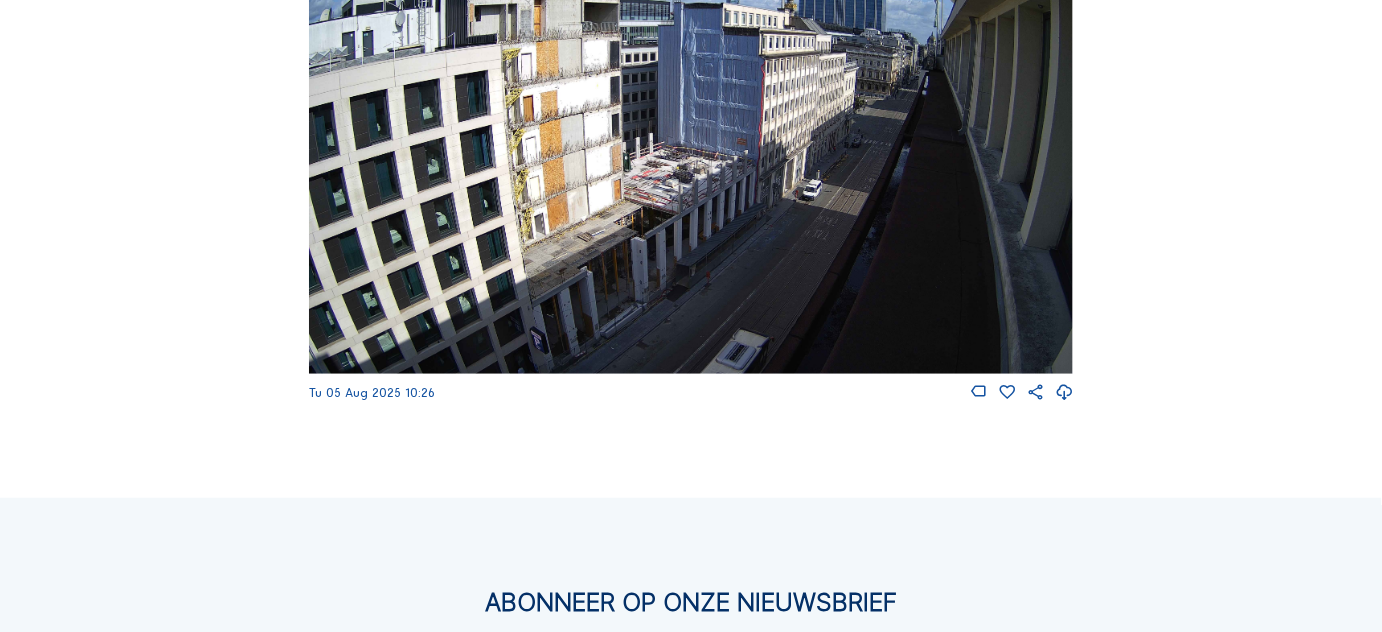 click at bounding box center [691, 159] 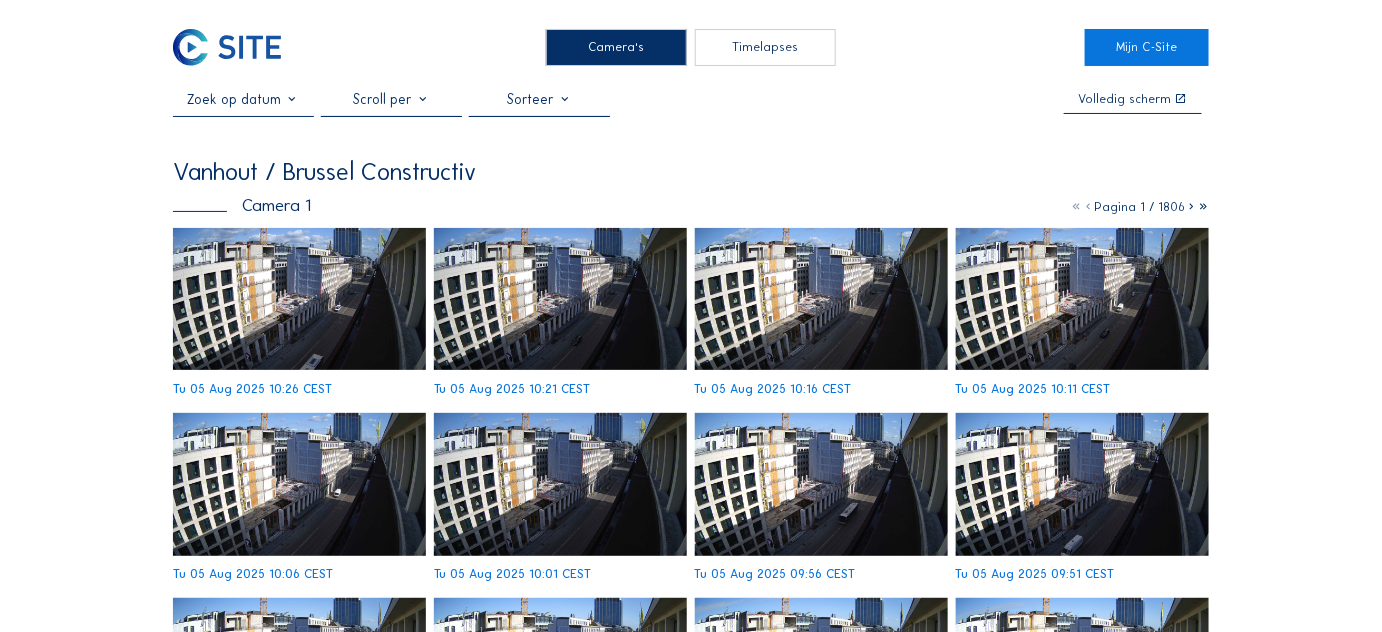 click at bounding box center (1088, 206) 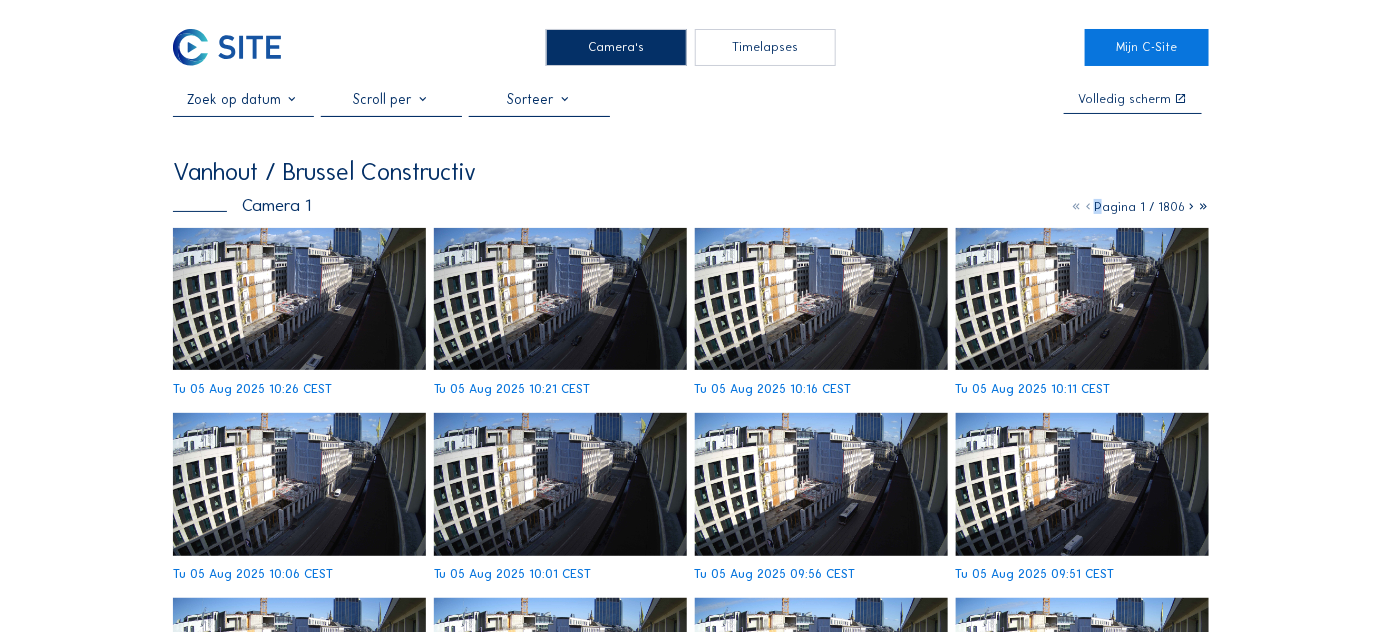 click at bounding box center (1088, 206) 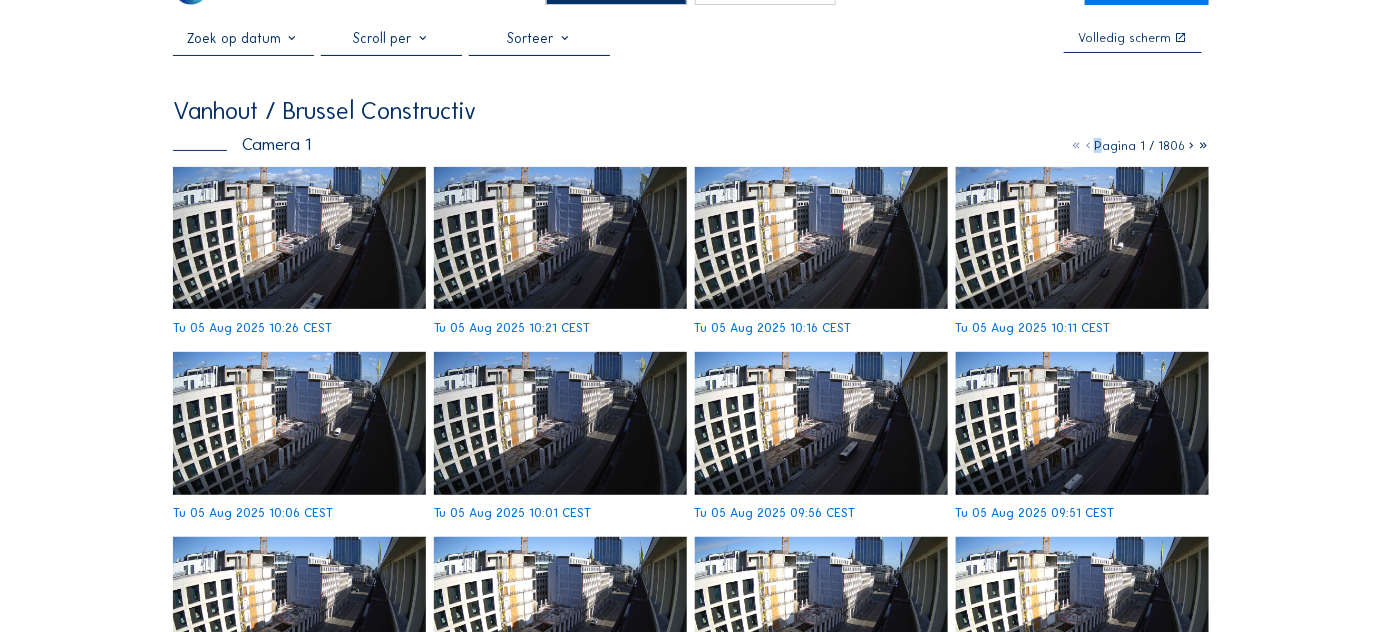 scroll, scrollTop: 0, scrollLeft: 0, axis: both 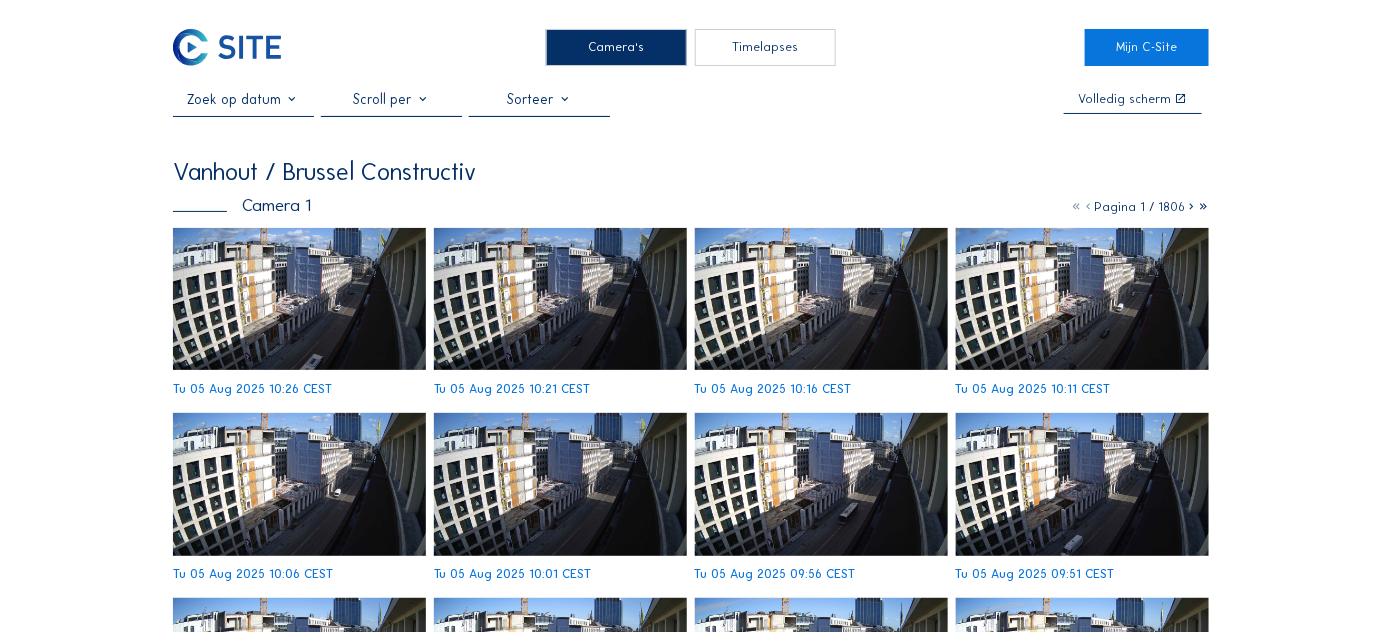 click on "Timelapses" at bounding box center (765, 47) 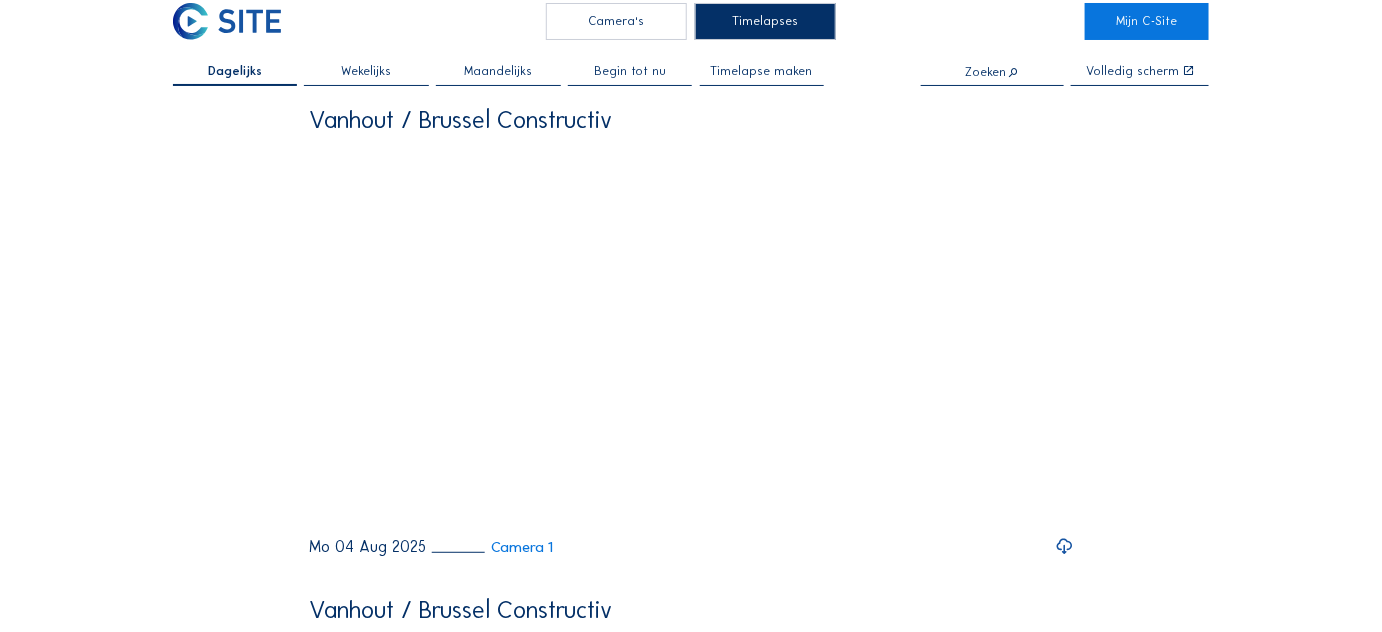 scroll, scrollTop: 25, scrollLeft: 0, axis: vertical 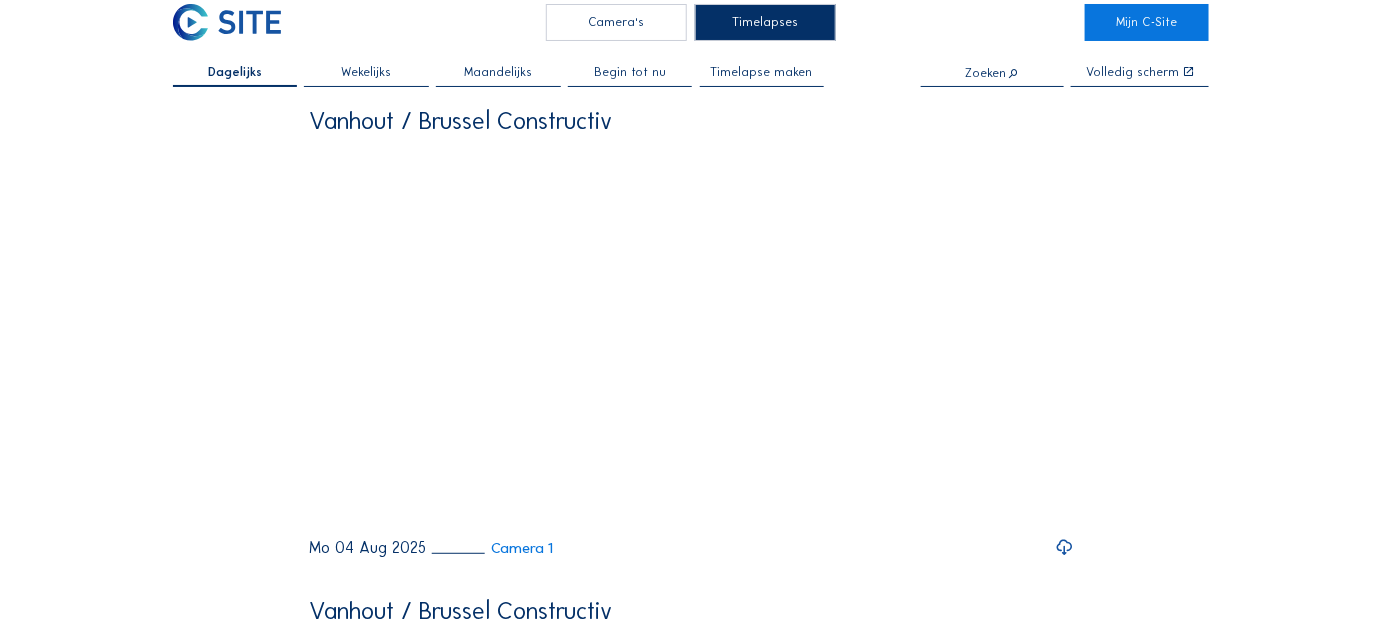 click on "Timelapse maken" at bounding box center [762, 72] 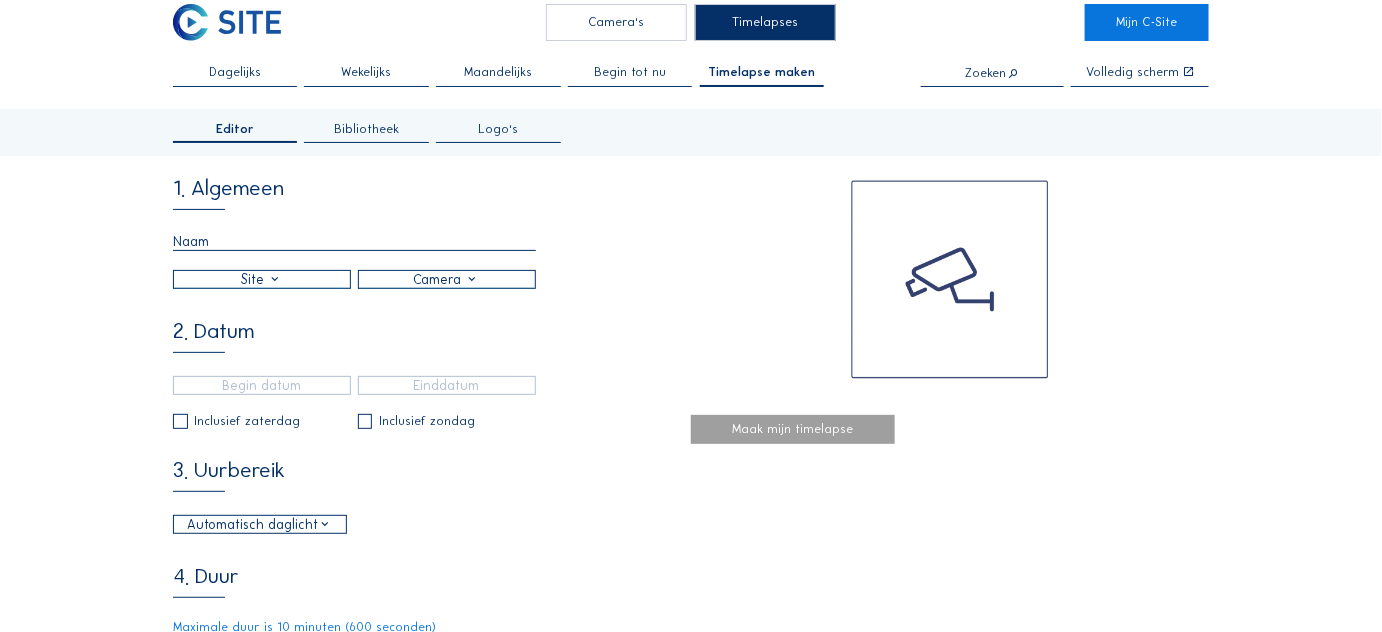 scroll, scrollTop: 0, scrollLeft: 0, axis: both 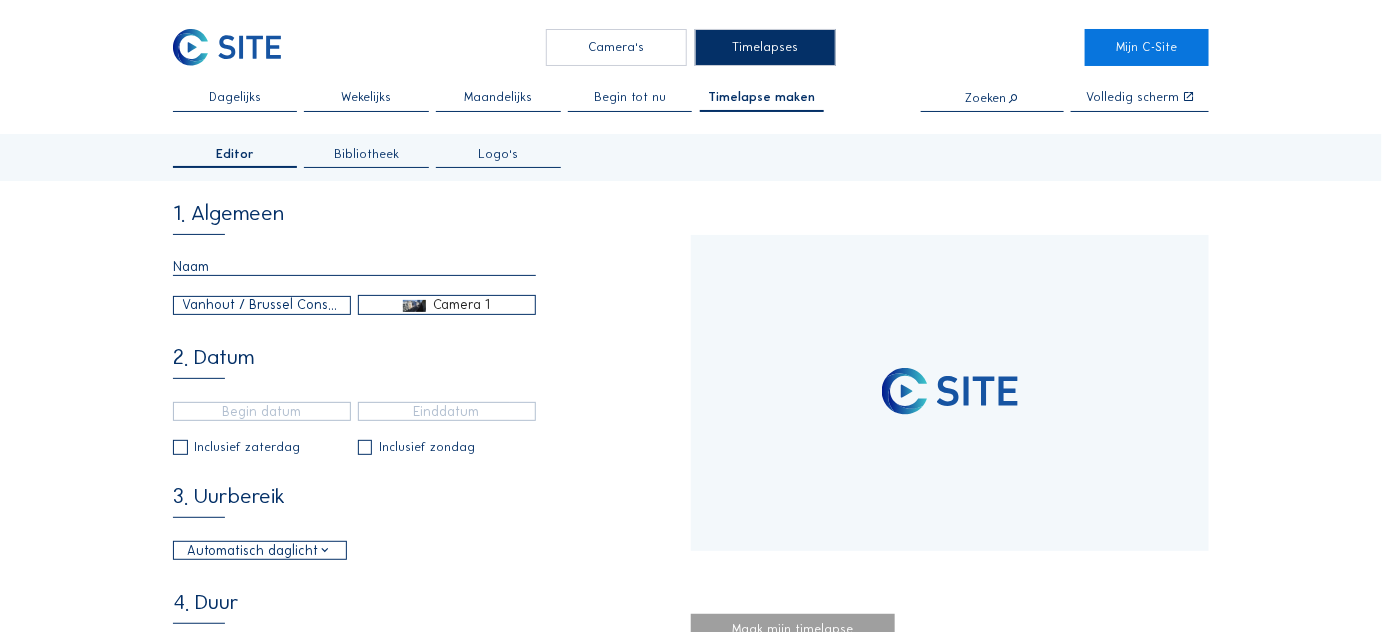 type on "14/11/2024 11:40" 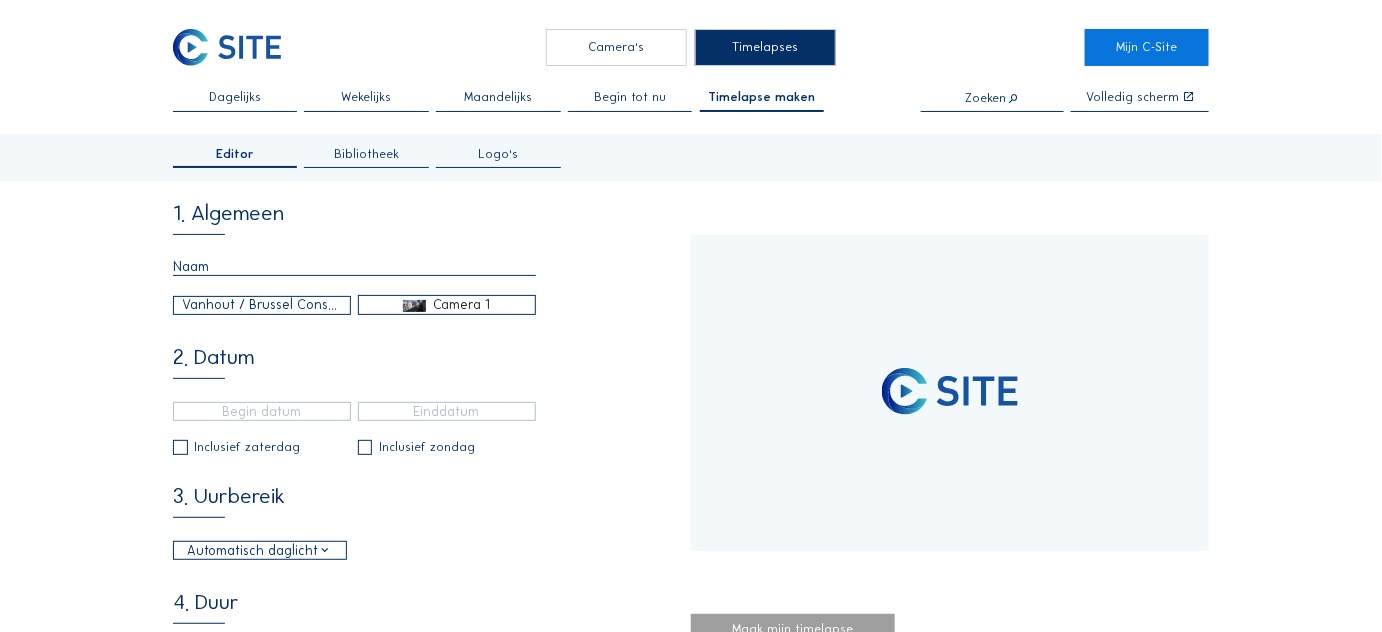 type on "05/08/2025 10:26" 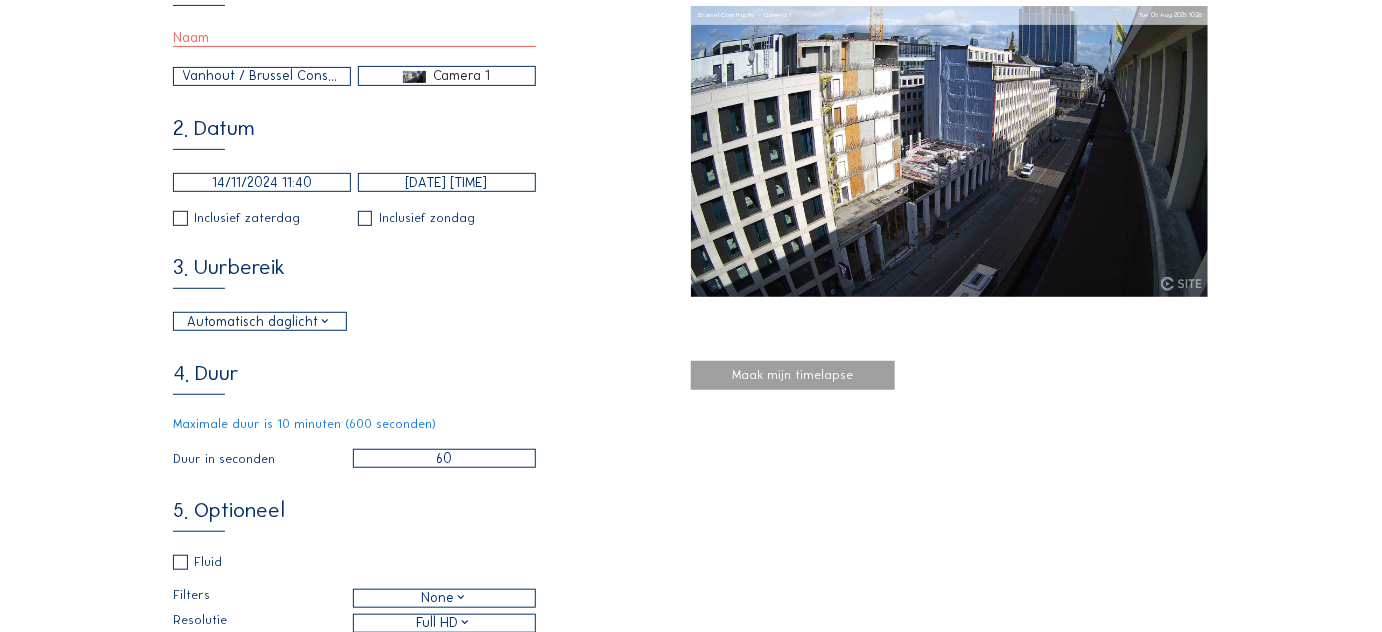 scroll, scrollTop: 0, scrollLeft: 0, axis: both 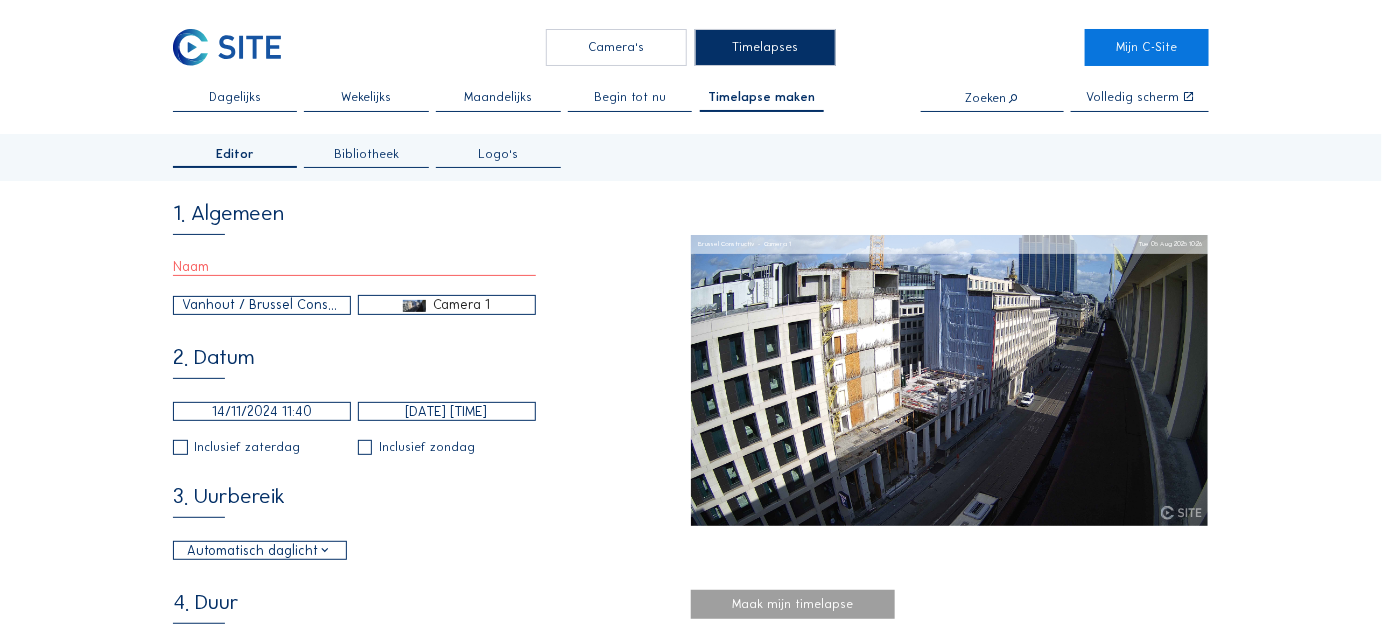 click on "Bibliotheek" at bounding box center (366, 154) 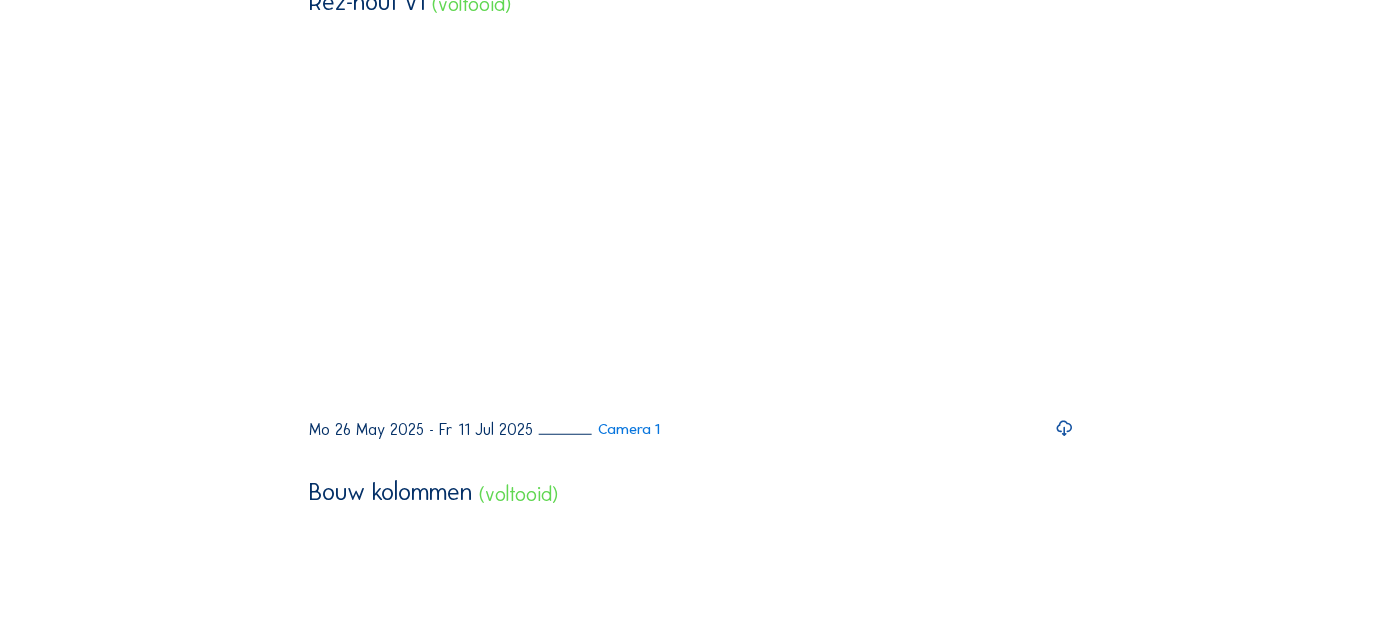 scroll, scrollTop: 214, scrollLeft: 0, axis: vertical 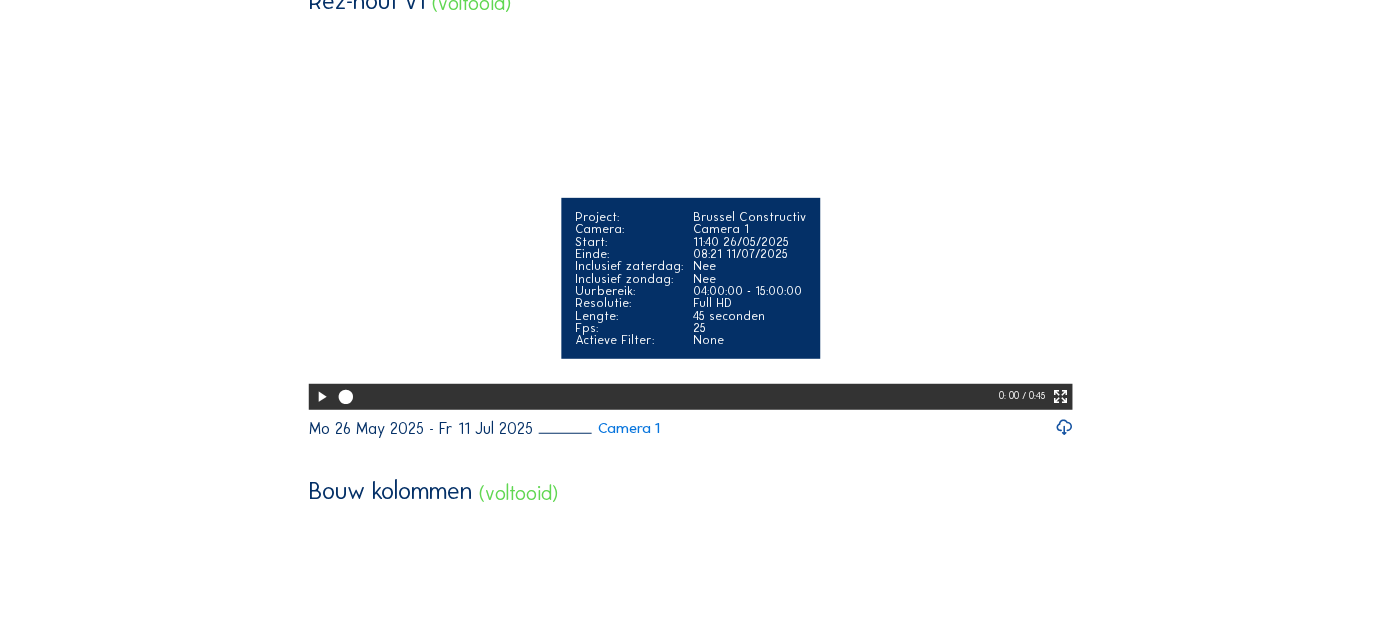 click at bounding box center [321, 397] 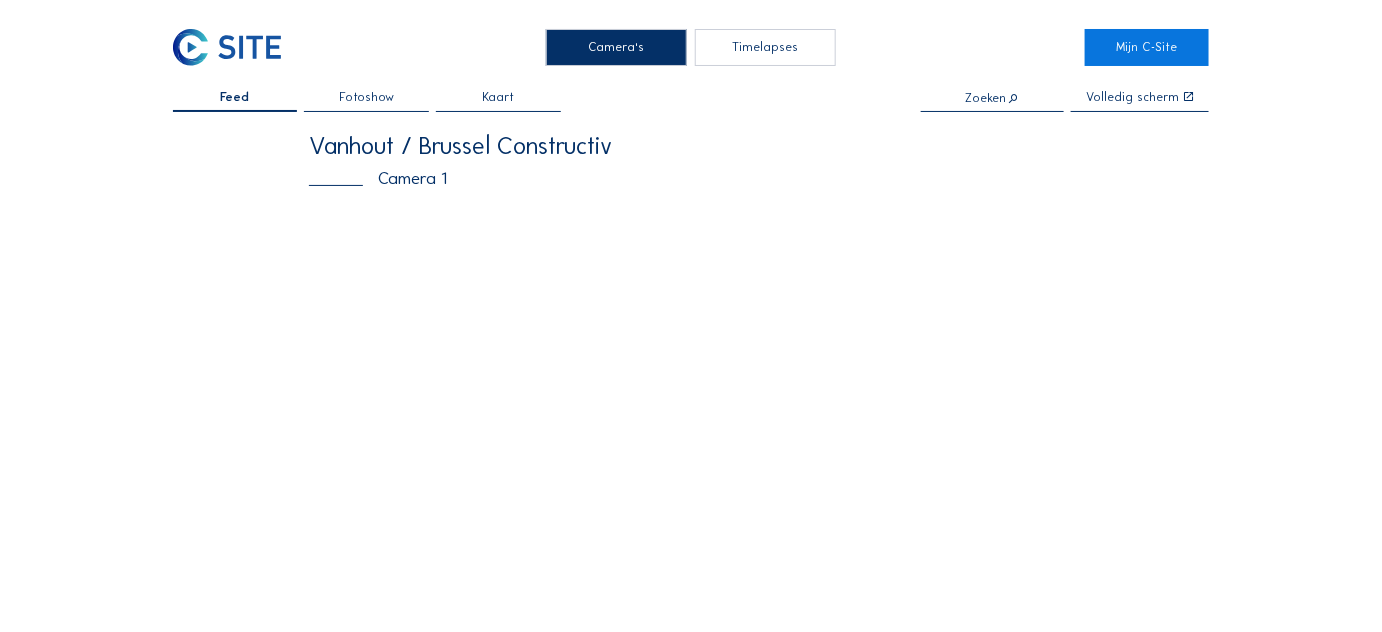 scroll, scrollTop: 0, scrollLeft: 0, axis: both 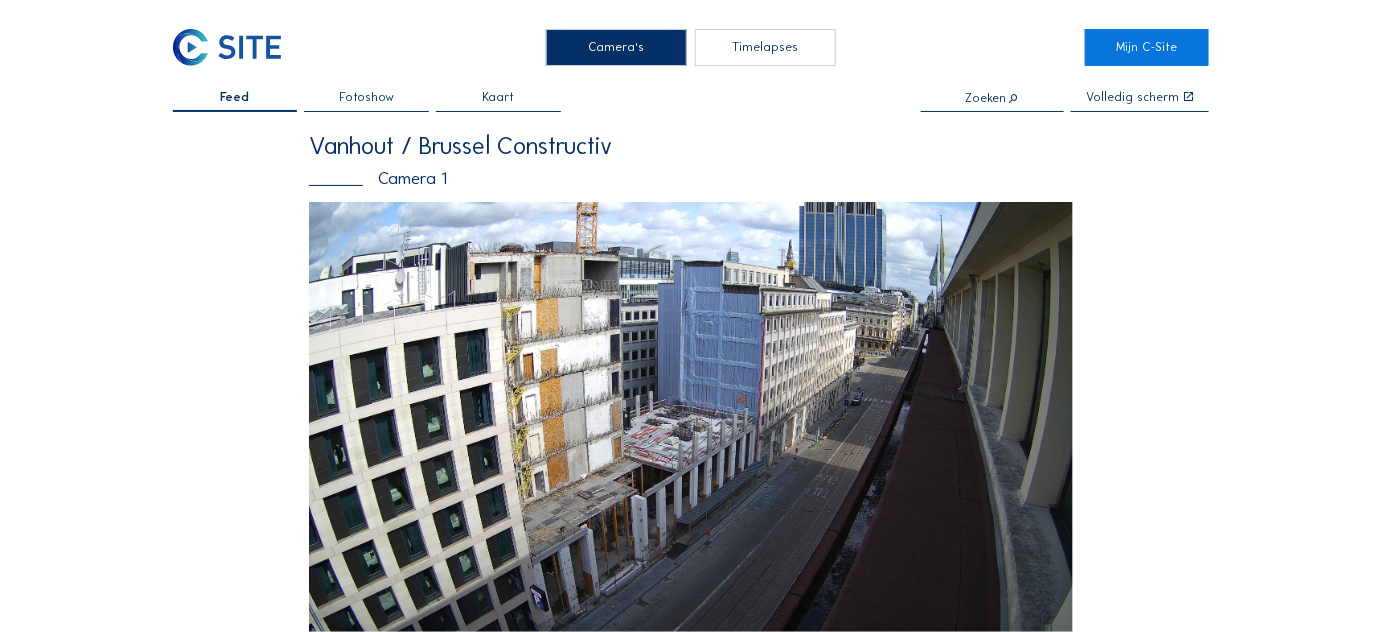 click on "Timelapses" at bounding box center [765, 47] 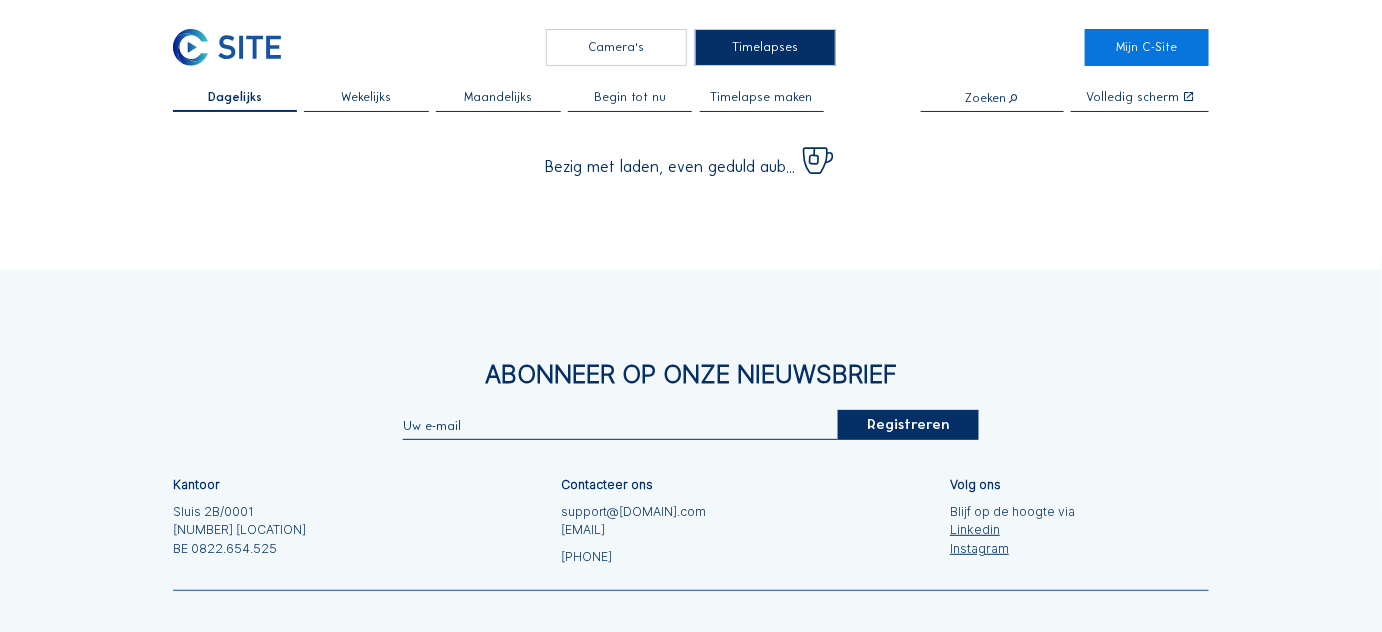 scroll, scrollTop: 0, scrollLeft: 0, axis: both 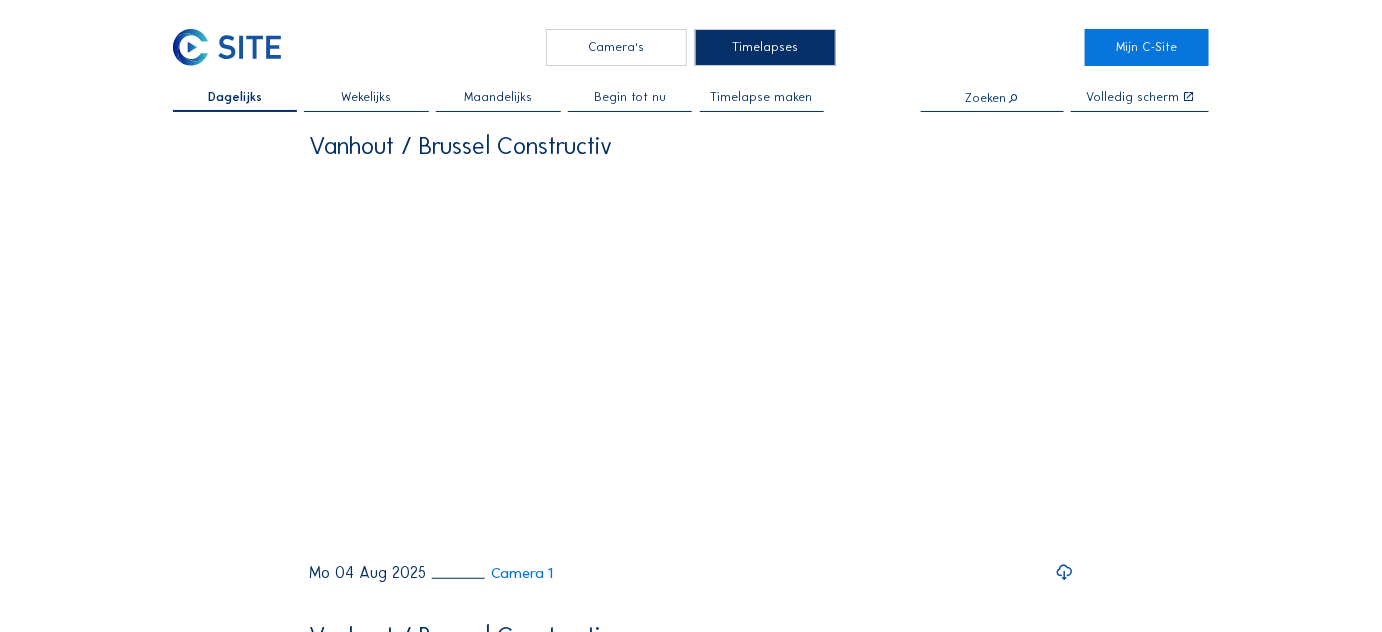 click on "Timelapse maken" at bounding box center [762, 97] 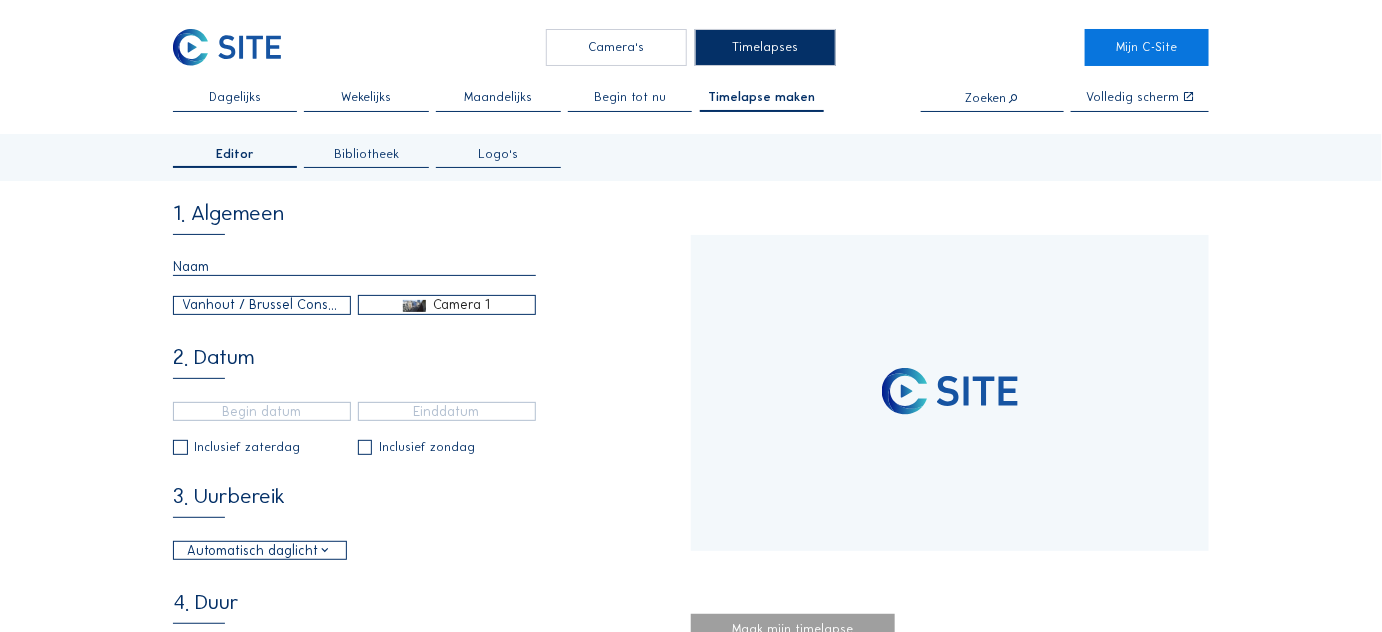 type on "14/11/2024 11:40" 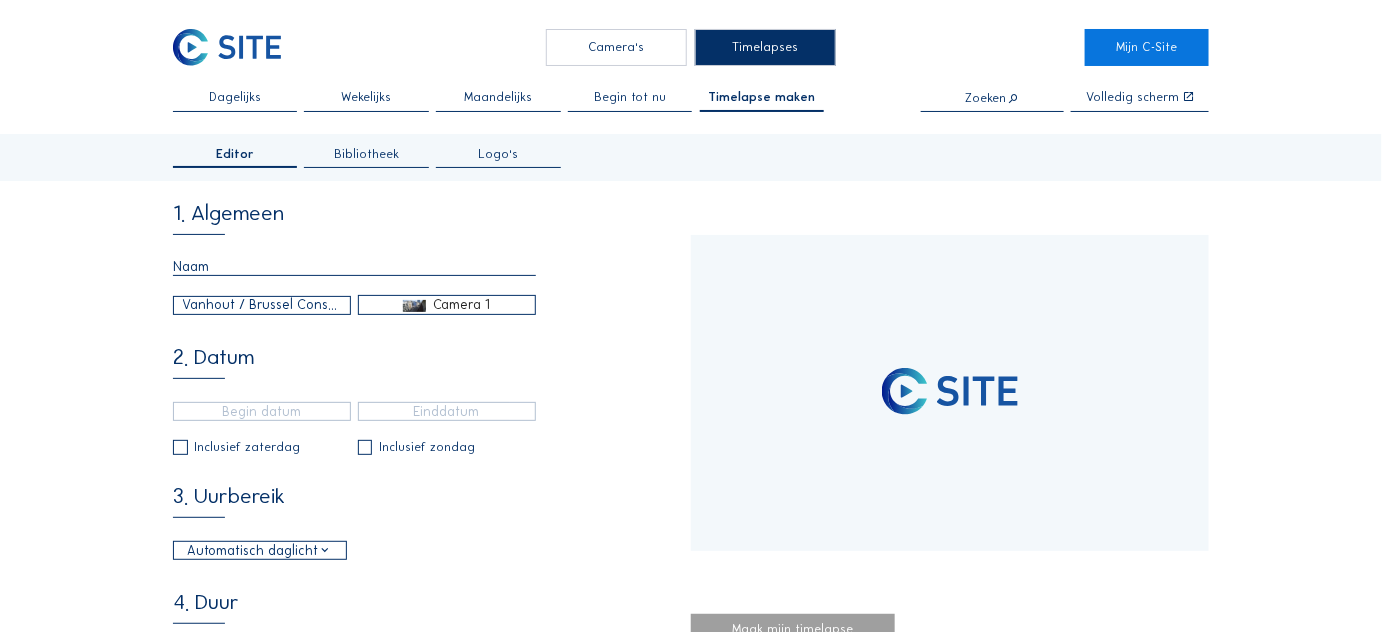 type on "[DATE] [TIME]" 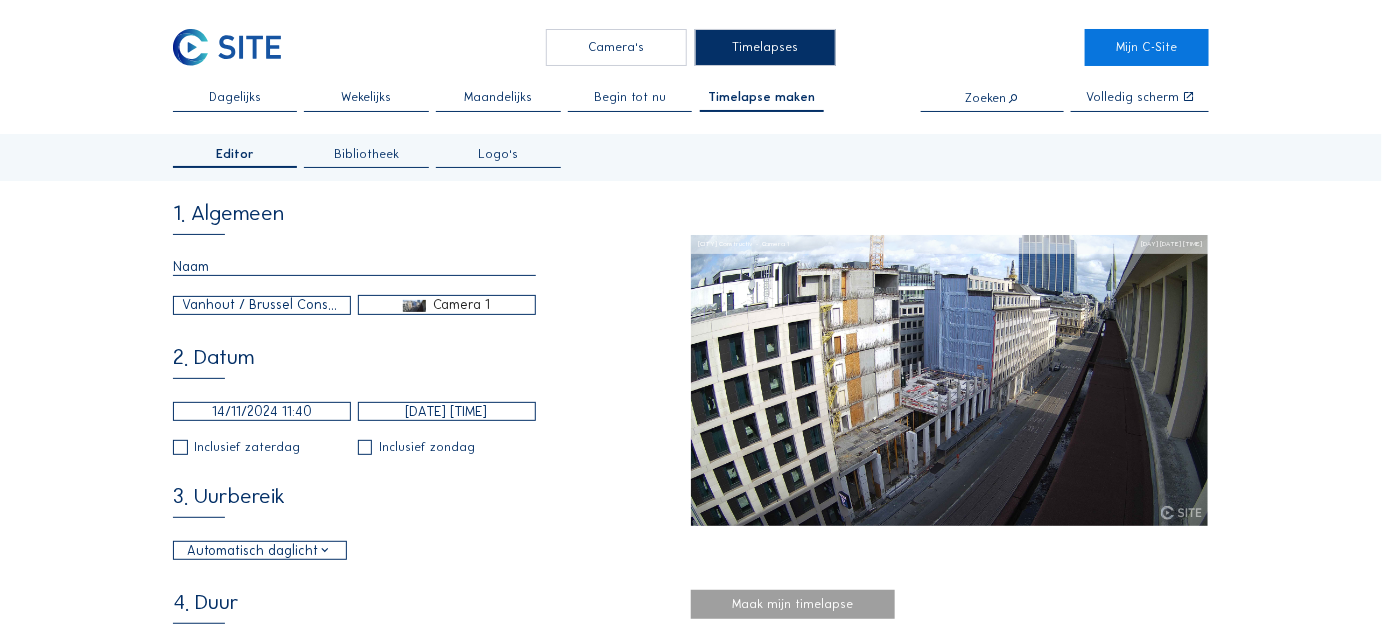 click at bounding box center (354, 267) 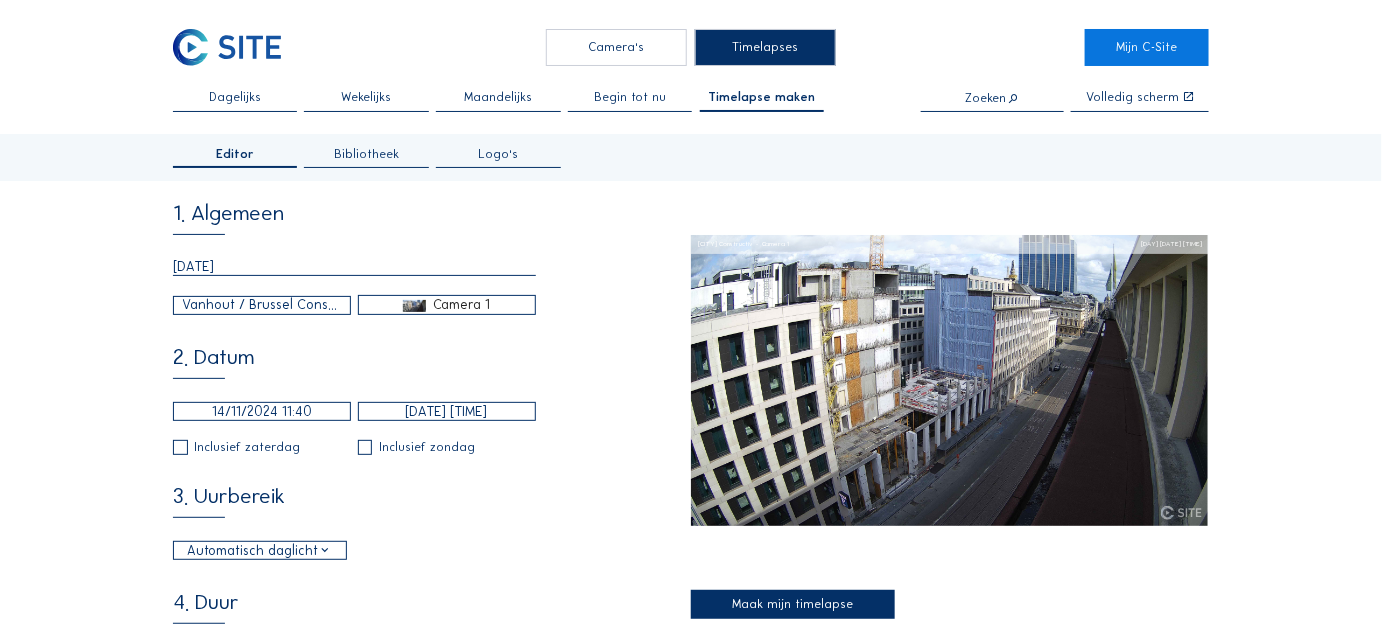 type on "[DATE]" 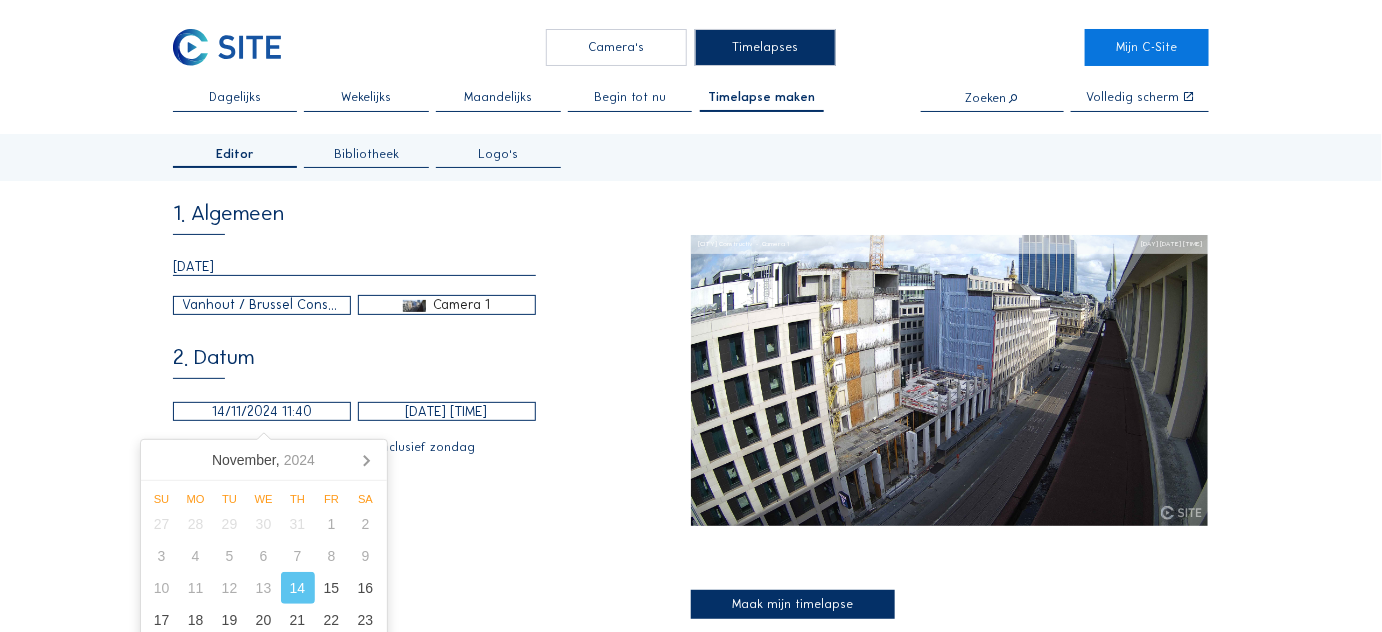 click on "14/11/2024 11:40" at bounding box center [262, 411] 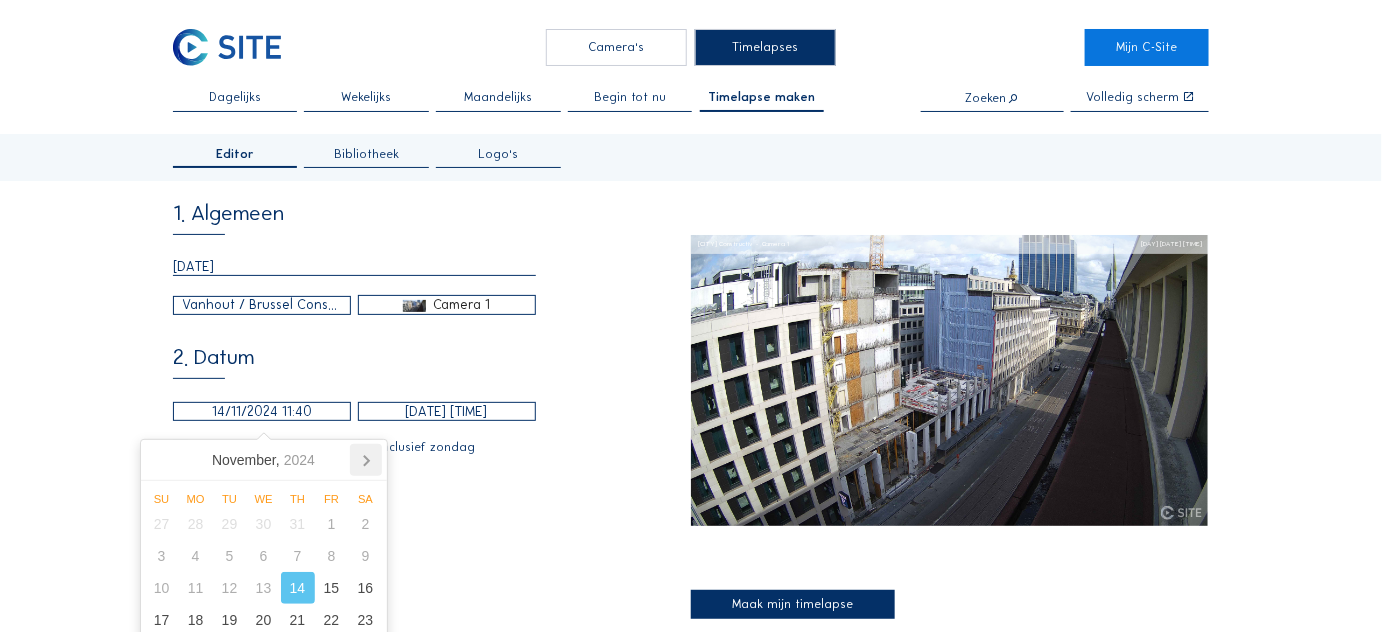 click 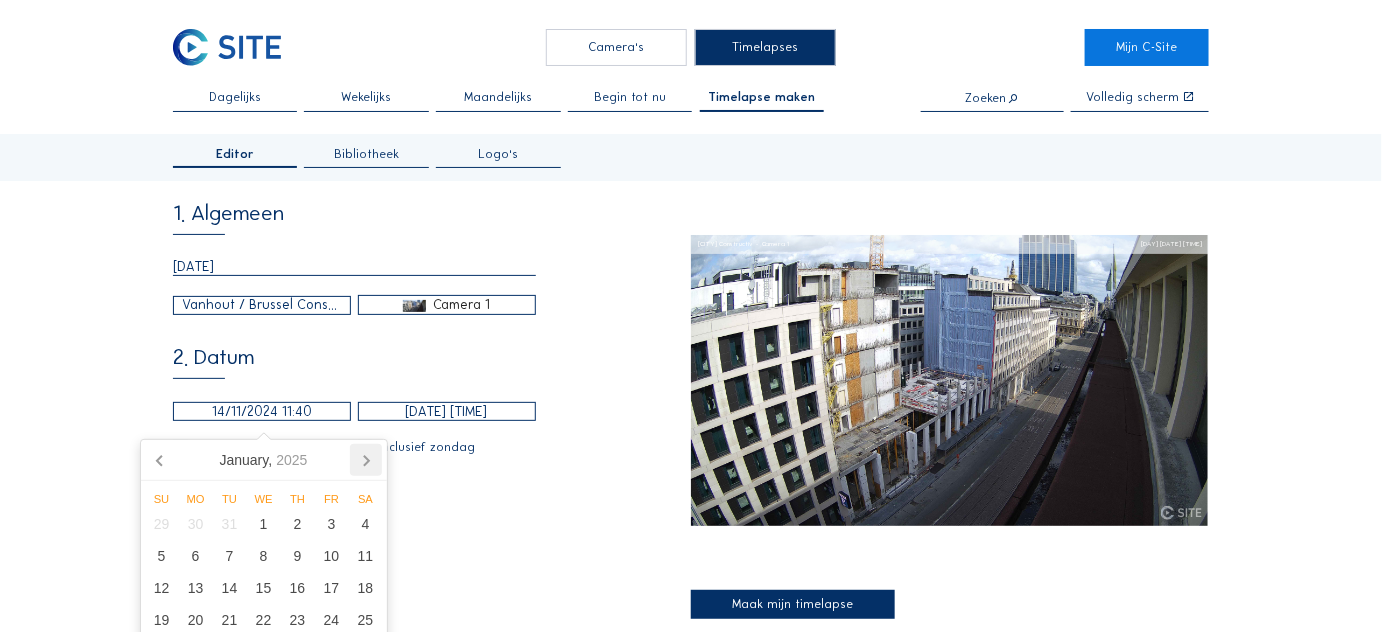 click 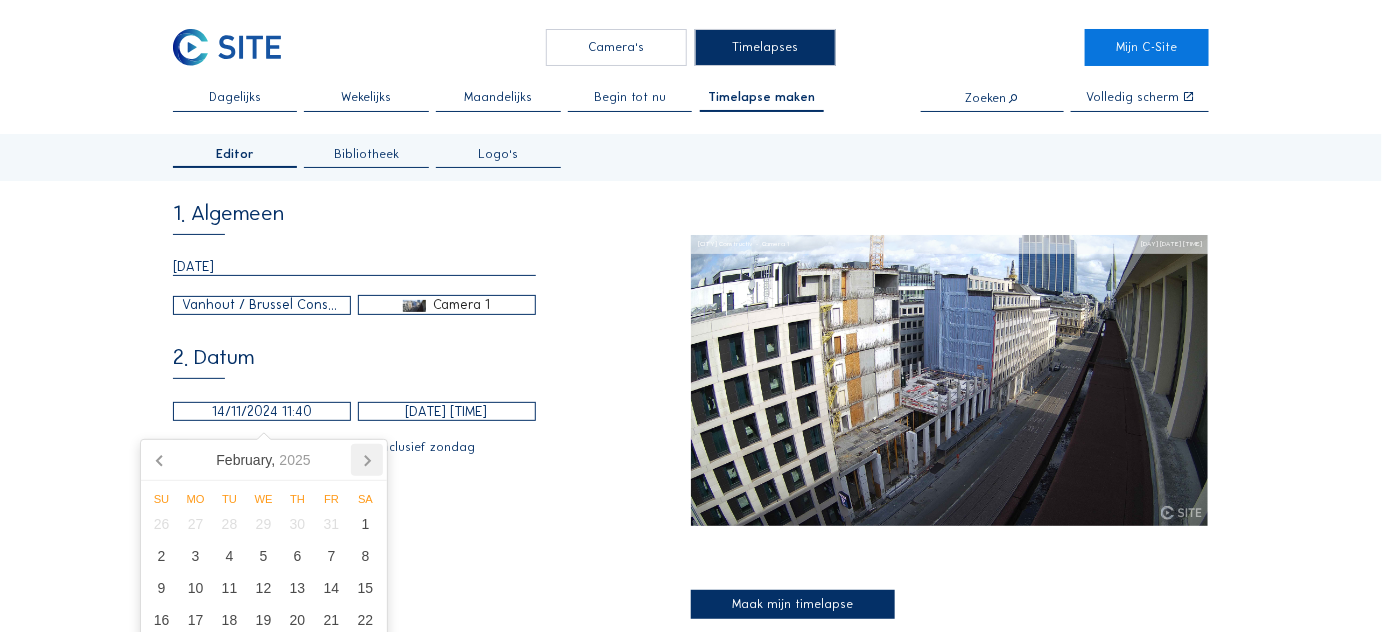 click 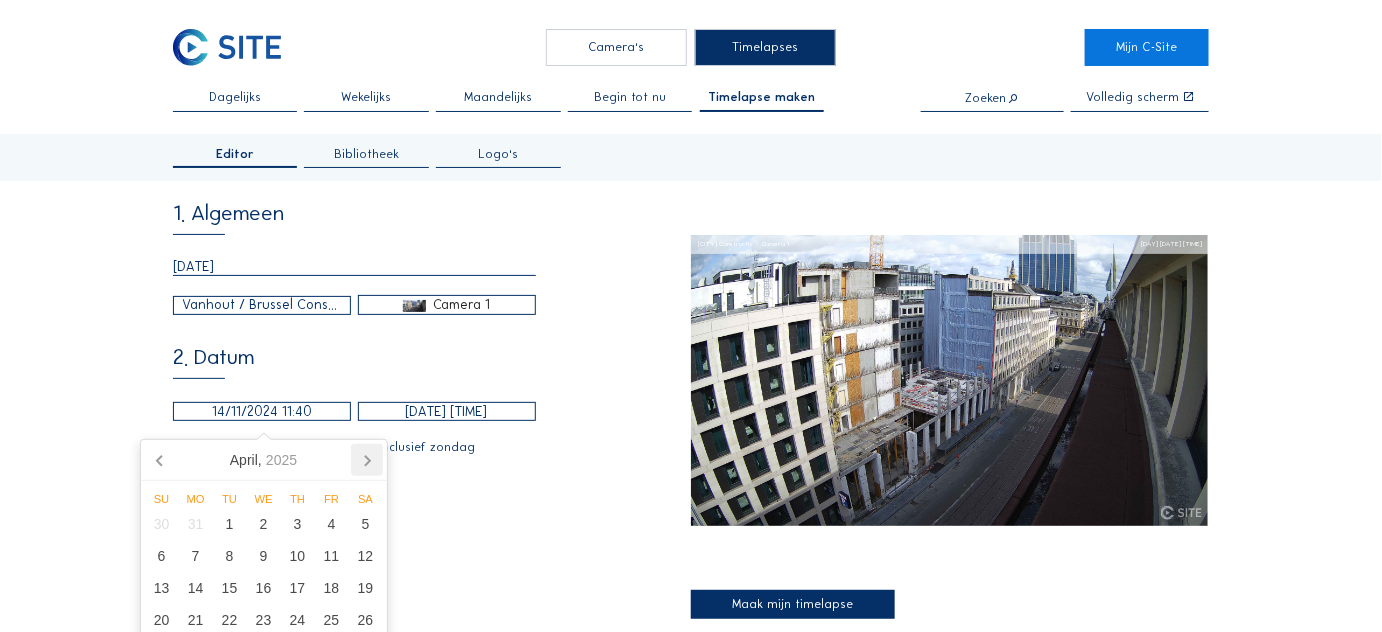 click 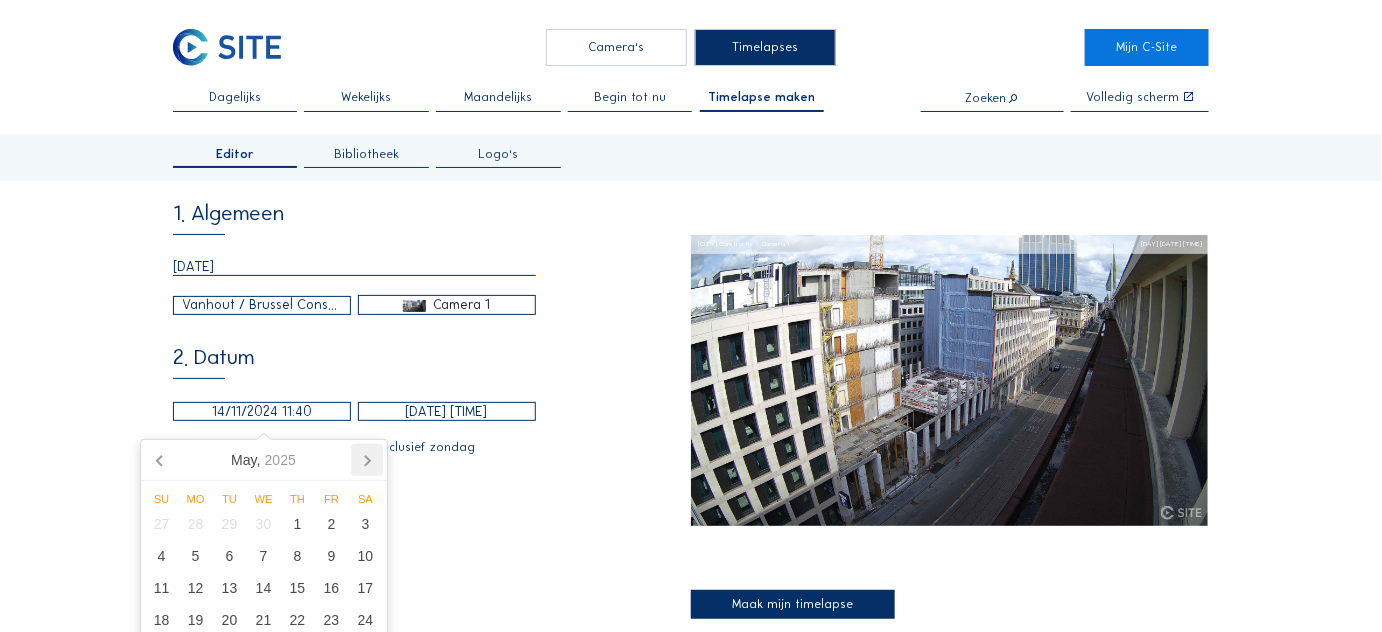 click 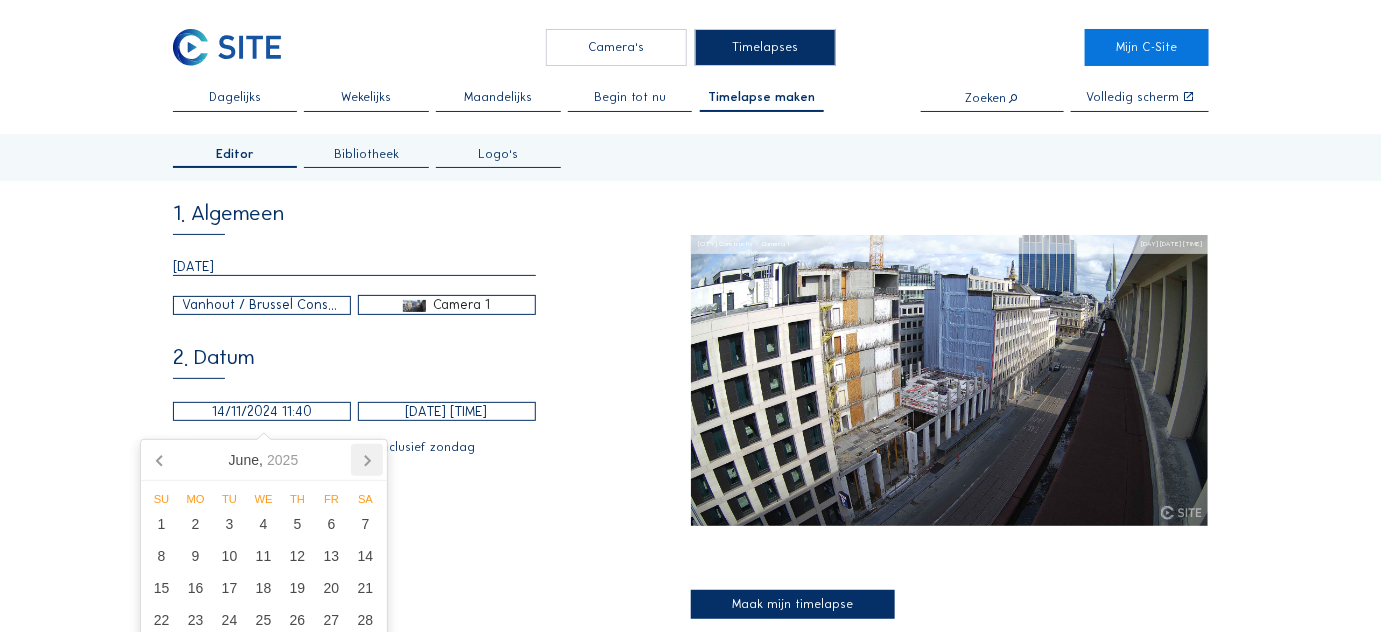 click 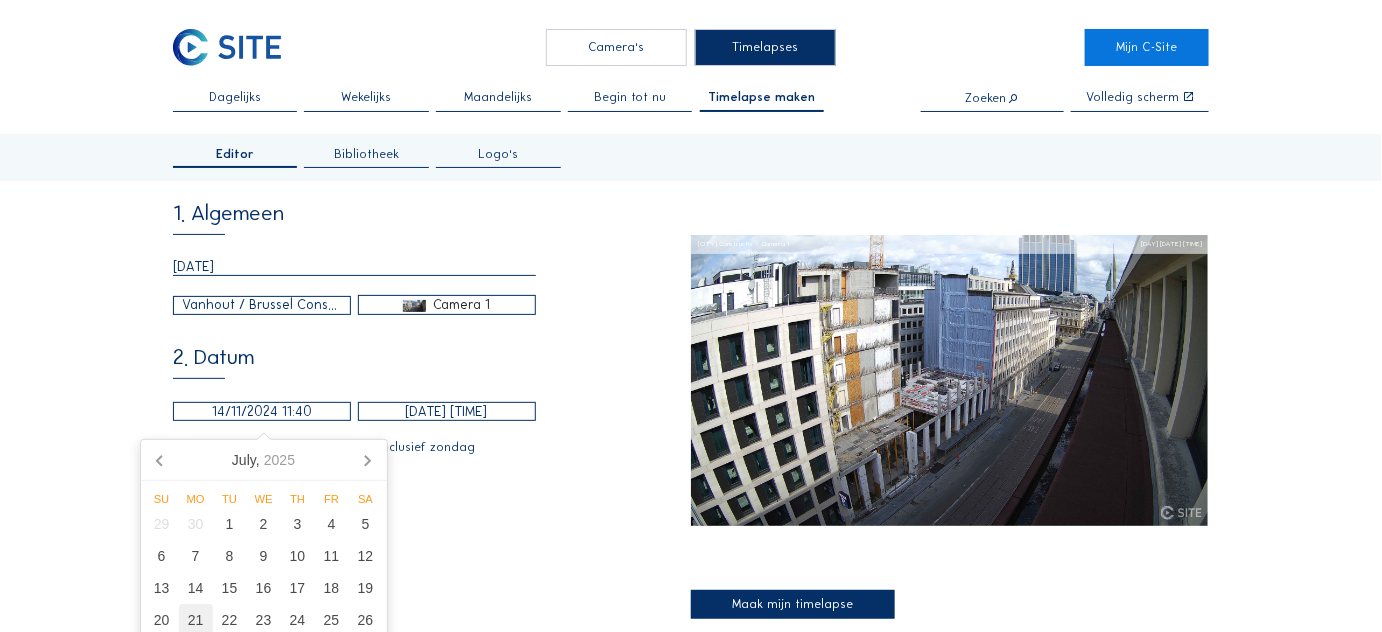 click on "21" at bounding box center (196, 620) 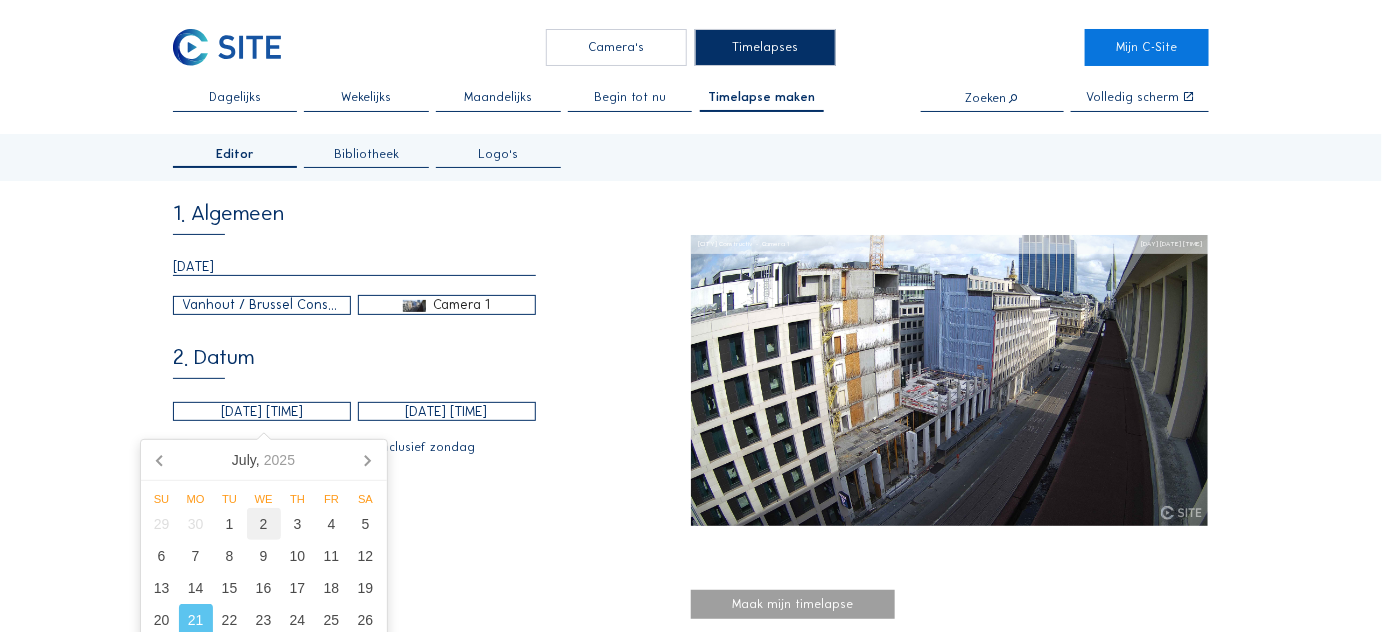 type on "59" 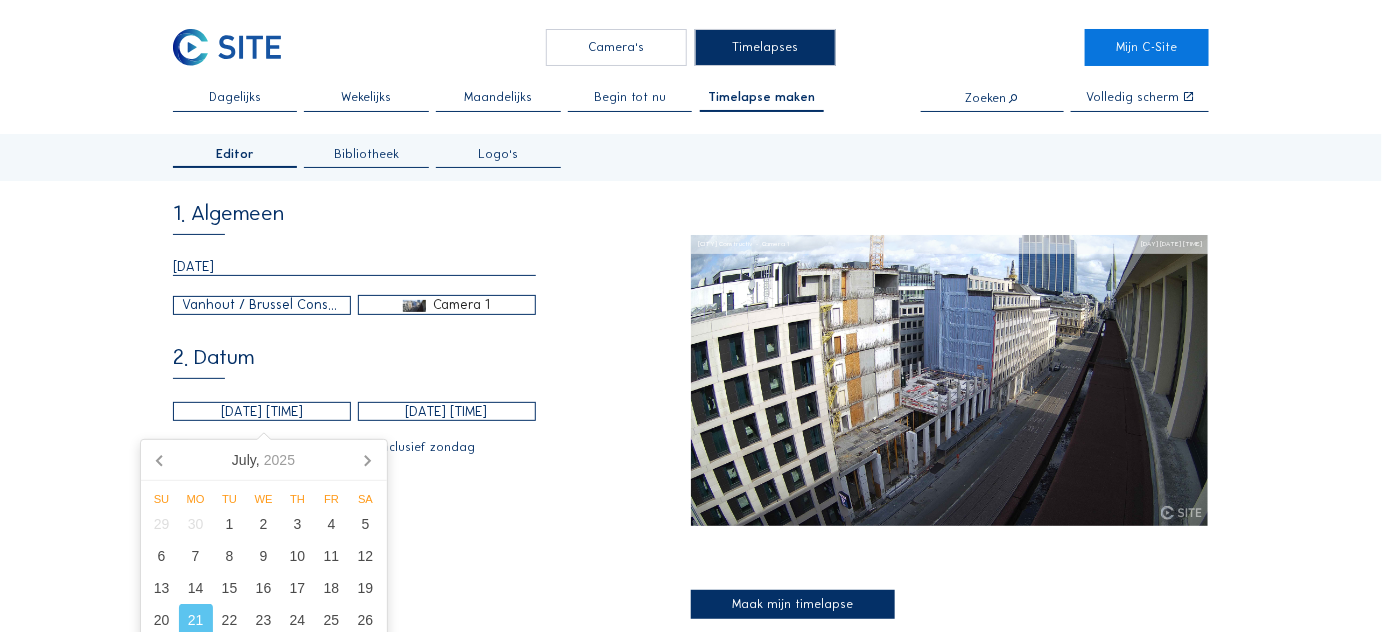 click on "[DATE] [TIME]" at bounding box center (262, 411) 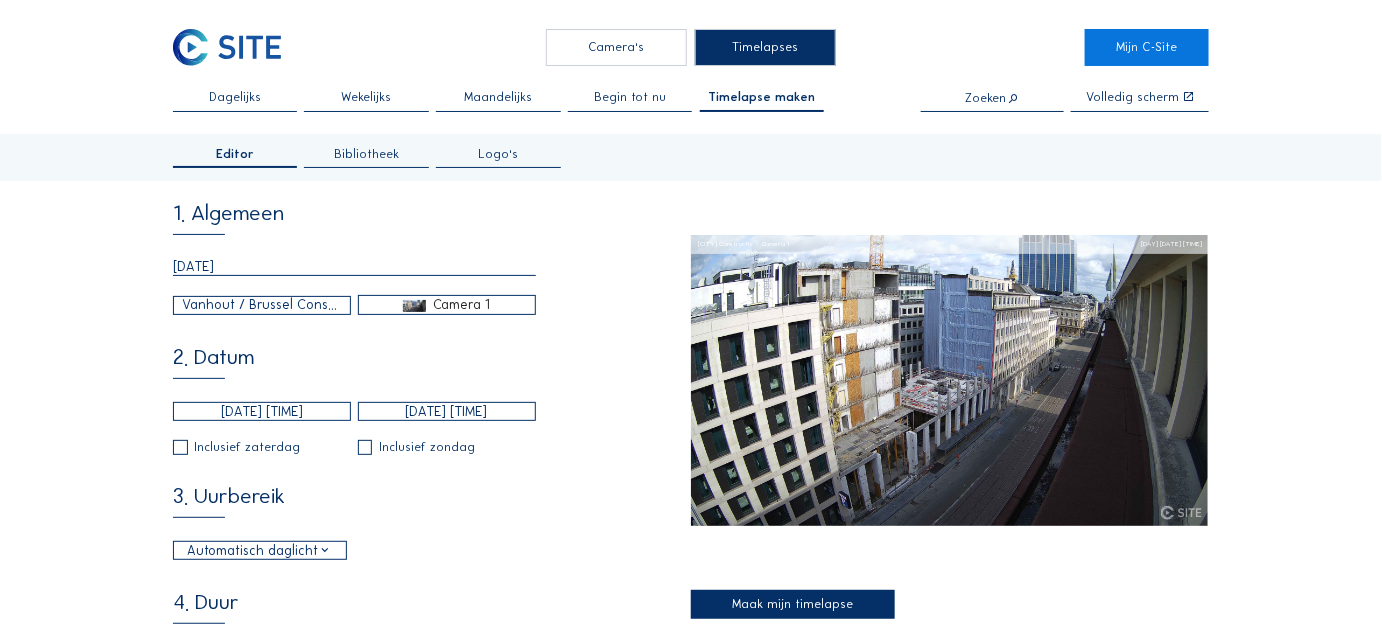 click on "[NUMBER]. Uurbereik Automatisch daglicht 06:00  Van  18:00  Tot" at bounding box center [432, 523] 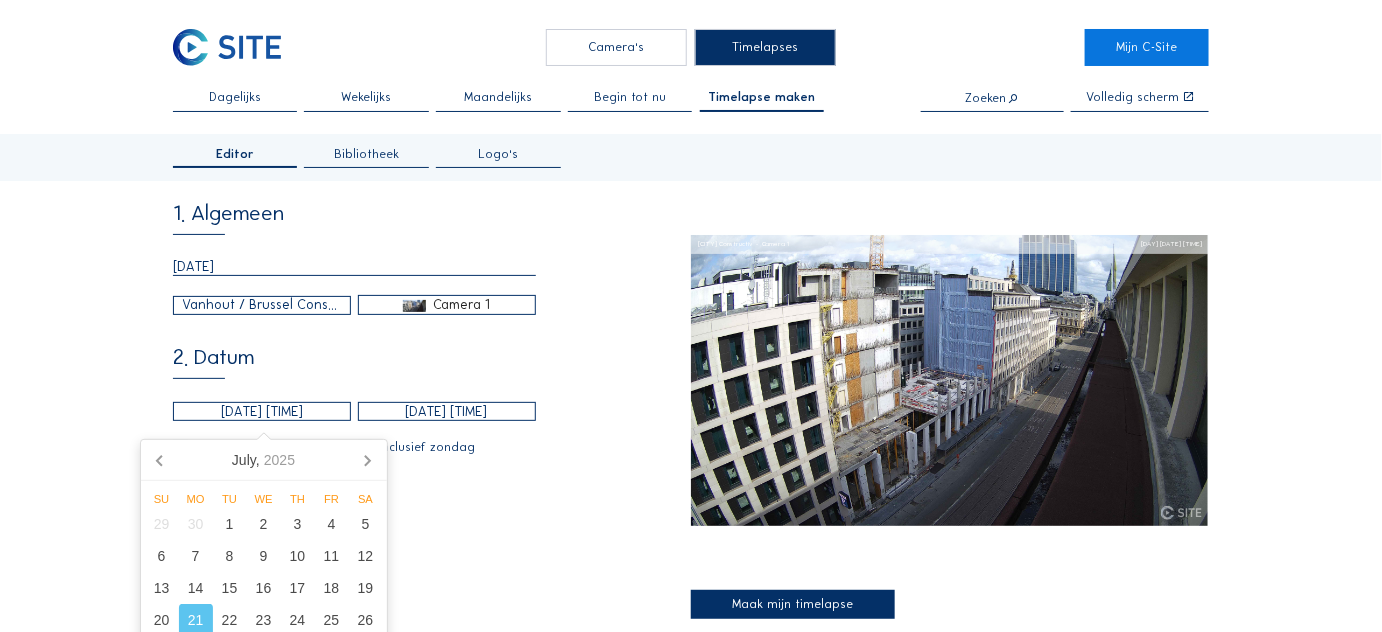 click on "[DATE] [TIME]" at bounding box center (262, 411) 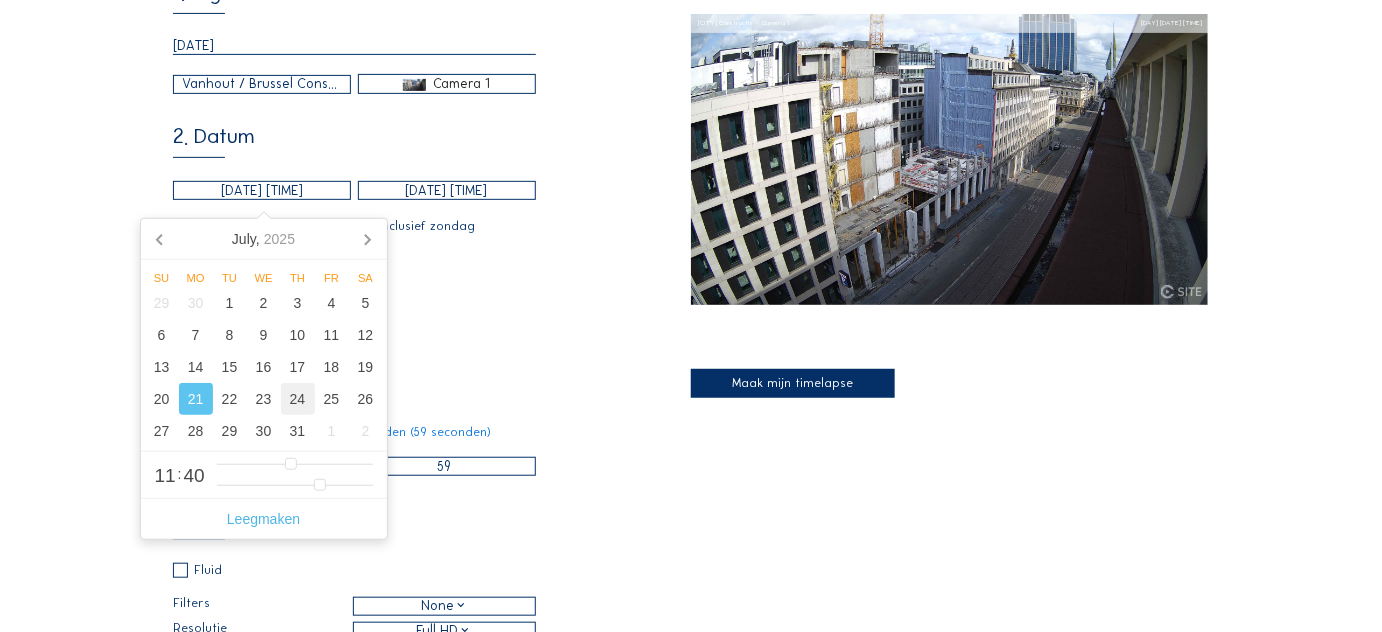scroll, scrollTop: 221, scrollLeft: 0, axis: vertical 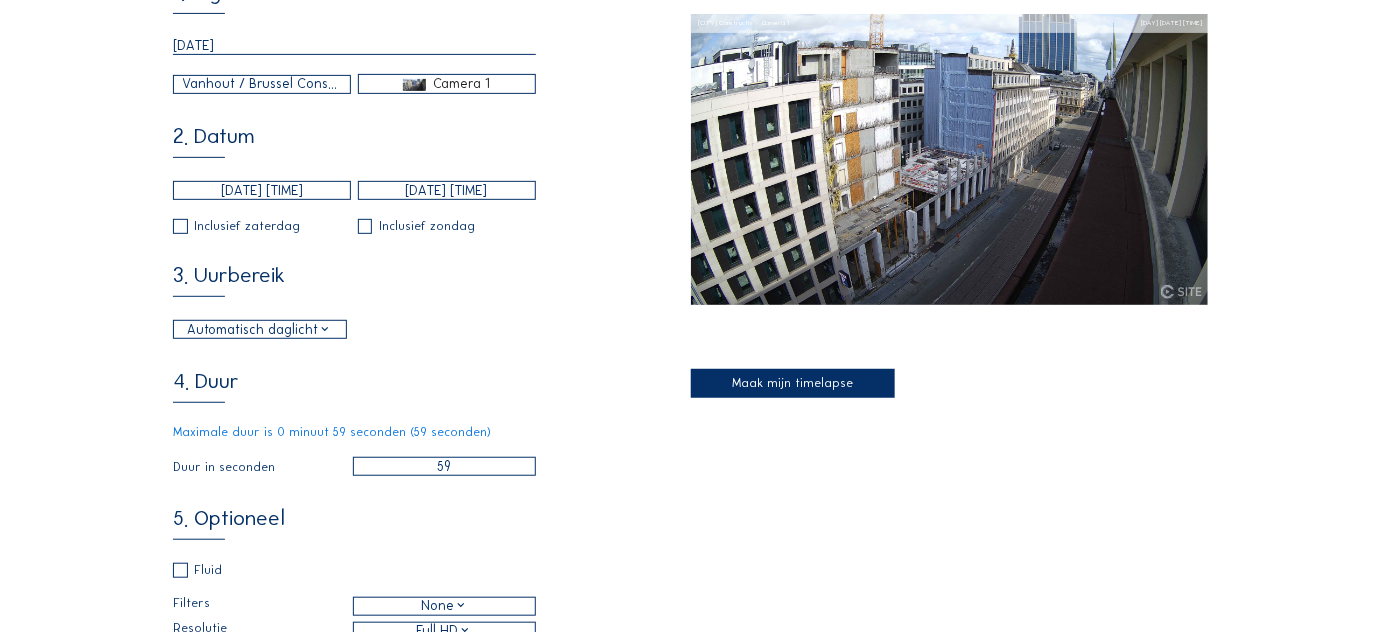 click on "[NUMBER]. Uurbereik Automatisch daglicht 06:00  Van  18:00  Tot" at bounding box center (432, 302) 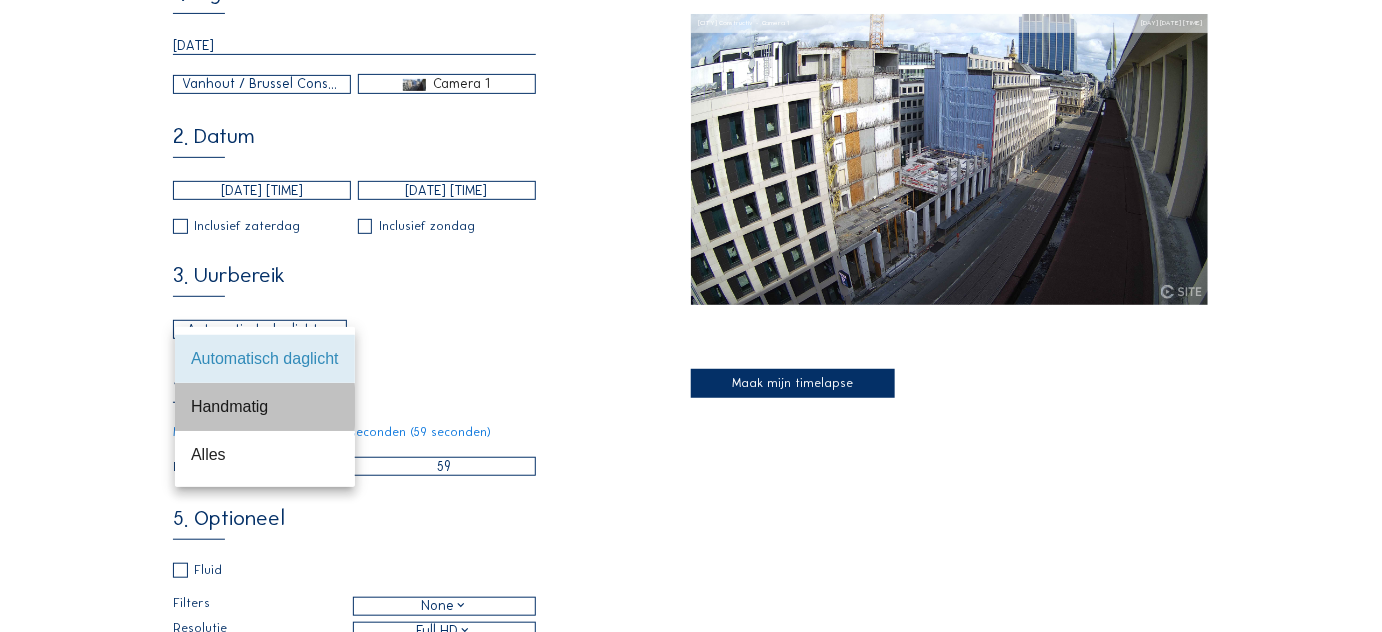 click on "Handmatig" at bounding box center (265, 406) 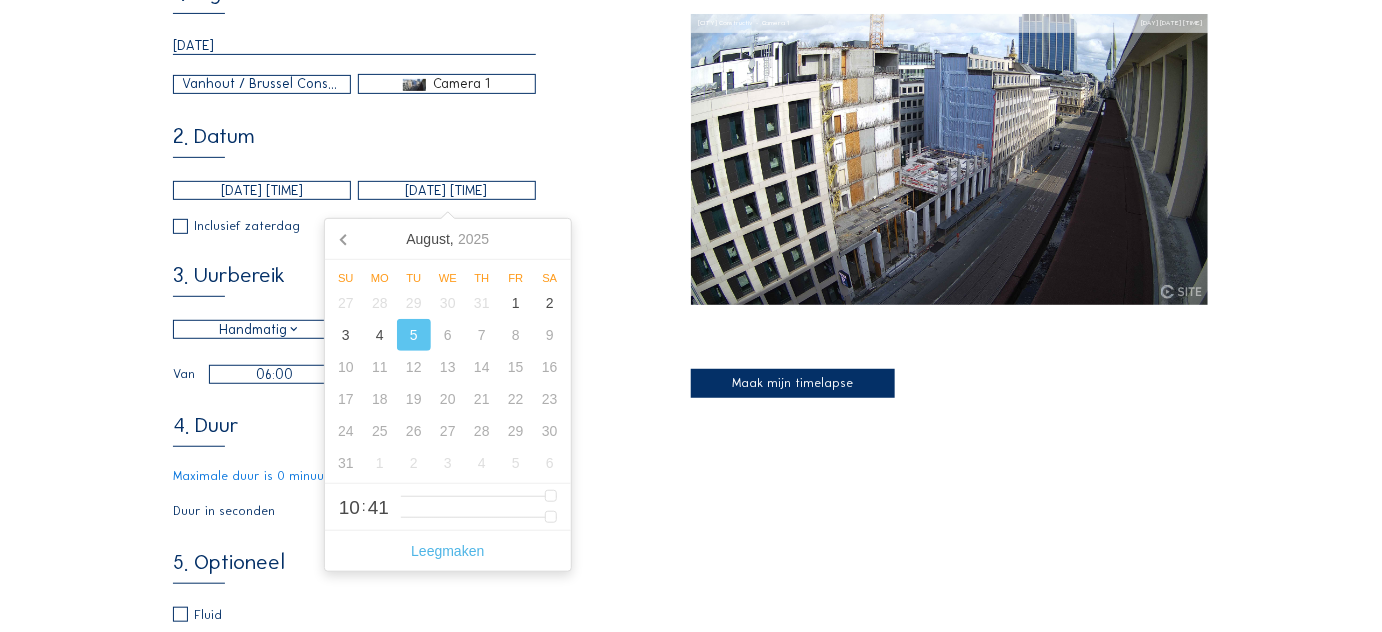 click on "[DATE] [TIME]" at bounding box center (447, 190) 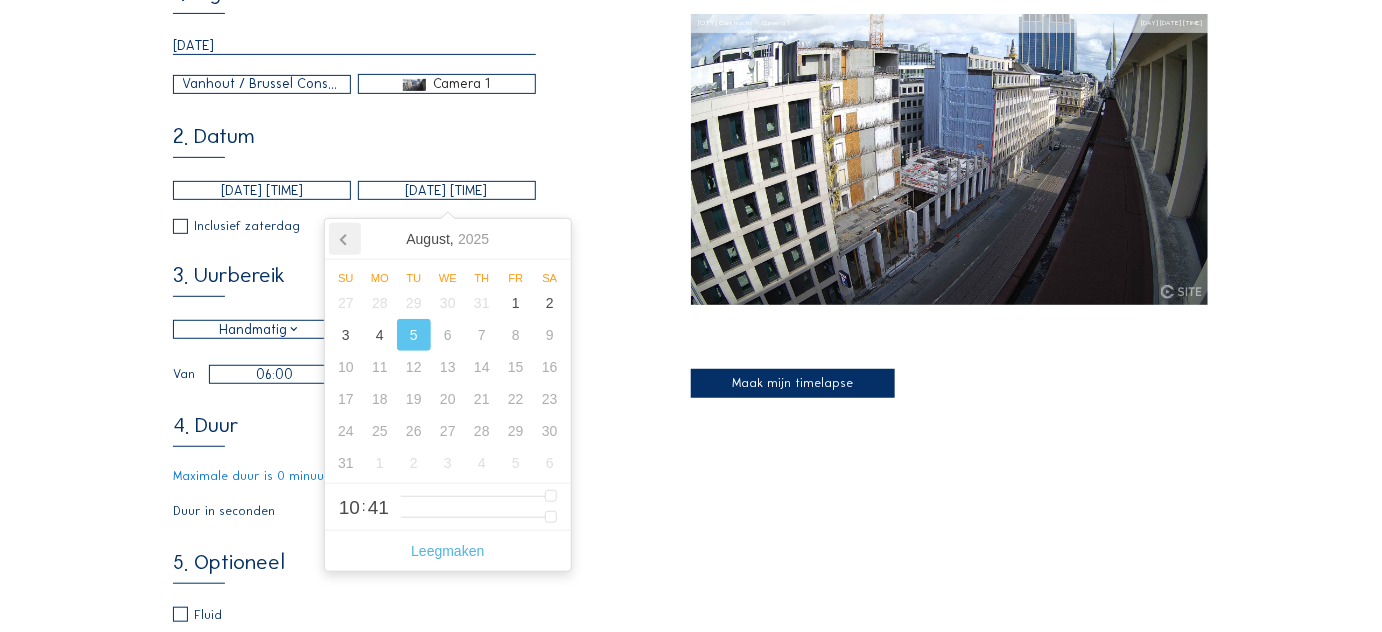 click 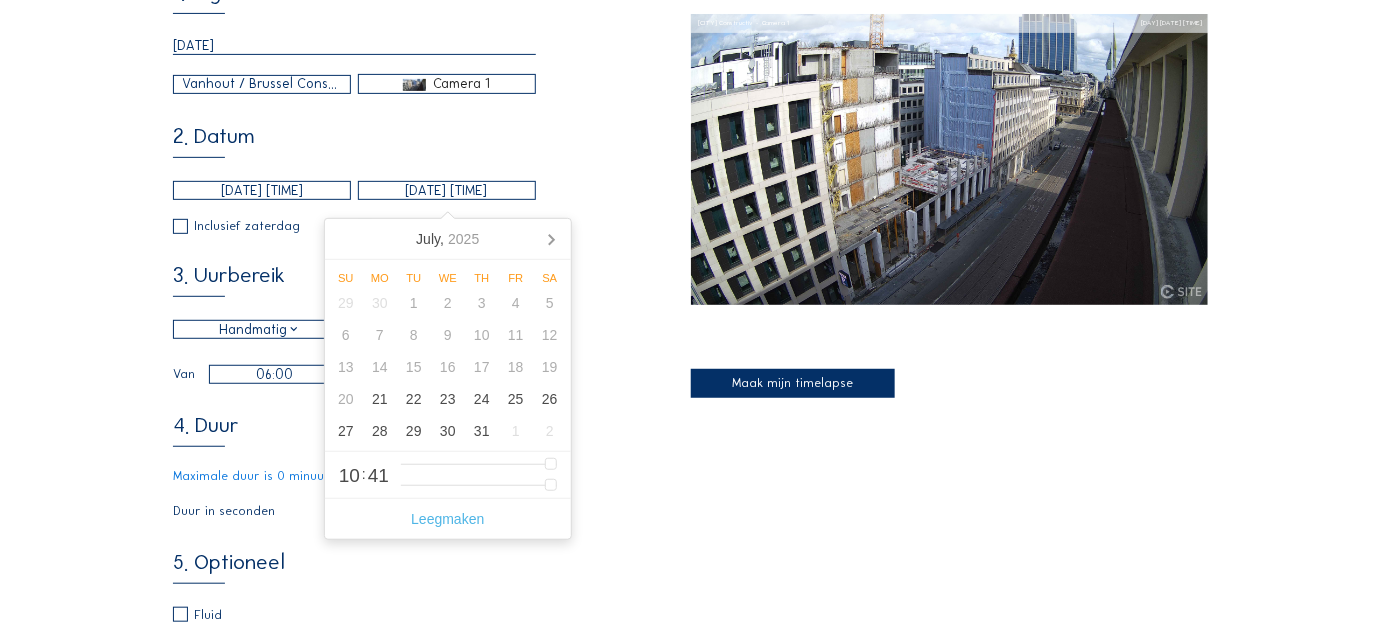 click on "[MONTH], [YEAR]" at bounding box center (448, 239) 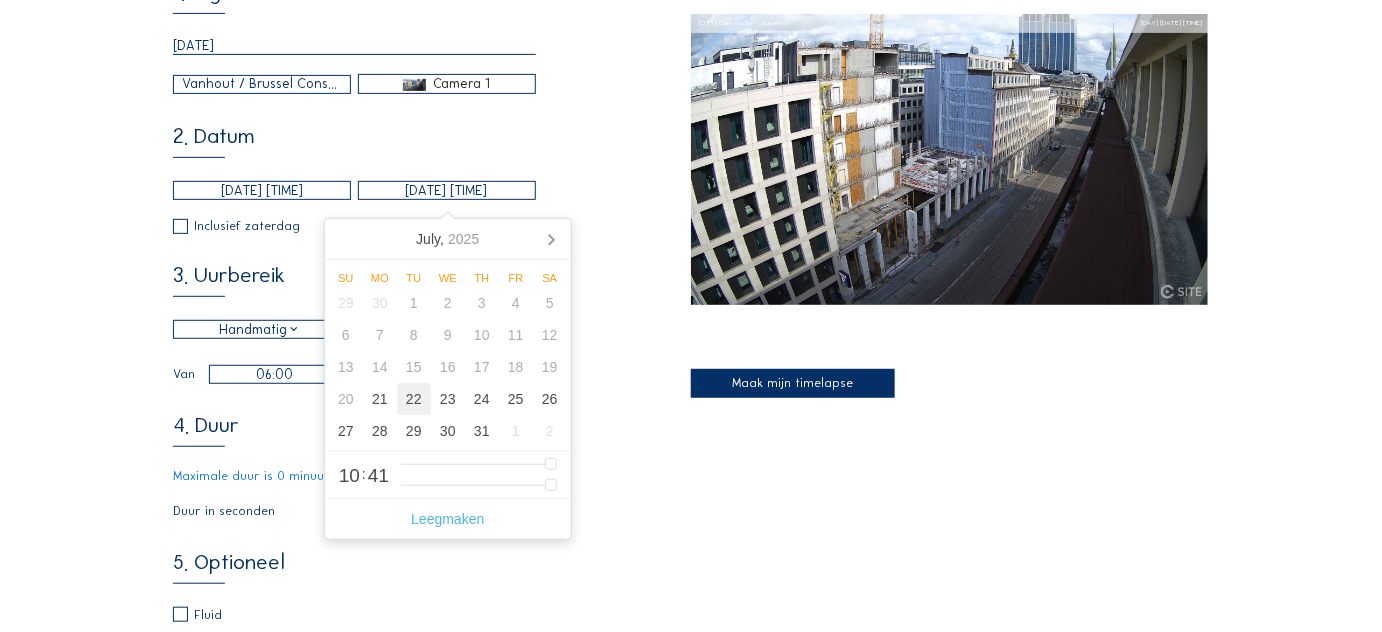 click on "22" at bounding box center (414, 399) 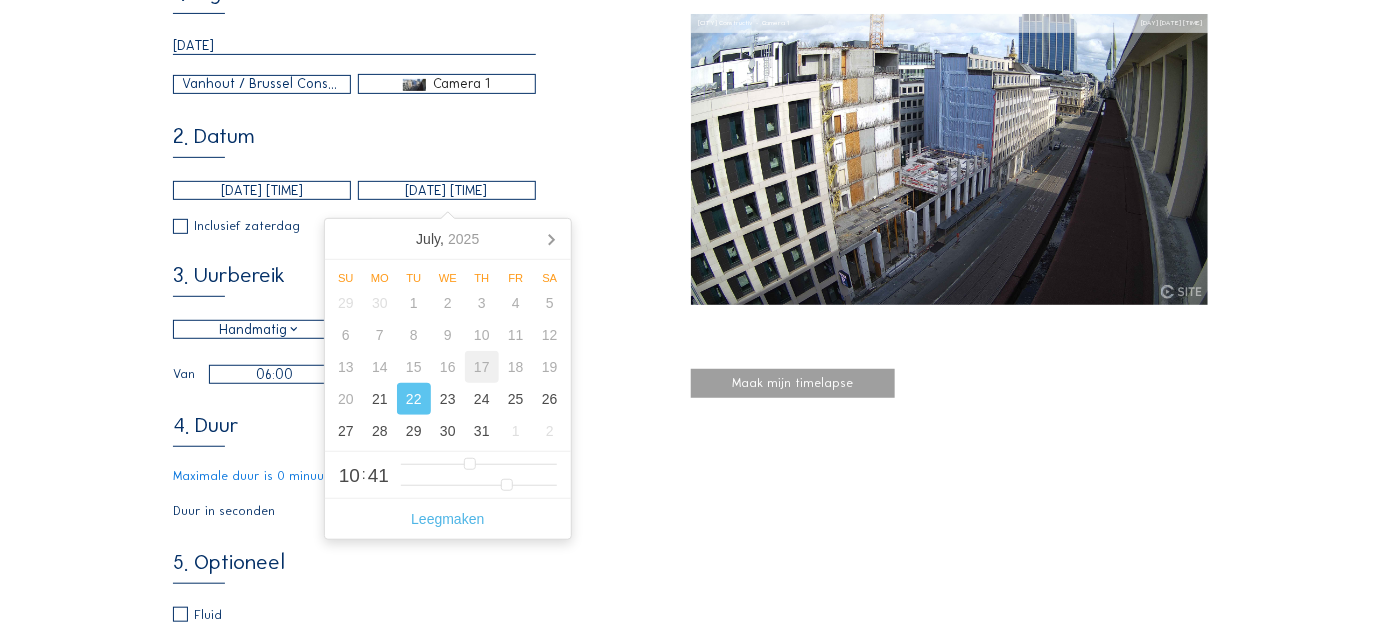type on "5" 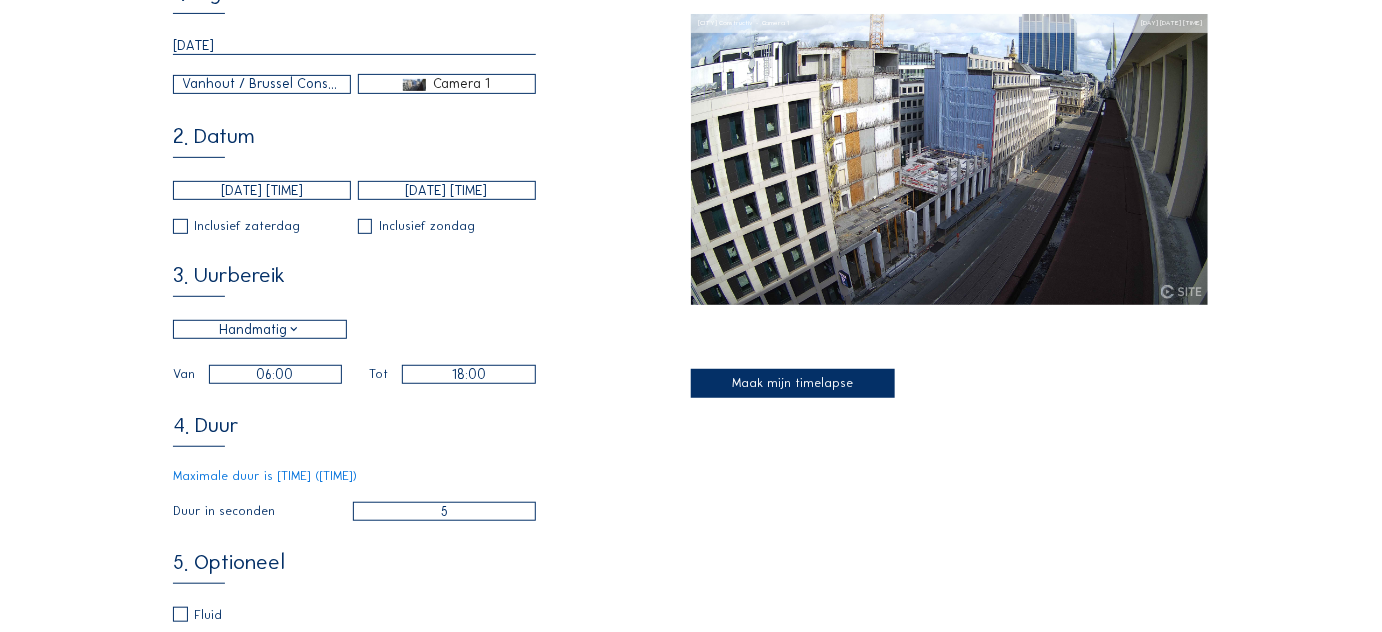 click on "4. Duur  Maximale duur is  [TIME] ([TIME])  Duur in seconden  [NUMBER]" at bounding box center [432, 467] 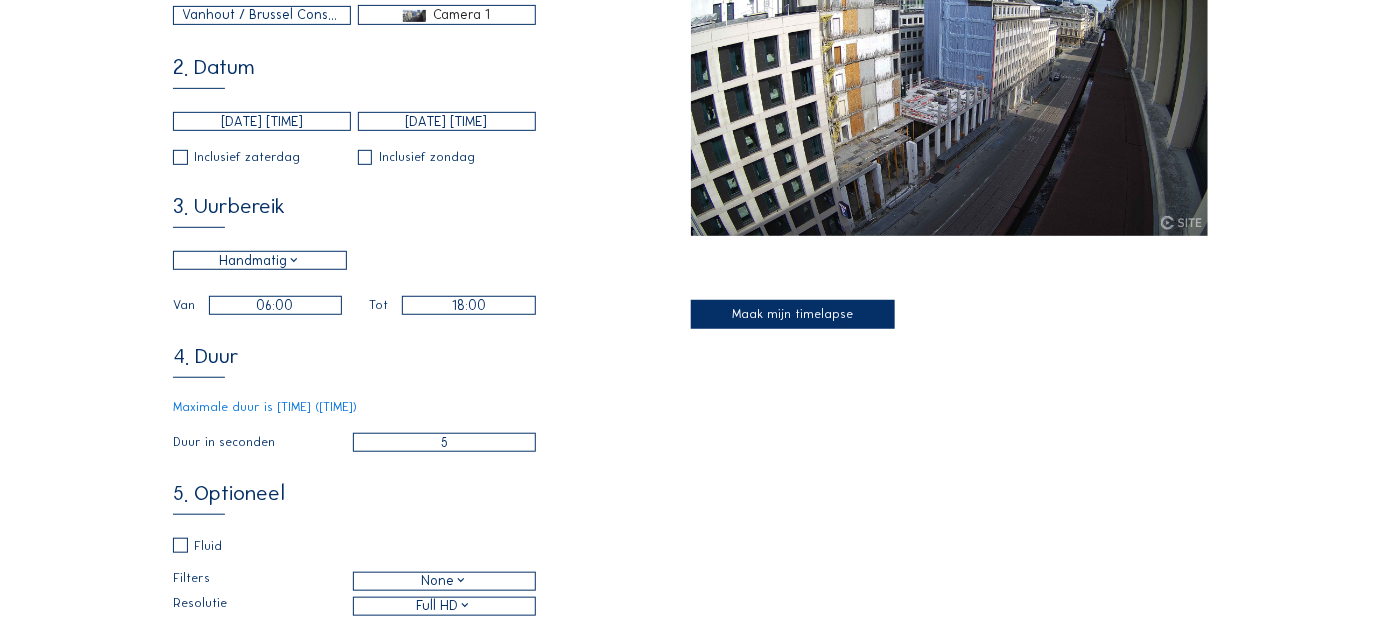 scroll, scrollTop: 294, scrollLeft: 0, axis: vertical 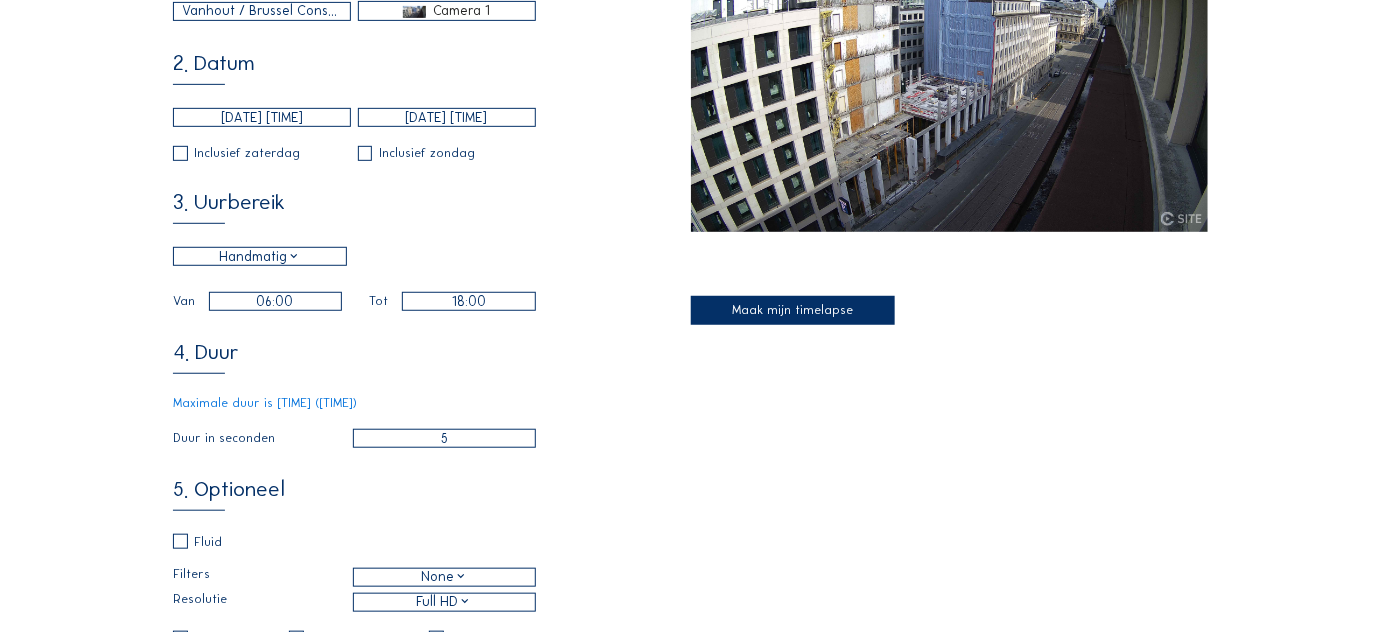 click on "5" at bounding box center (444, 438) 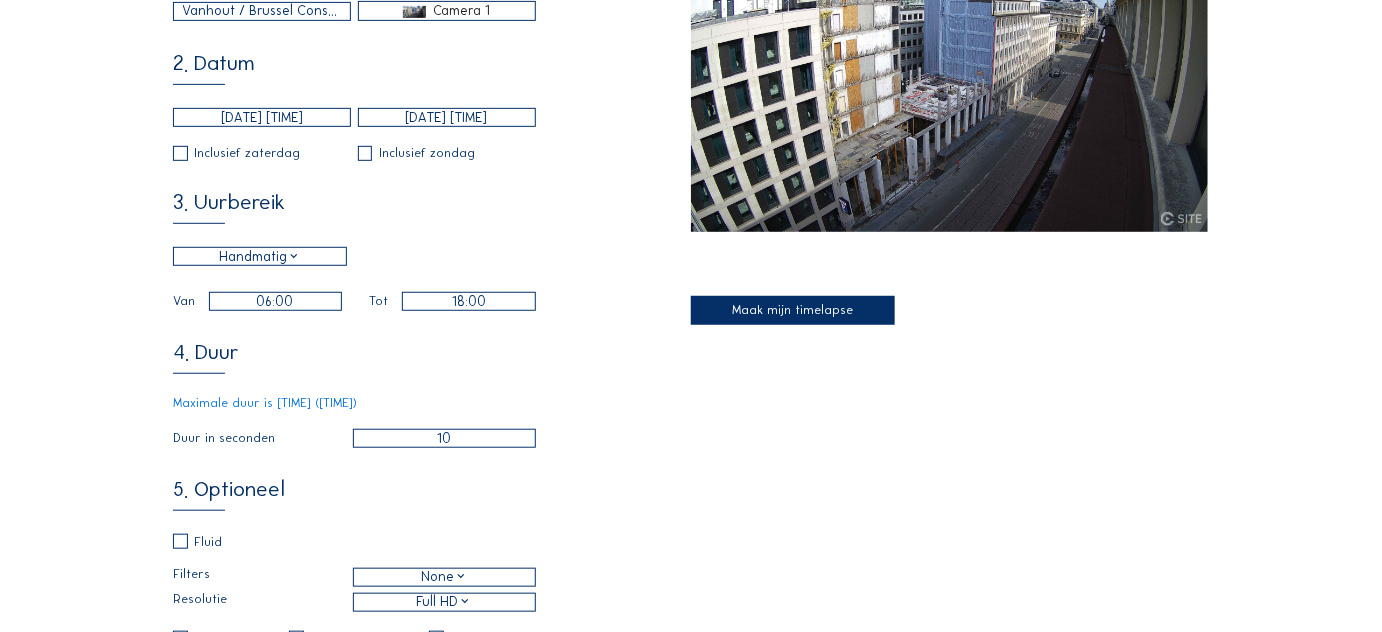 type on "5" 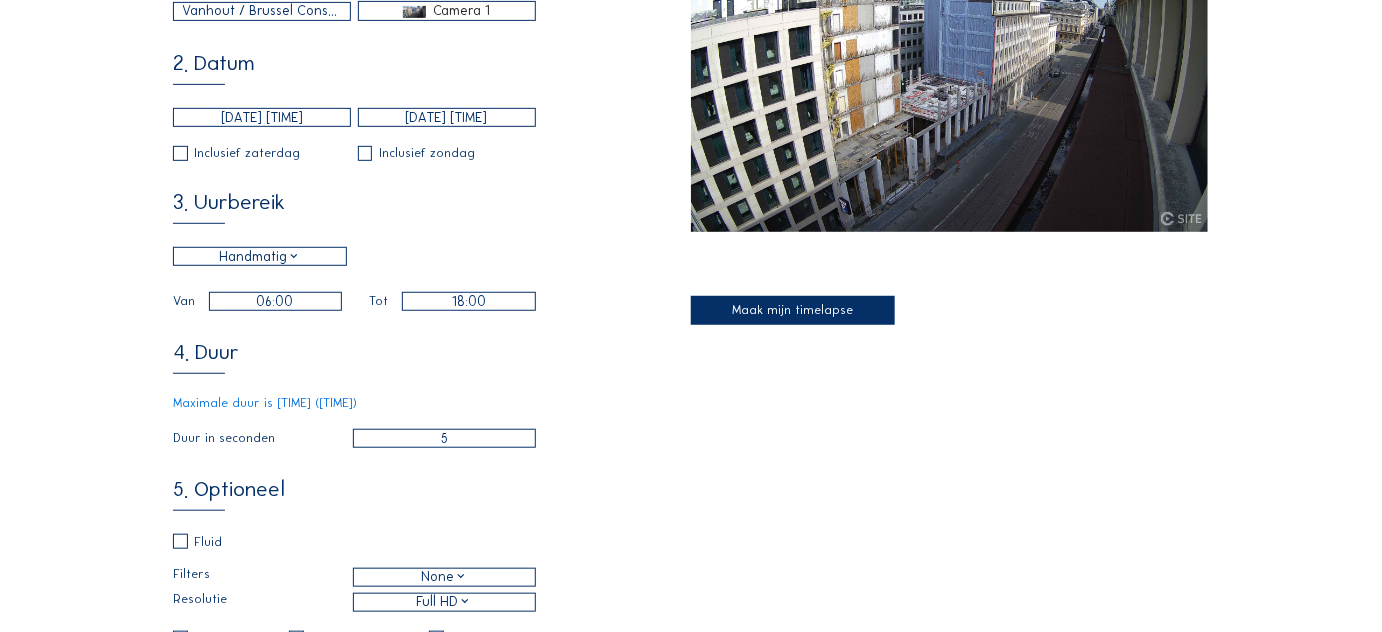 click on "[NUMBER]. Optioneel  Fluid   Filters  None  Resolutie  Full HD  Toon tijd   Toon project   Toon camera   Toon logo  Logo uploaden attach_file  Aanbevolen formaat: 200x200 pixels." at bounding box center (432, 614) 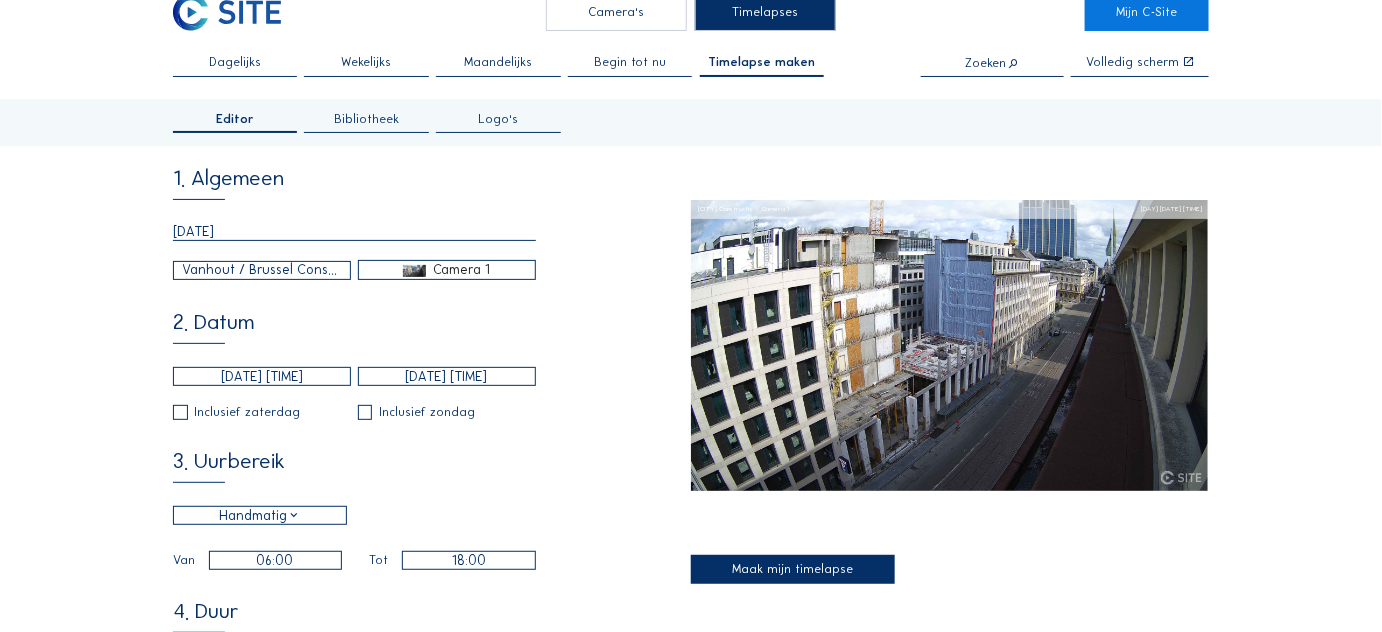 scroll, scrollTop: 34, scrollLeft: 0, axis: vertical 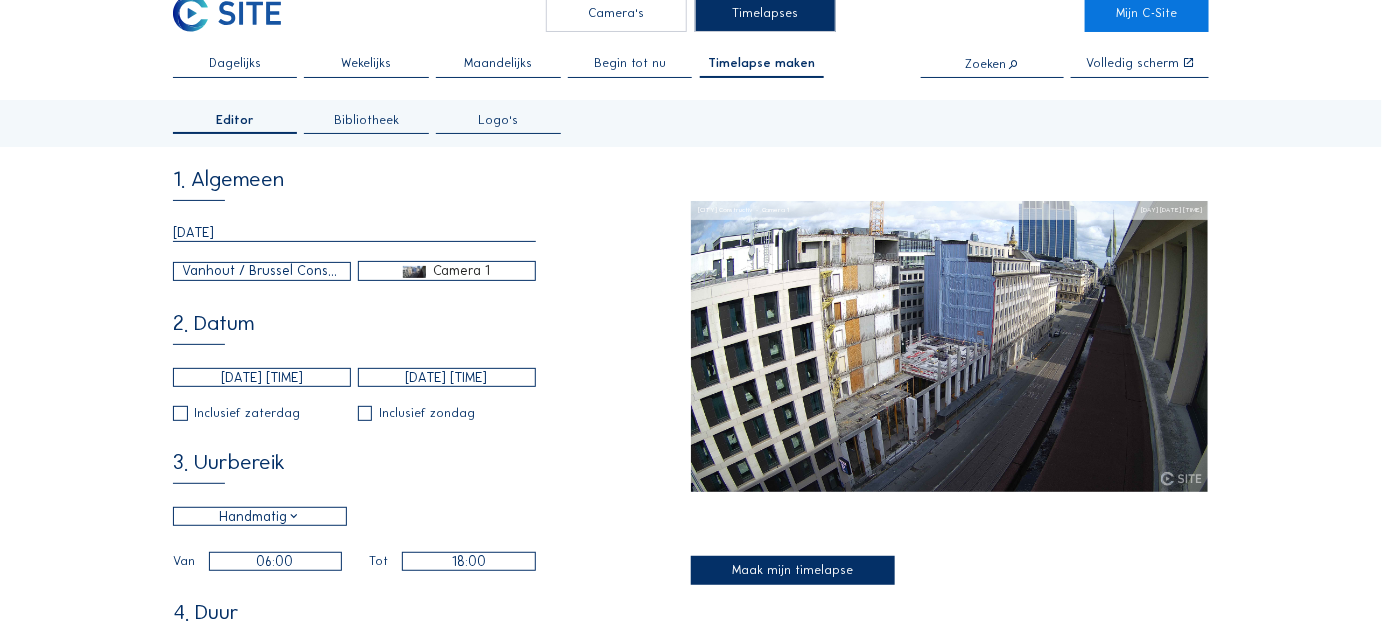 click on "Wekelijks" at bounding box center (367, 63) 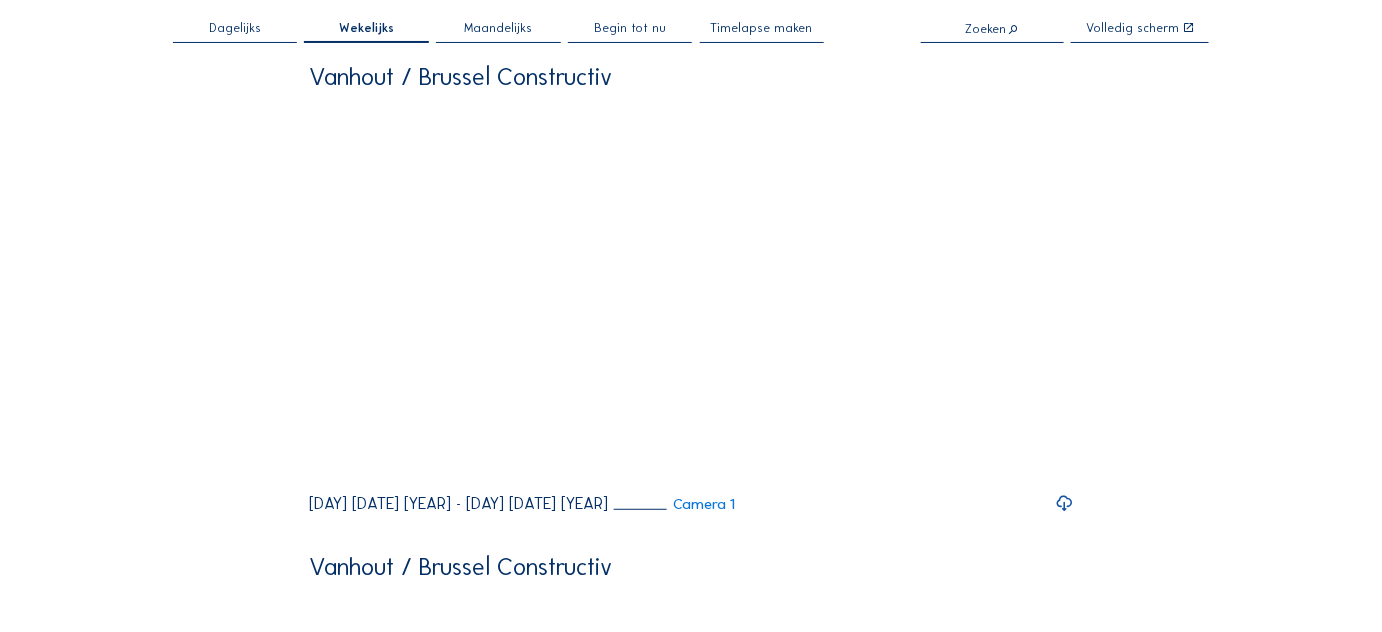 scroll, scrollTop: 0, scrollLeft: 0, axis: both 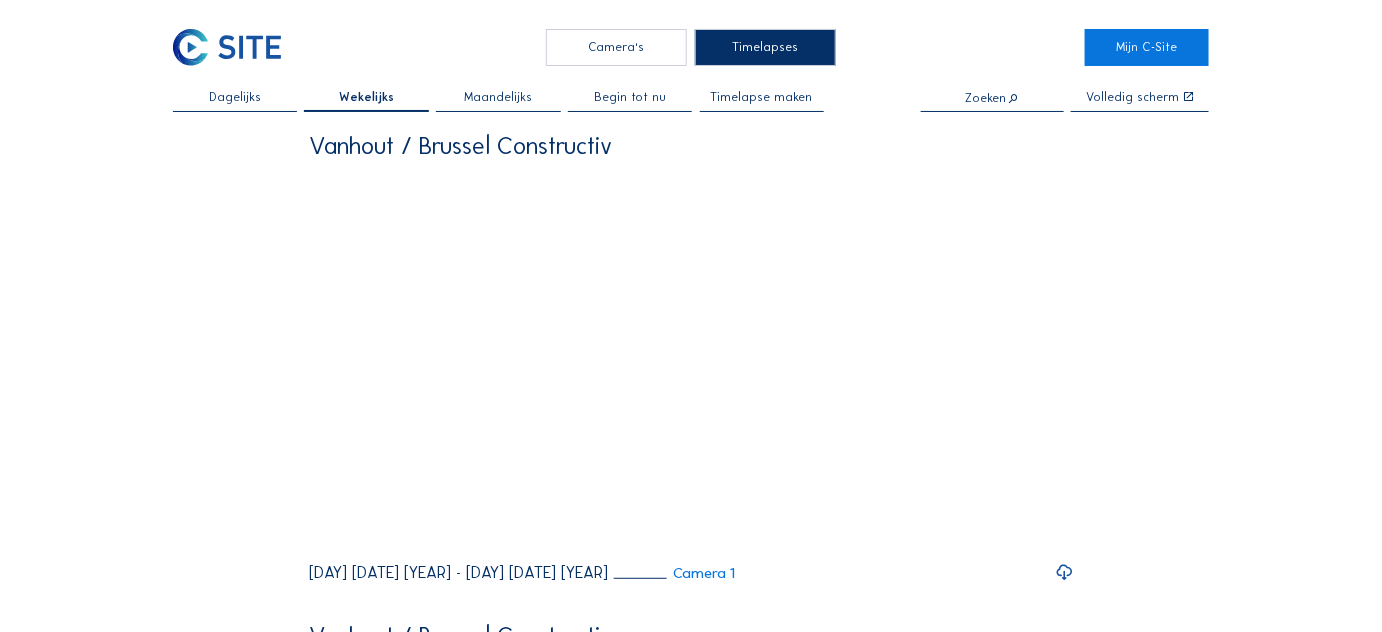click on "Dagelijks" at bounding box center (235, 97) 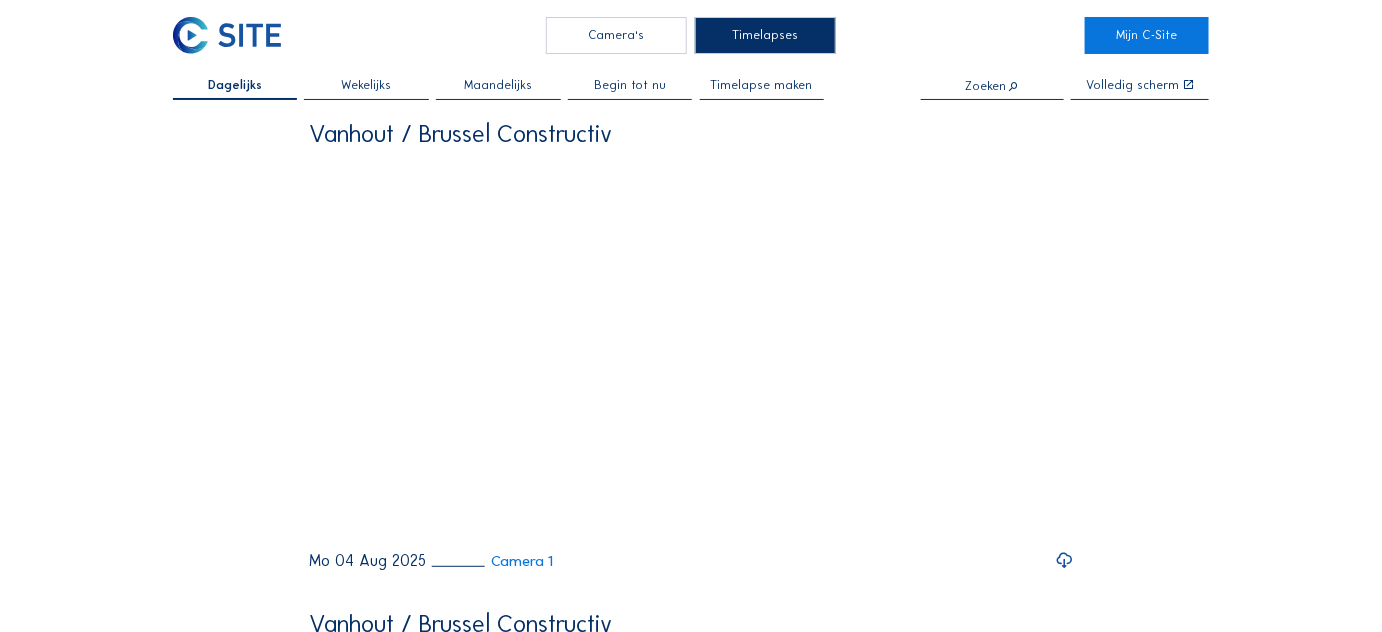 scroll, scrollTop: 0, scrollLeft: 0, axis: both 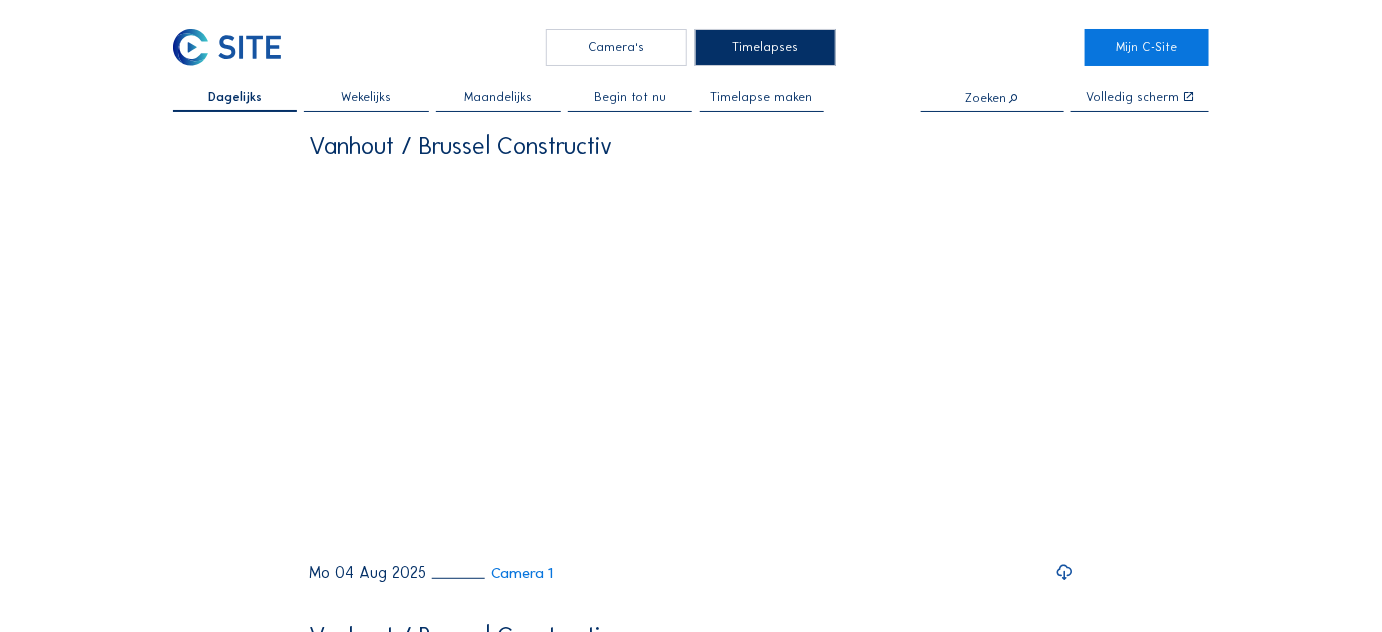 click on "Wekelijks" at bounding box center [367, 97] 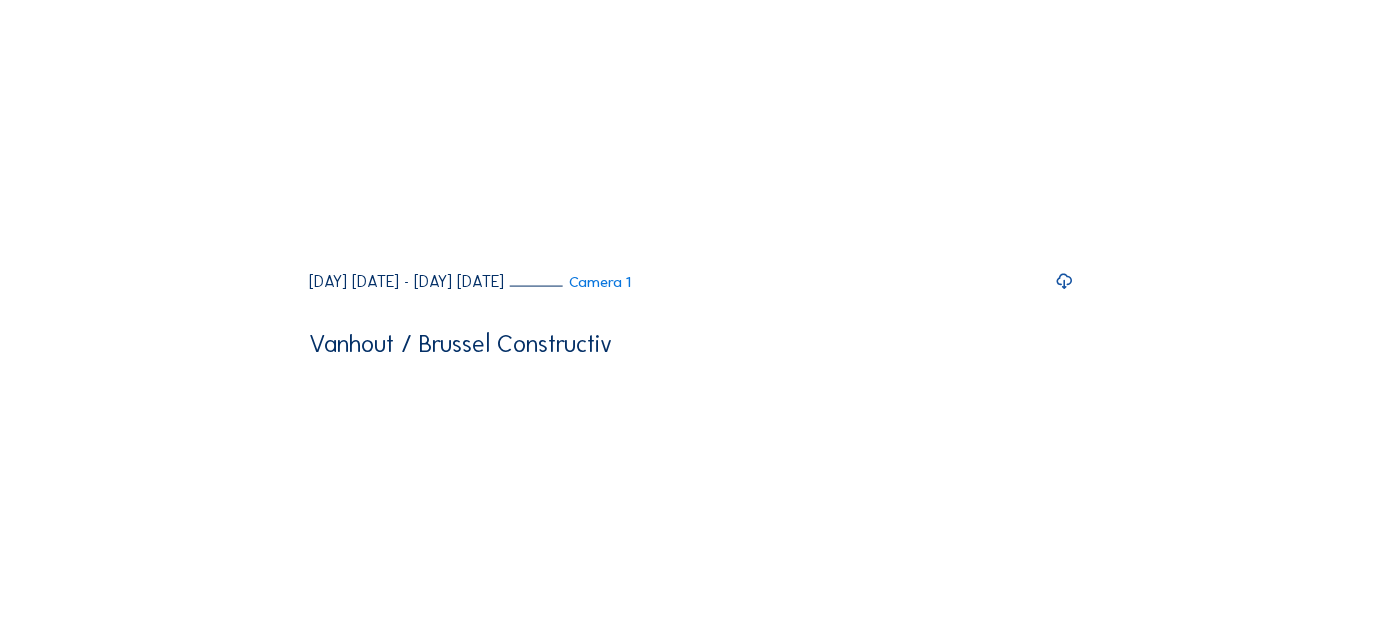 scroll, scrollTop: 782, scrollLeft: 0, axis: vertical 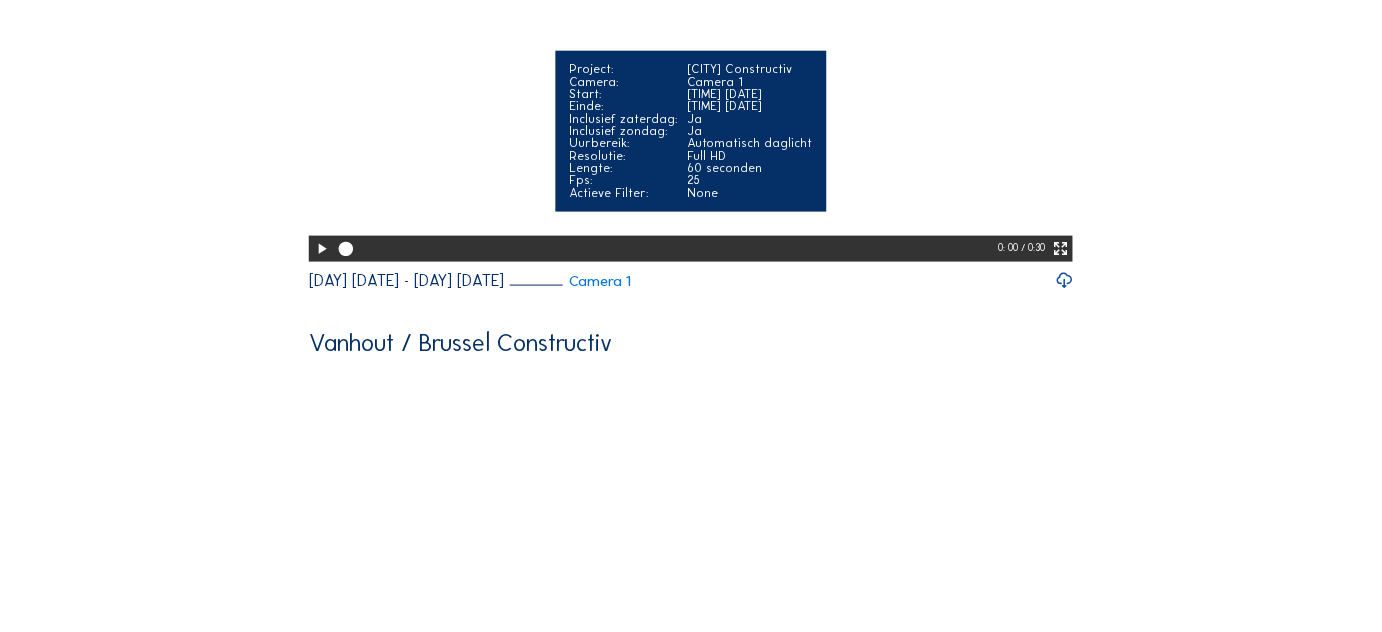 click at bounding box center (321, 249) 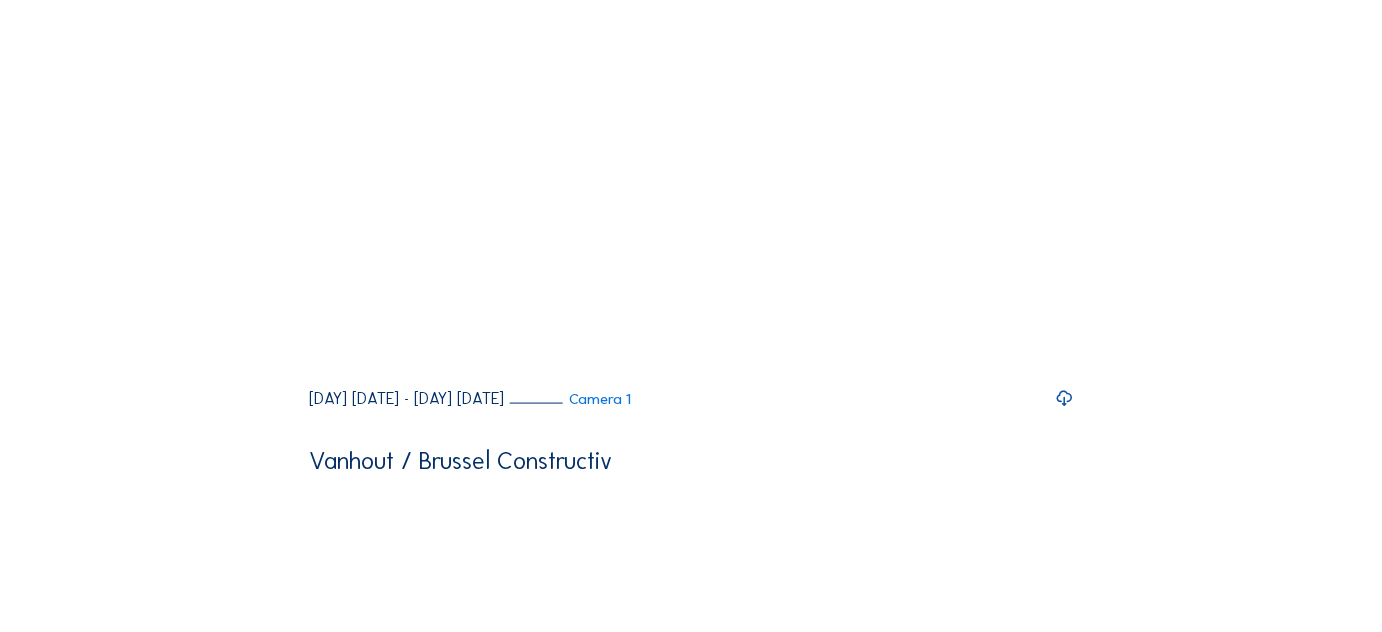 scroll, scrollTop: 661, scrollLeft: 0, axis: vertical 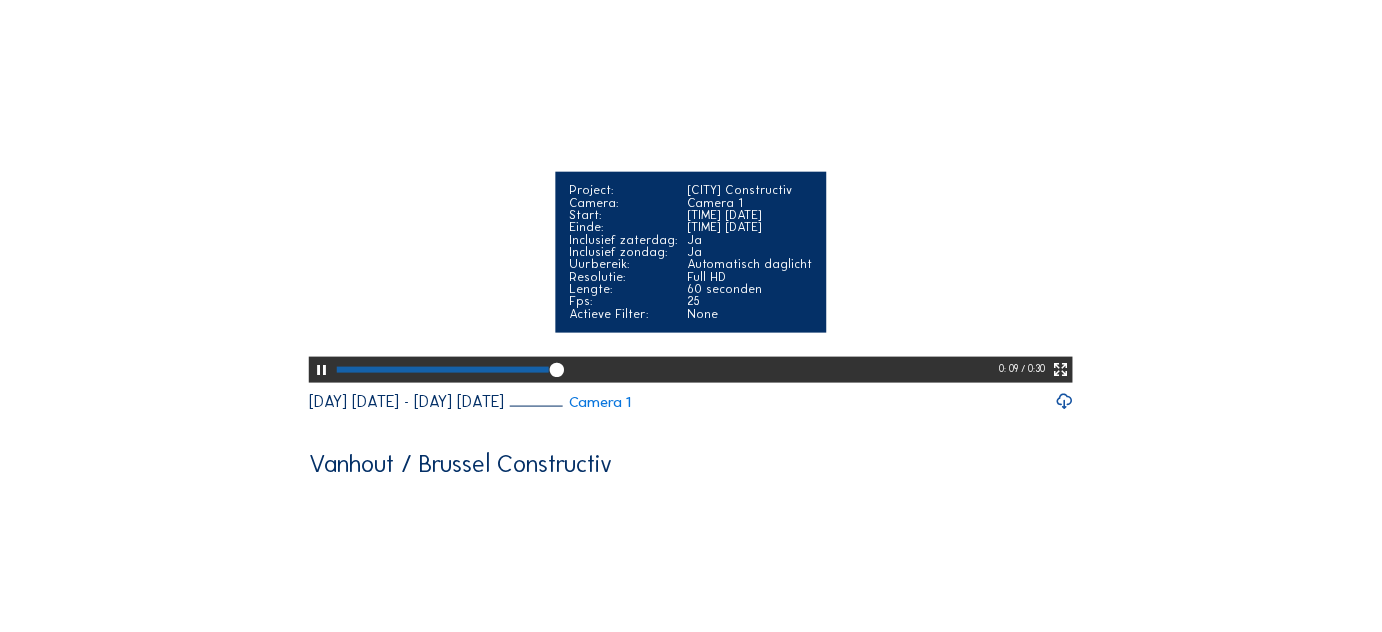 click at bounding box center (321, 370) 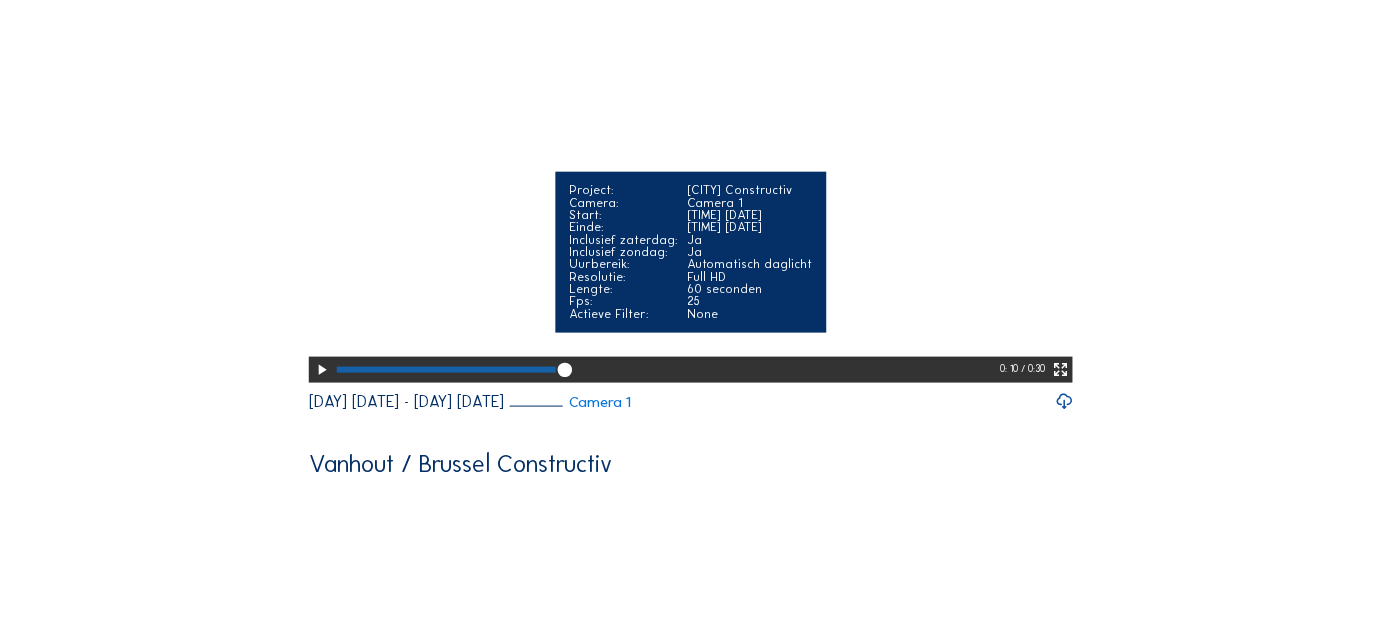 click at bounding box center (321, 370) 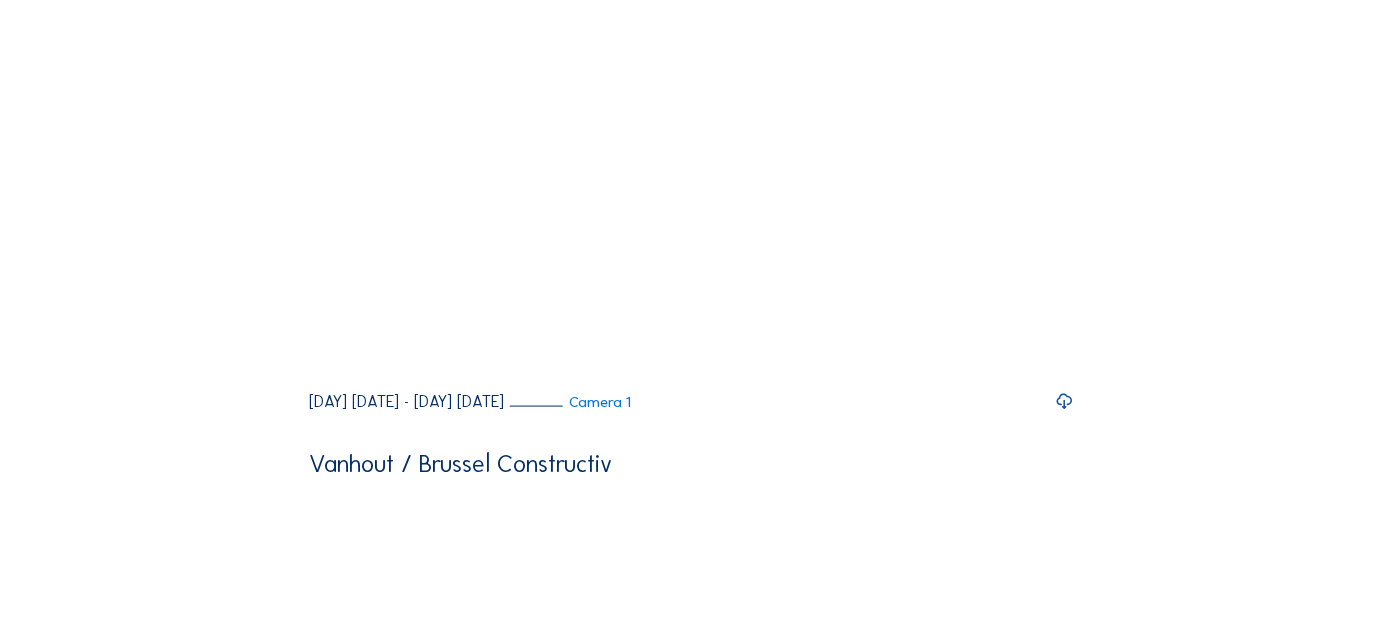 click on "Camera's   Timelapses  Mijn C-Site Dagelijks Wekelijks Maandelijks Begin tot nu Timelapse maken Zoeken   Volledig scherm  Vanhout / Brussel Constructiv   Your browser does not support the video tag.   0: 00    / 0:29  [DAY] [DATE] [YEAR] - [DAY] [DATE] [YEAR]   Camera 1   Vanhout / Brussel Constructiv   Your browser does not support the video tag.  0: 10   / 0:30  [DAY] [DATE] [YEAR] - [DAY] [DATE] [YEAR]   Camera 1   Vanhout / Brussel Constructiv   Your browser does not support the video tag.   0: 00    / 0:30  [DAY] [DATE] [YEAR] - [DAY] [DATE] [YEAR]   Camera 1   Vanhout / Brussel Constructiv   Your browser does not support the video tag.   0: 00    / 0:31  [DAY] [DATE] [YEAR] - [DAY] [DATE] [YEAR]   Camera 1   Vanhout / Brussel Constructiv   Your browser does not support the video tag.   0: 00    / 0:30  [DAY] [DATE] [YEAR] - [DAY] [DATE] [YEAR]   Camera 1   Vanhout / Brussel Constructiv   Your browser does not support the video tag.   0: 00    / 0:31  [DAY] [DATE] [YEAR] - [DAY] [DATE] [YEAR]   Camera 1   Abonneer op onze nieuwsbrief   Registreren   Kantoor  of" at bounding box center [691, 1151] 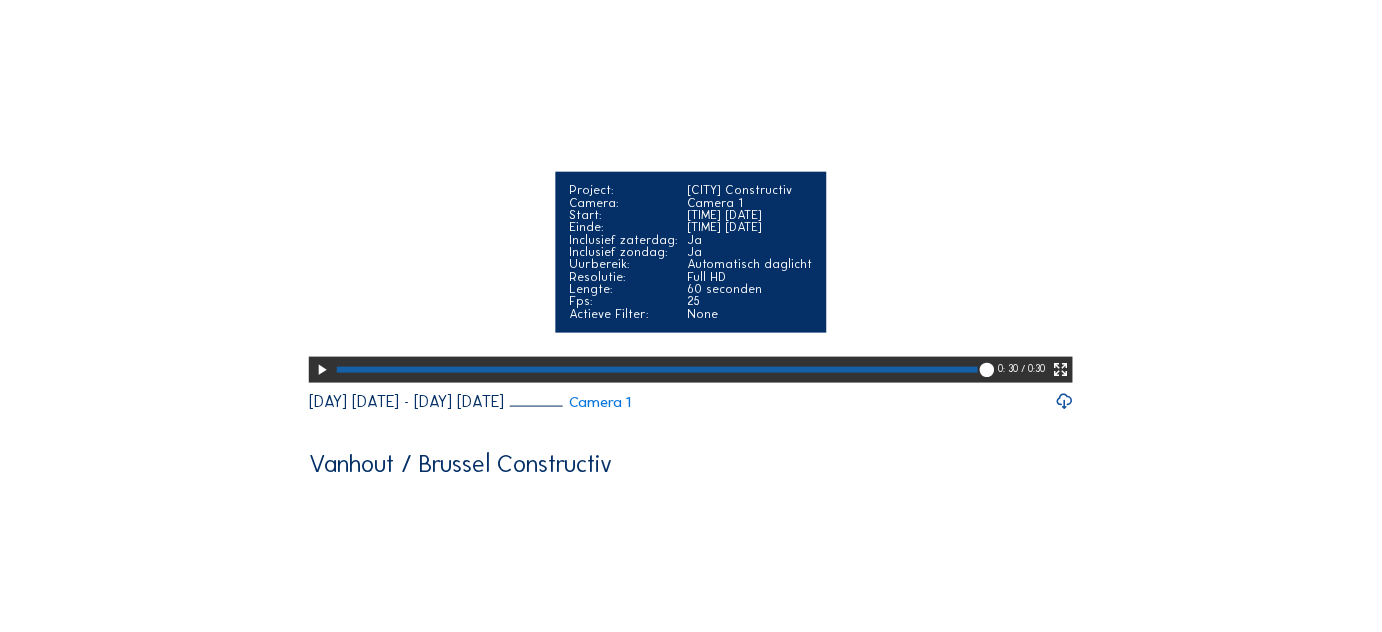 click at bounding box center [321, 370] 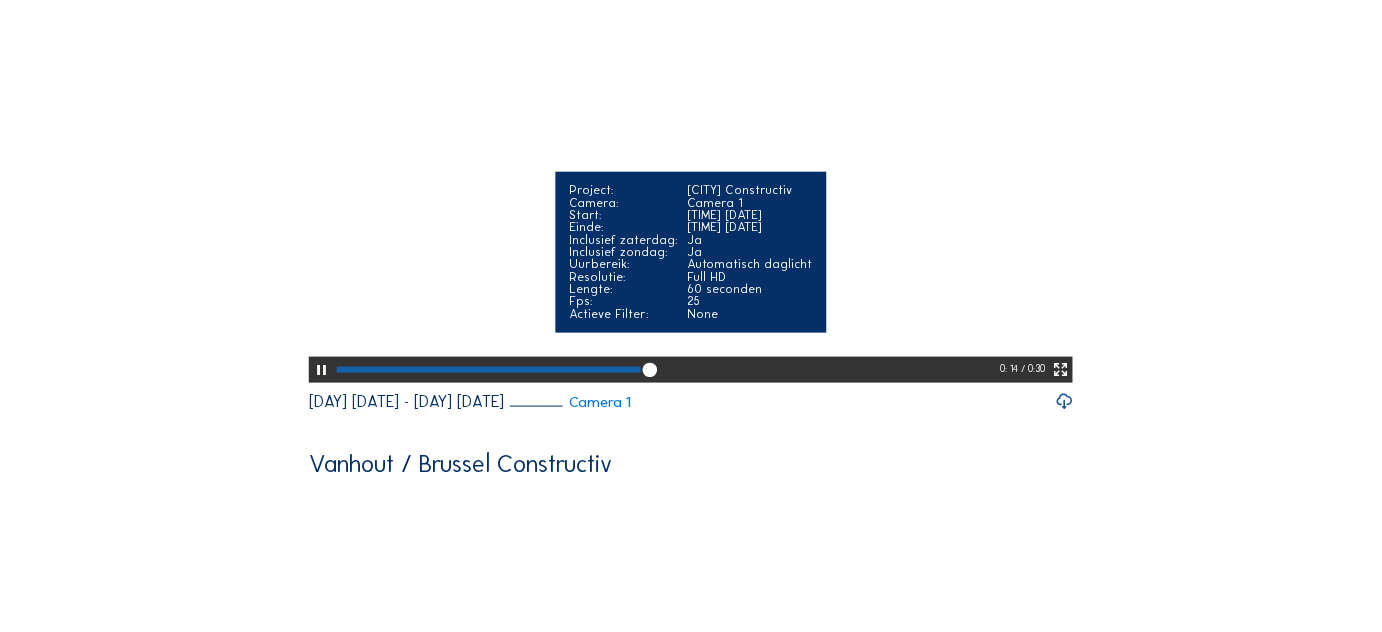 click at bounding box center [321, 370] 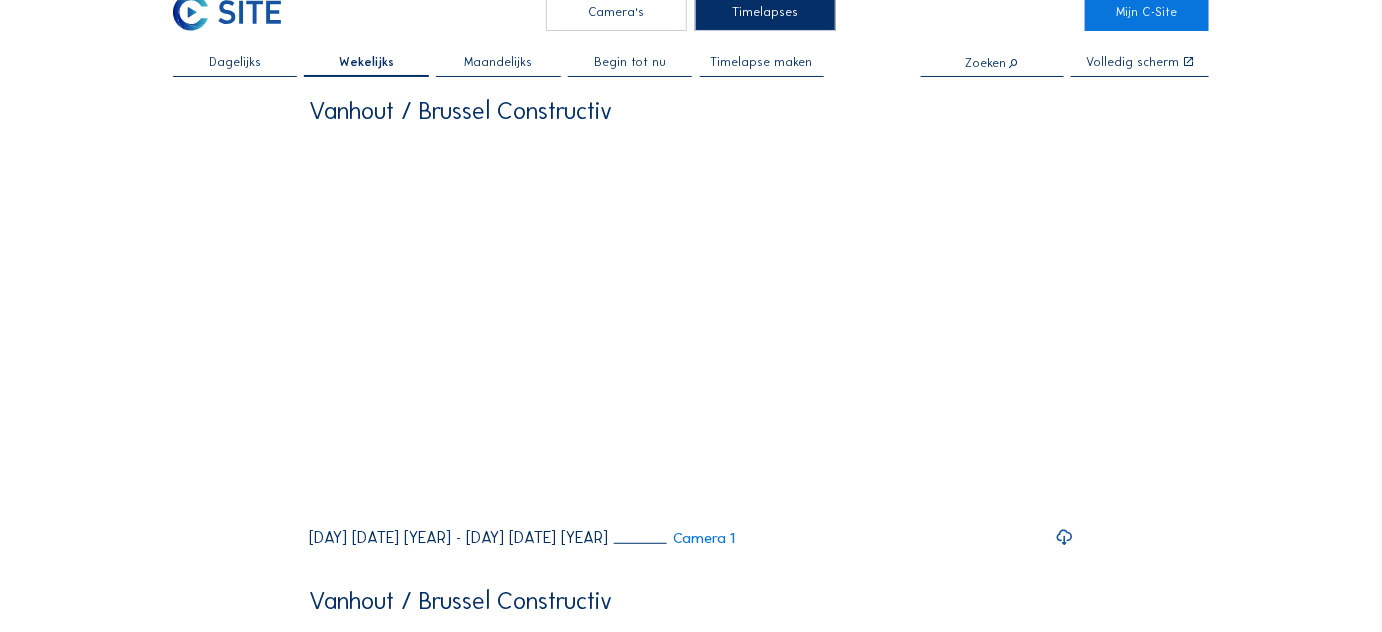 scroll, scrollTop: 0, scrollLeft: 0, axis: both 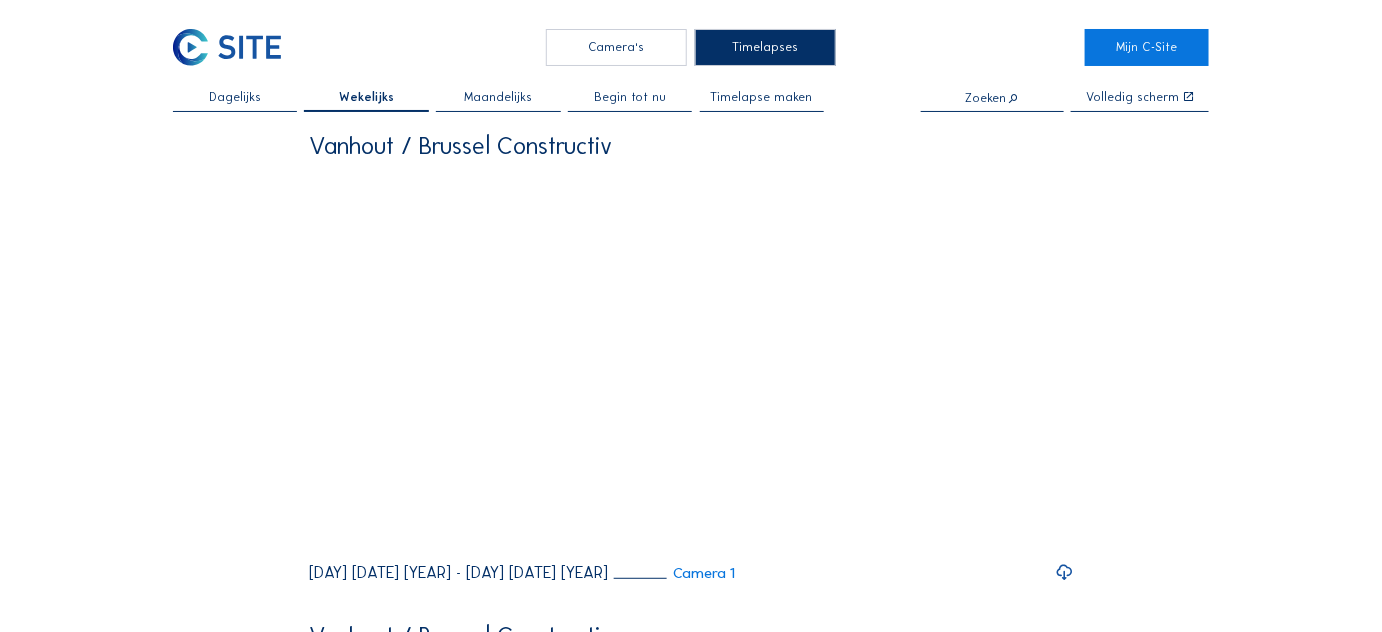 click on "Camera's" at bounding box center [616, 47] 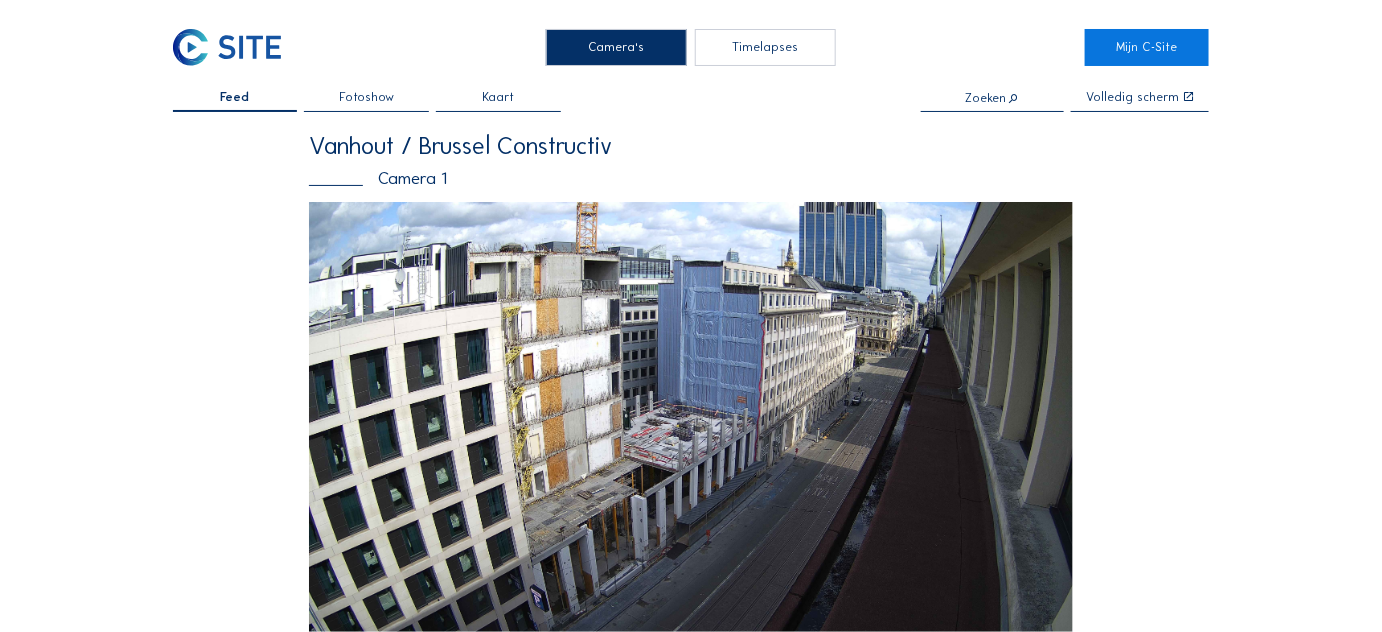 click at bounding box center [691, 417] 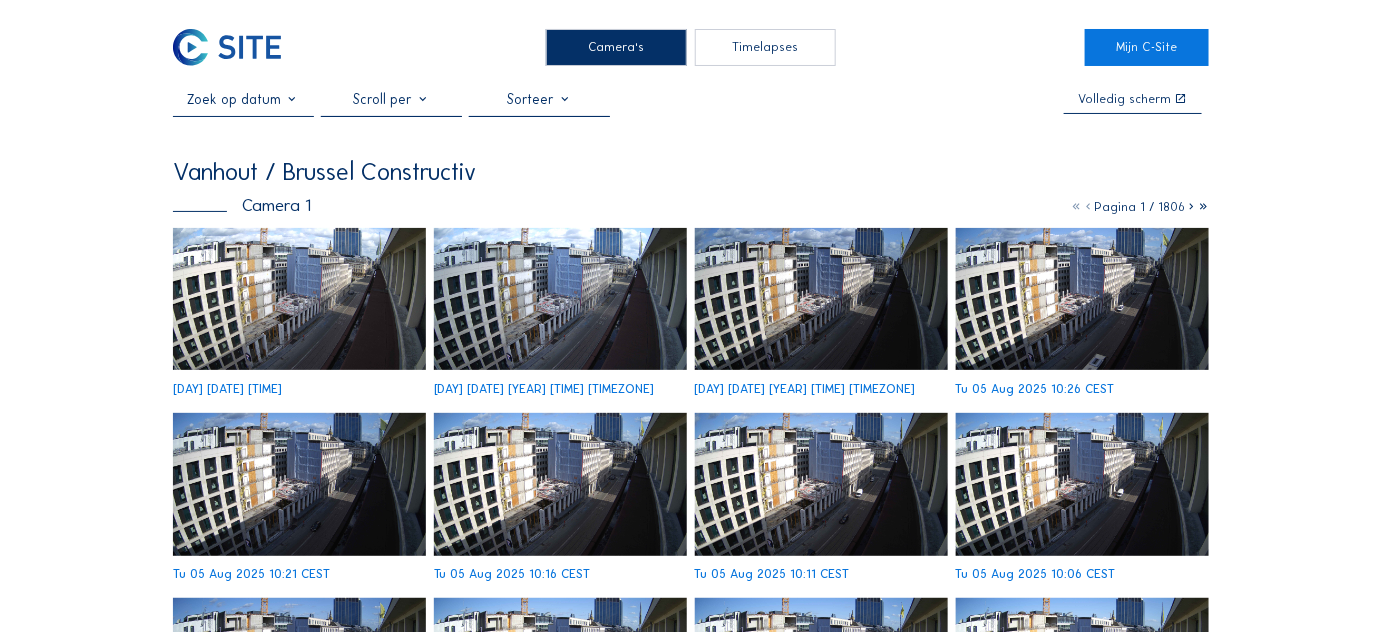click at bounding box center [391, 103] 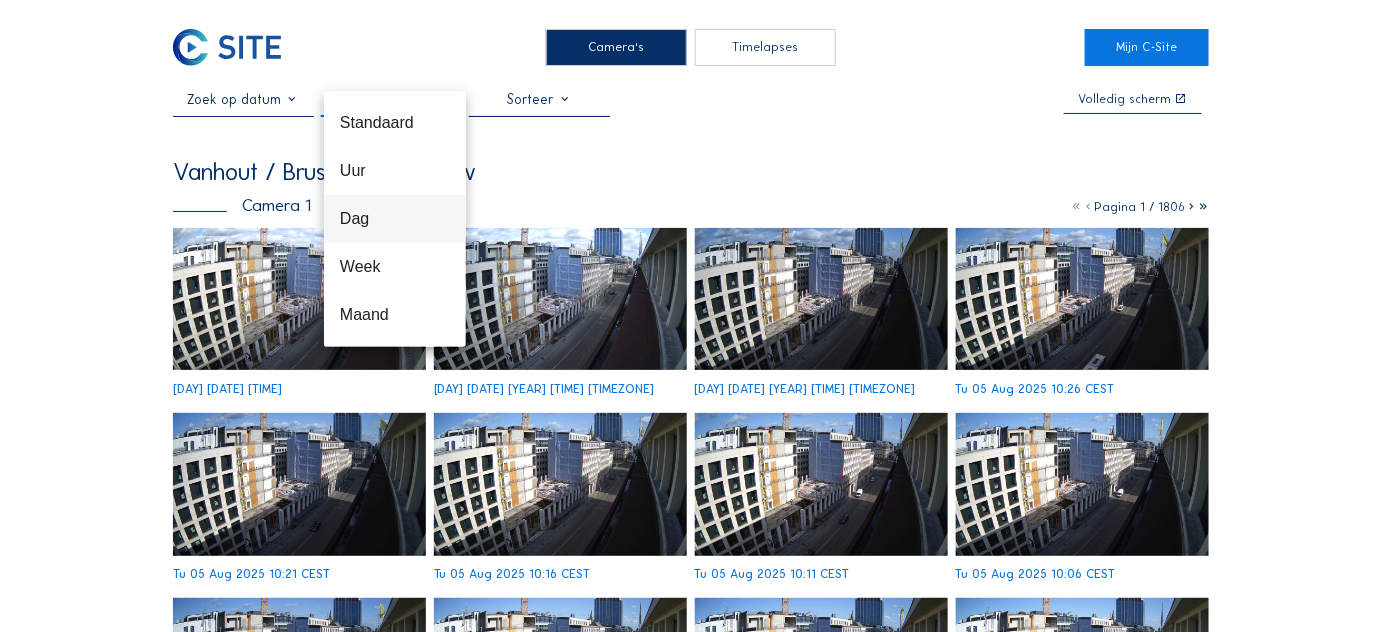 click on "Dag" at bounding box center (395, 218) 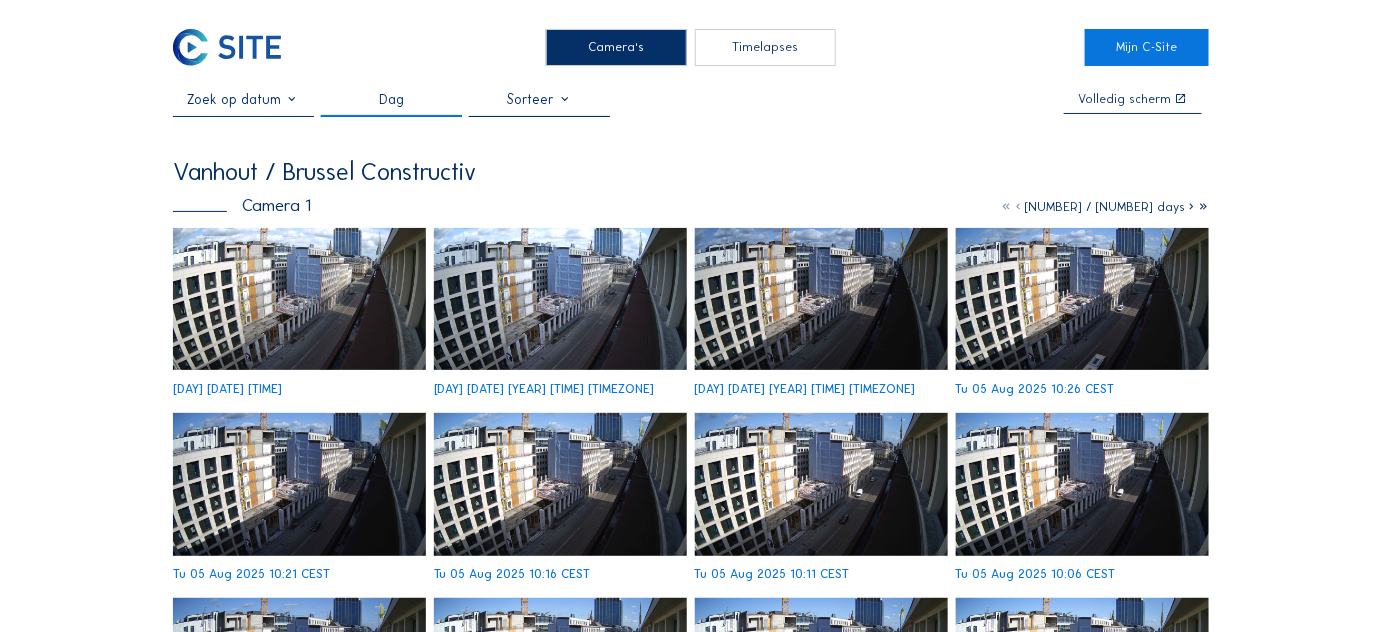 click at bounding box center (1018, 206) 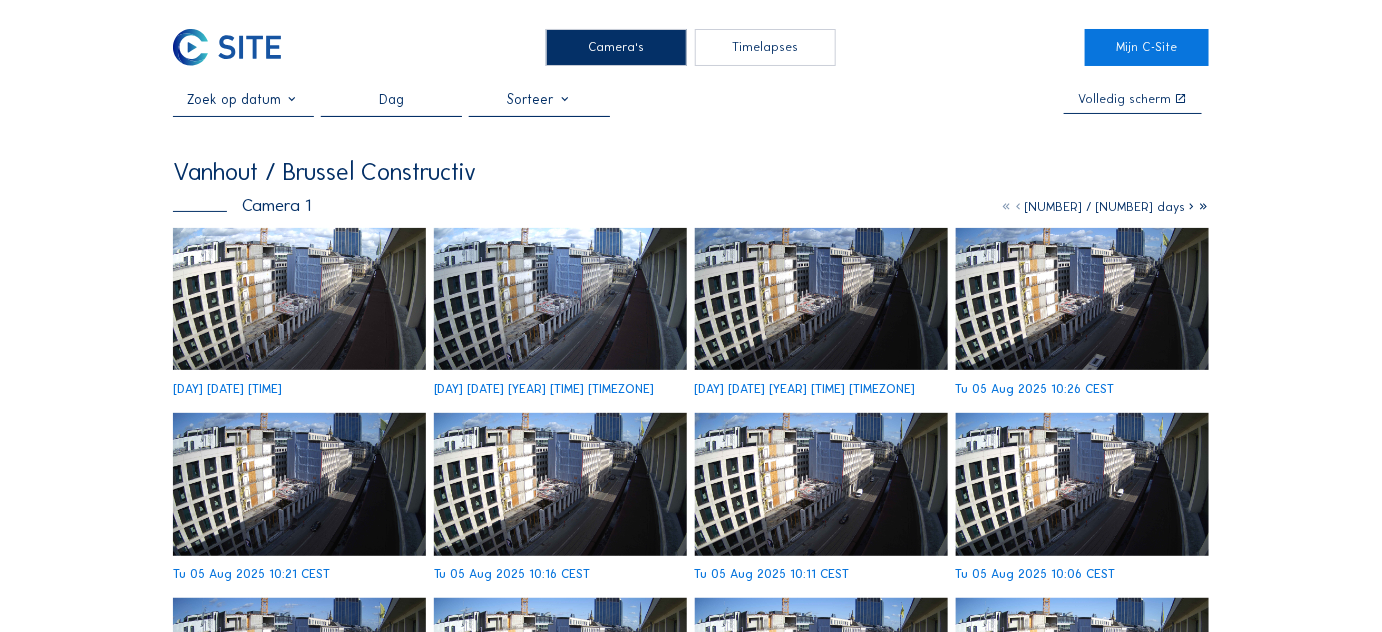 click at bounding box center [1018, 206] 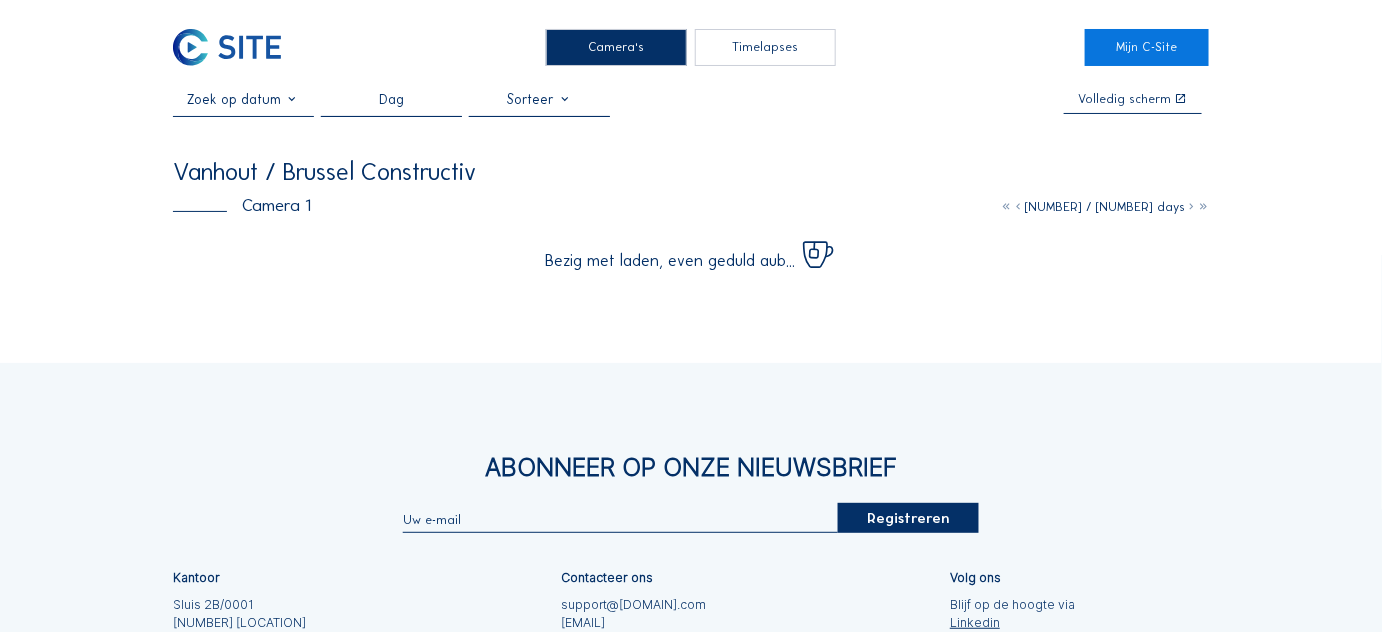 click at bounding box center [1191, 206] 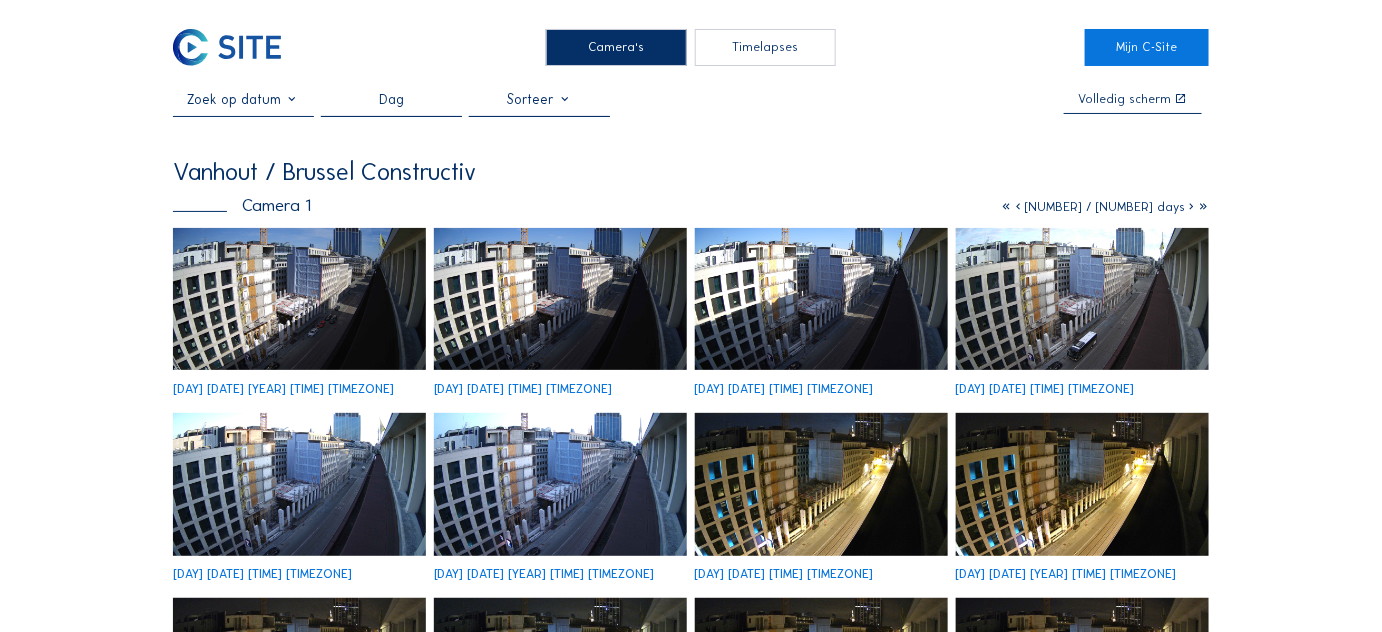 click at bounding box center [1191, 206] 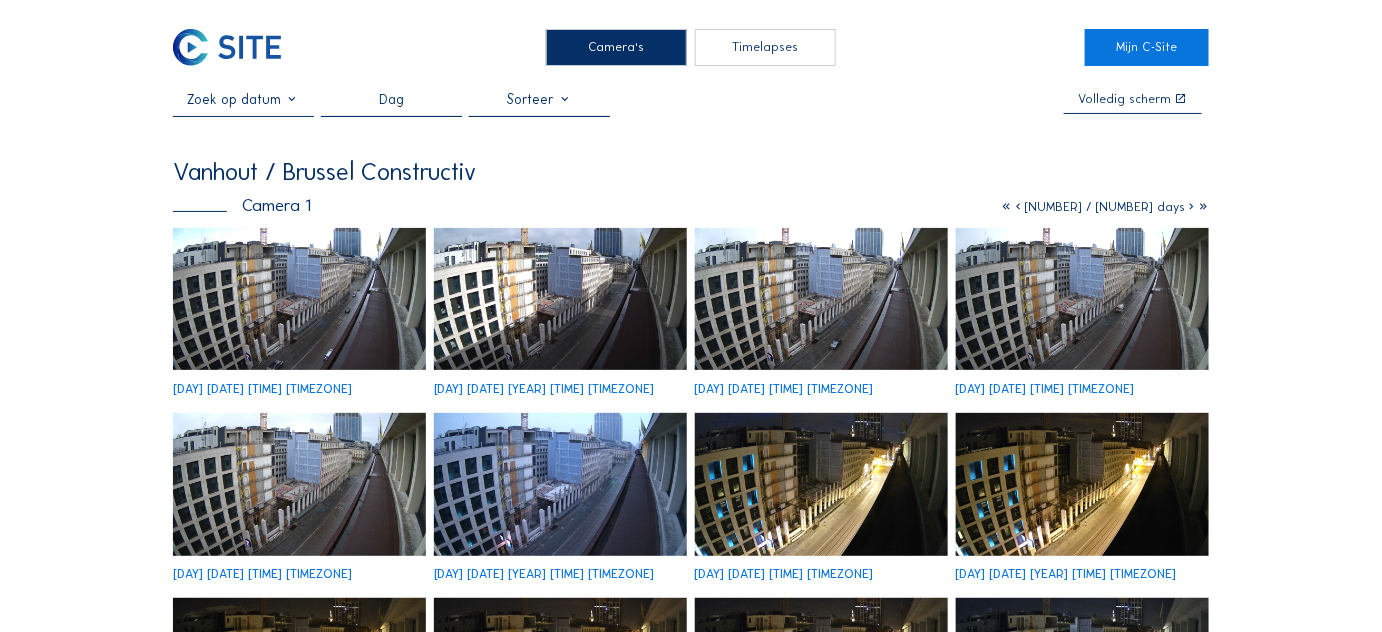 click at bounding box center [1191, 206] 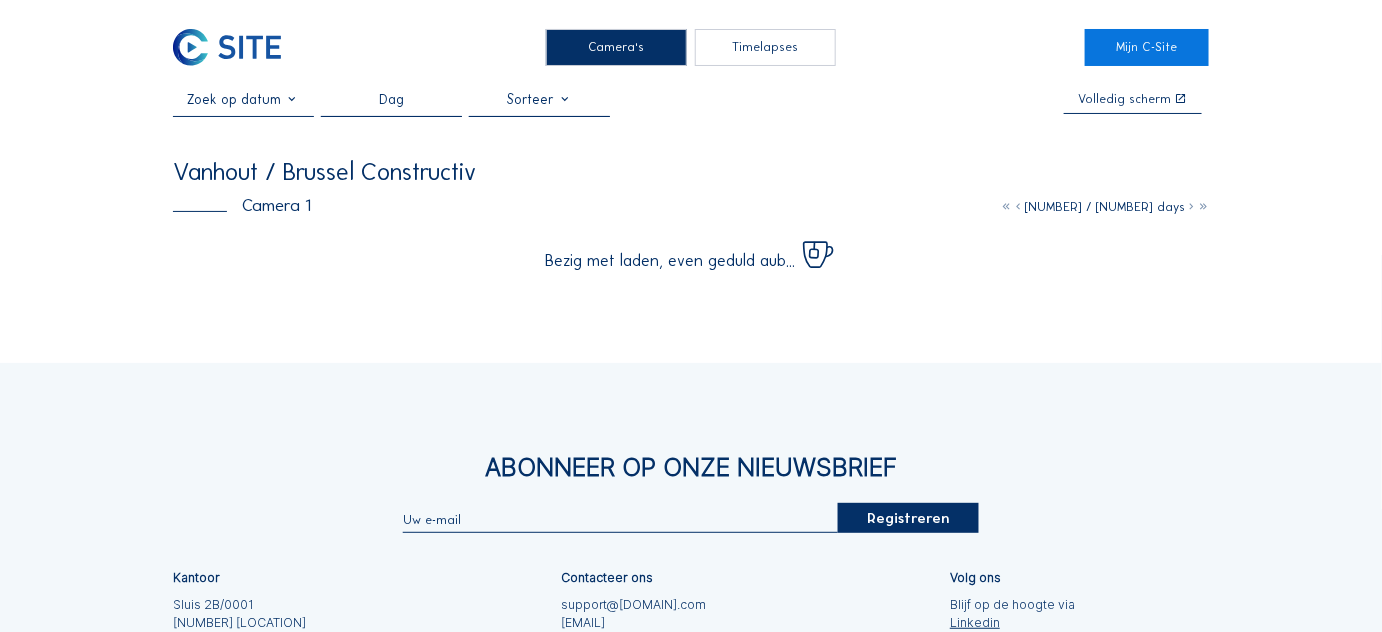 click at bounding box center (1191, 206) 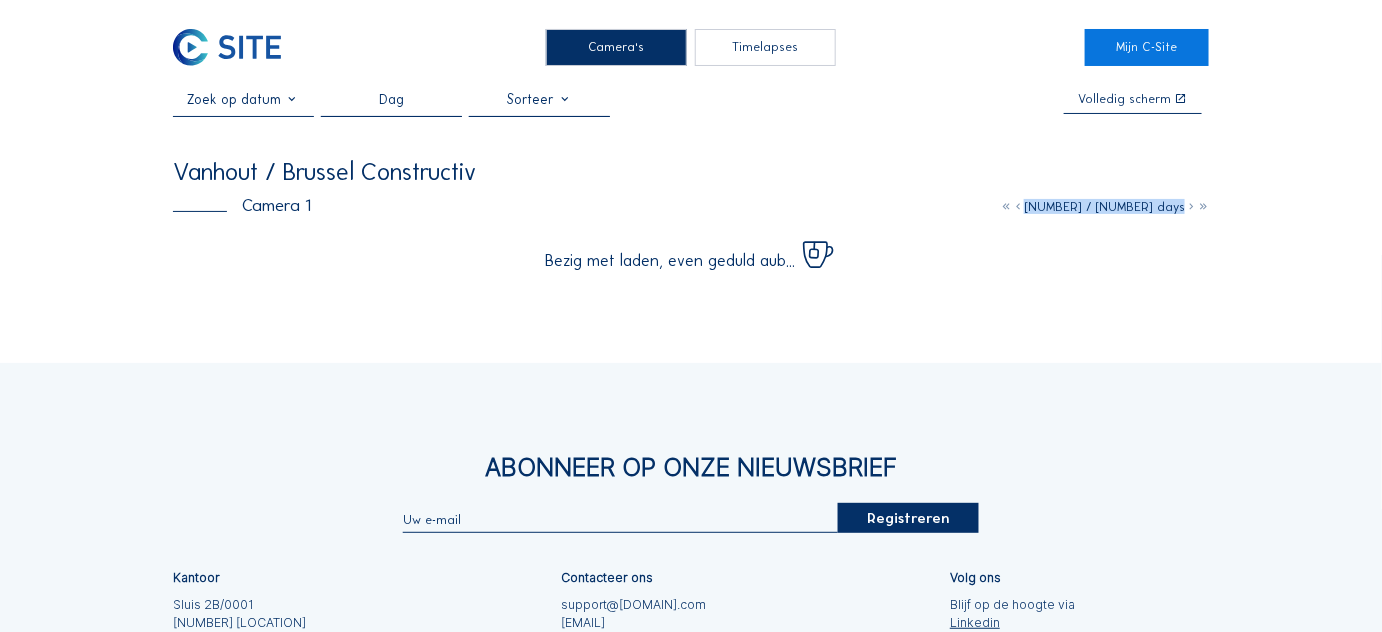click at bounding box center [1191, 206] 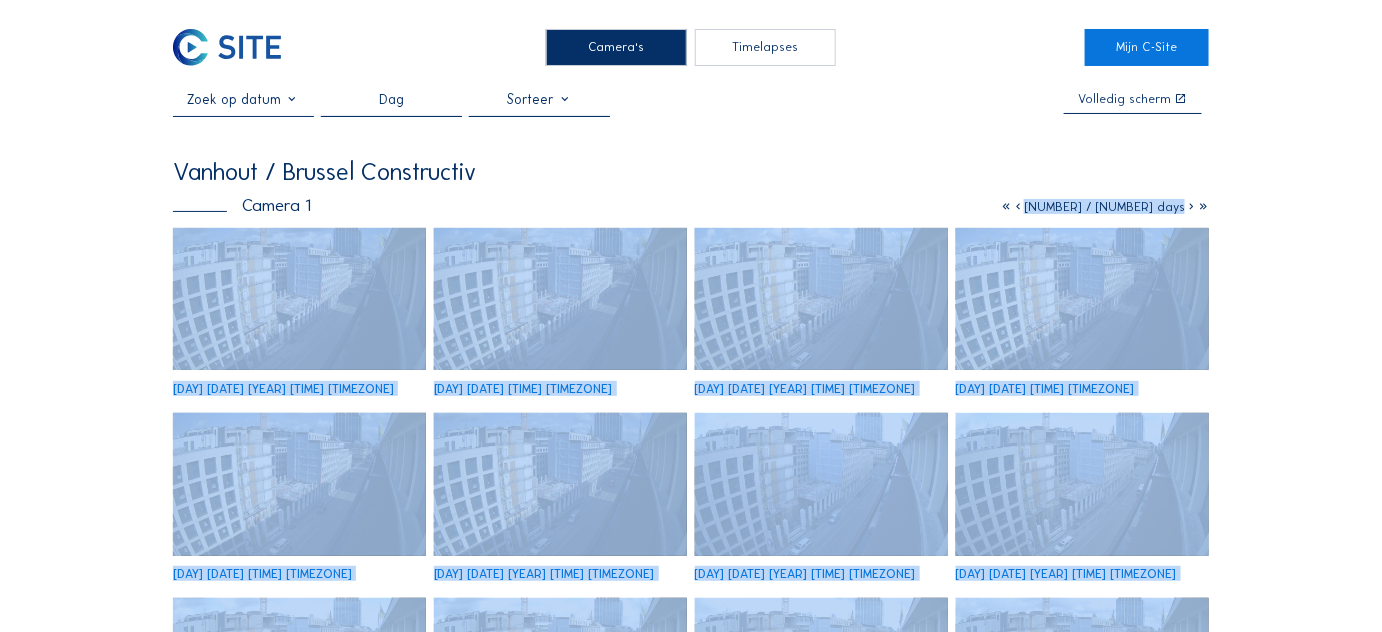 click on "Camera's   Timelapses  Mijn C-Site Dag Volledig scherm Vanhout / [CITY] Constructiv Camera 1   [NUMBER] / [NUMBER] days   [DAY] [DATE] [TIME] [TIMEZONE]  [DAY] [DATE] [TIME] [TIMEZONE]  [DAY] [DATE] [TIME] [TIMEZONE]  [DAY] [DATE] [TIME] [TIMEZONE]  [DAY] [DATE] [TIME] [TIMEZONE]  [DAY] [DATE] [TIME] [TIMEZONE]  [DAY] [DATE] [TIME] [TIMEZONE]  [DAY] [DATE] [TIME] [TIMEZONE]  [DAY] [DATE] [TIME] [TIMEZONE]  [DAY] [DATE] [TIME] [TIMEZONE]  [DAY] [DATE] [TIME] [TIMEZONE]  [DAY] [DATE] [TIME] [TIMEZONE]  [DAY] [DATE] [TIME] [TIMEZONE]  [DAY] [DATE] [TIME] [TIMEZONE]  [DAY] [DATE] [TIME] [TIMEZONE]  [DAY] [DATE] [TIME] [TIMEZONE]  Abonneer op onze nieuwsbrief   Registreren   Kantoor   Sluis 2B/0001  [NUMBER] [LOCATION]  BE [NUMBER]   Contacteer ons  [EMAIL] [EMAIL]  [PHONE]   Volg ons   Blijf op de hoogte via  Linkedin Instagram Copyright © C-SITE 2023  Algemene voorwaarden   Privacybeleid   Cookie Beleid  Vragen over ons platform? Wij begeleiden u graag. Contacteer ons op  [EMAIL] of  [PHONE]" at bounding box center [691, 773] 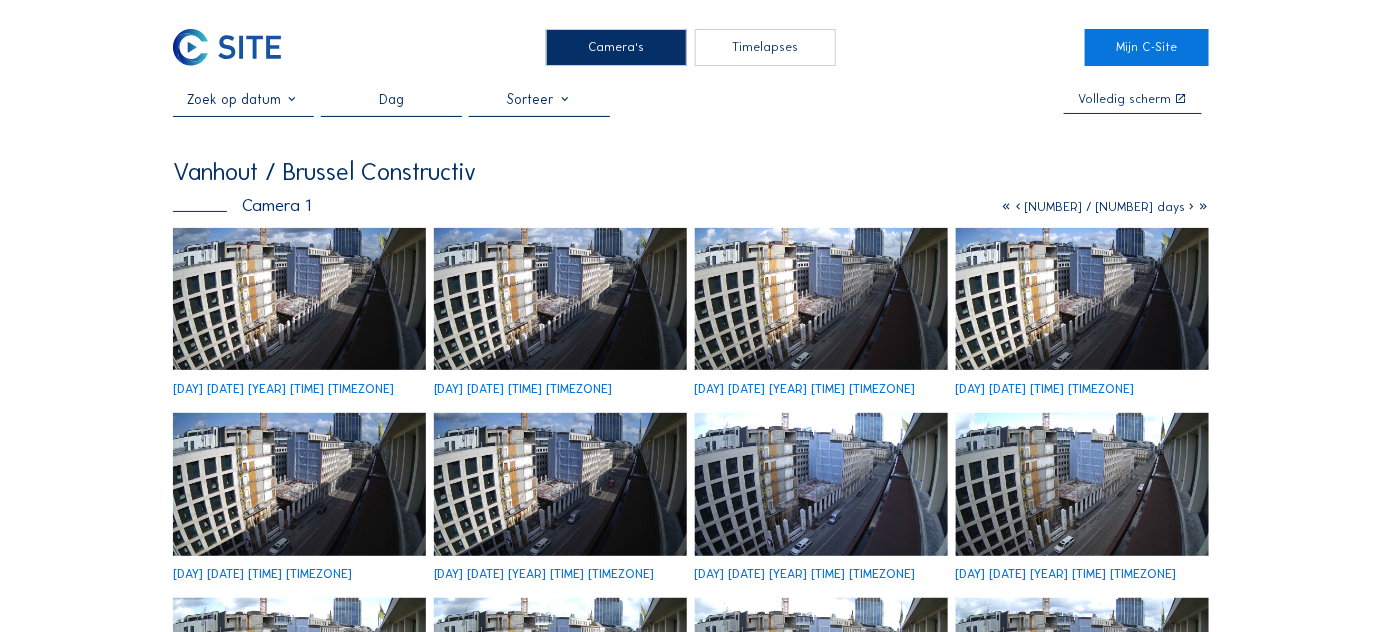 click at bounding box center [1191, 206] 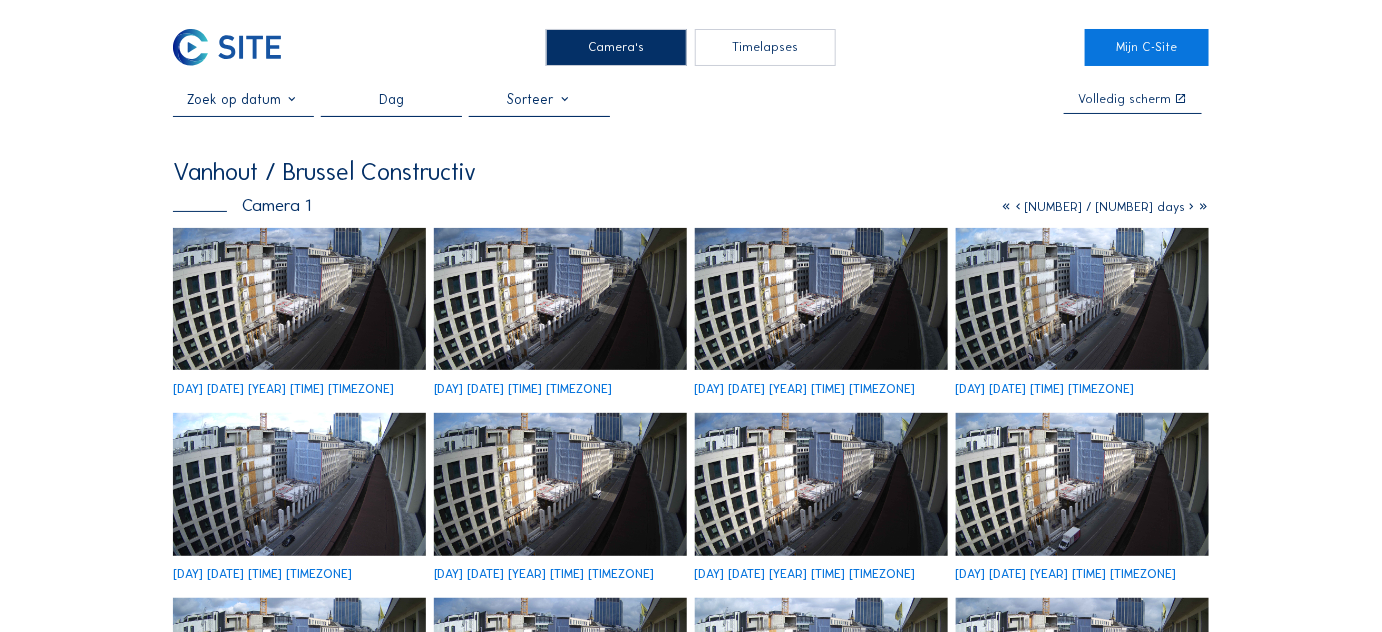 click at bounding box center [1191, 206] 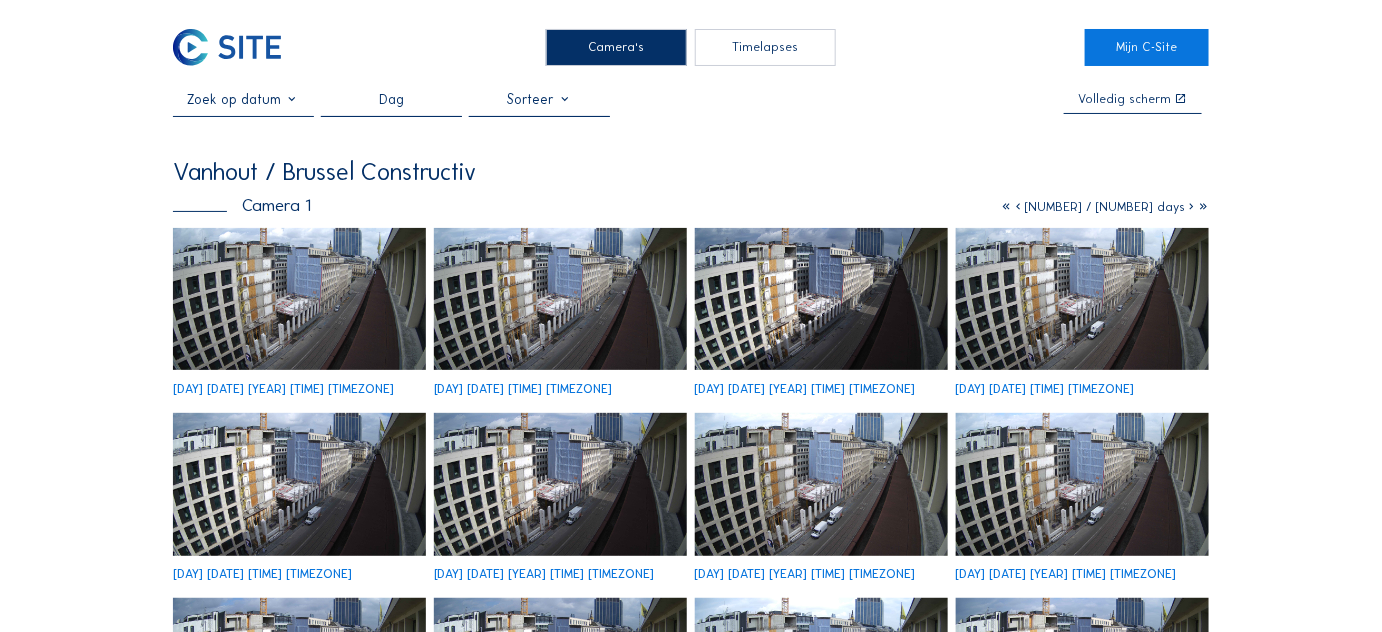 click at bounding box center [1191, 206] 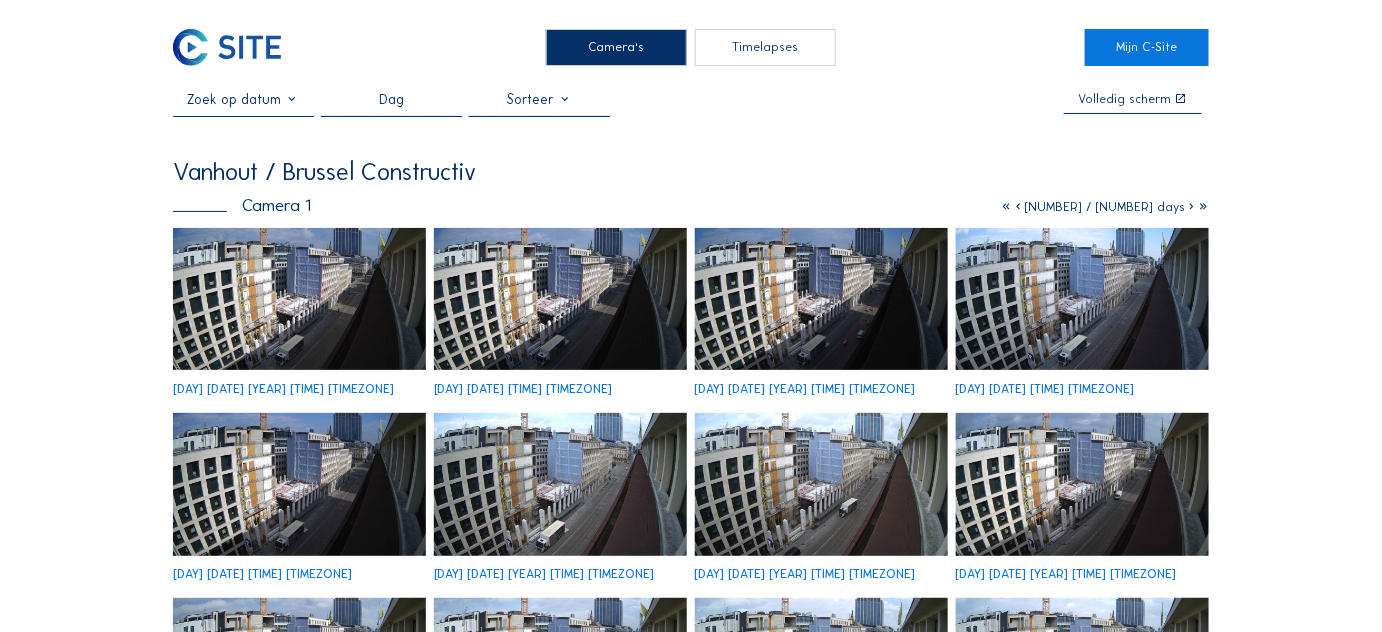 click at bounding box center (1191, 206) 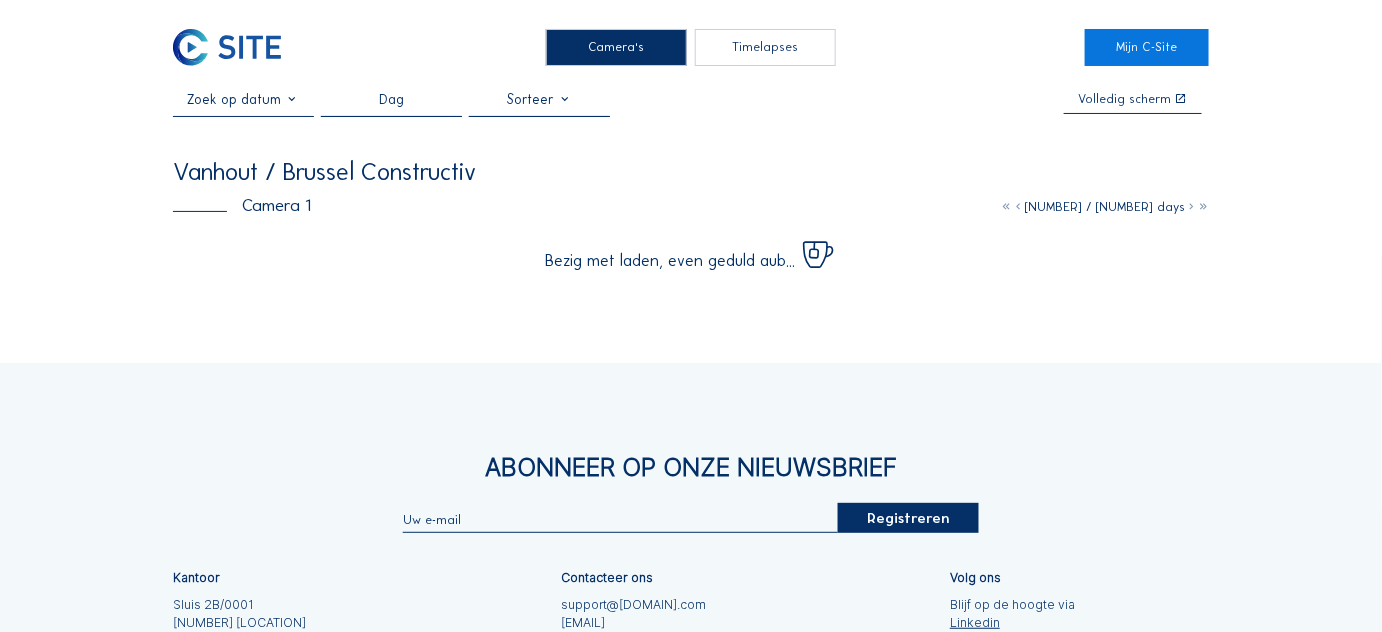 click at bounding box center [1191, 206] 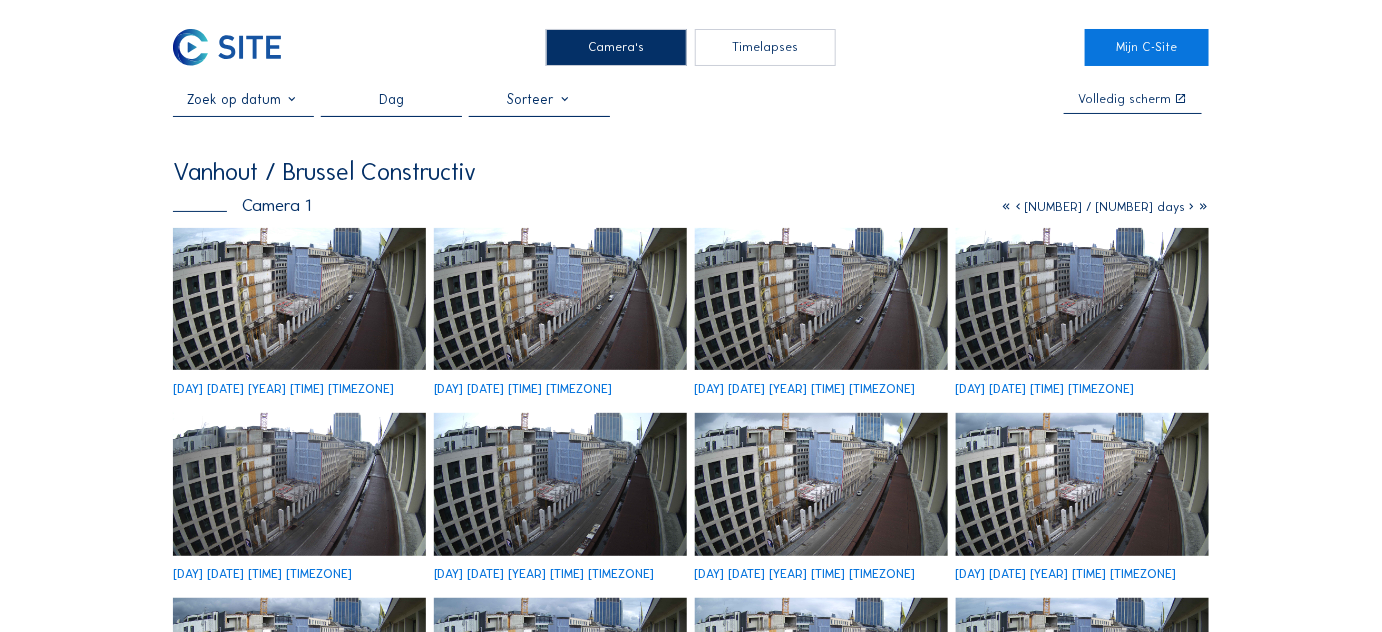 click at bounding box center (1191, 206) 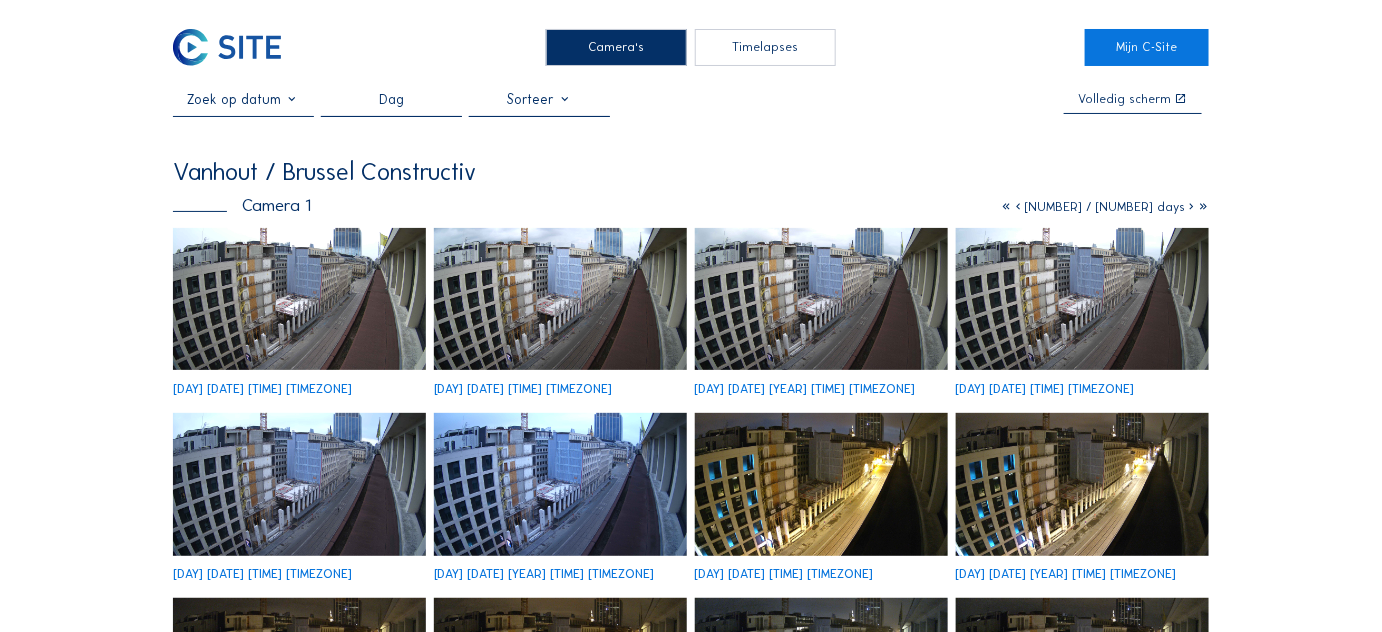 click at bounding box center [1191, 206] 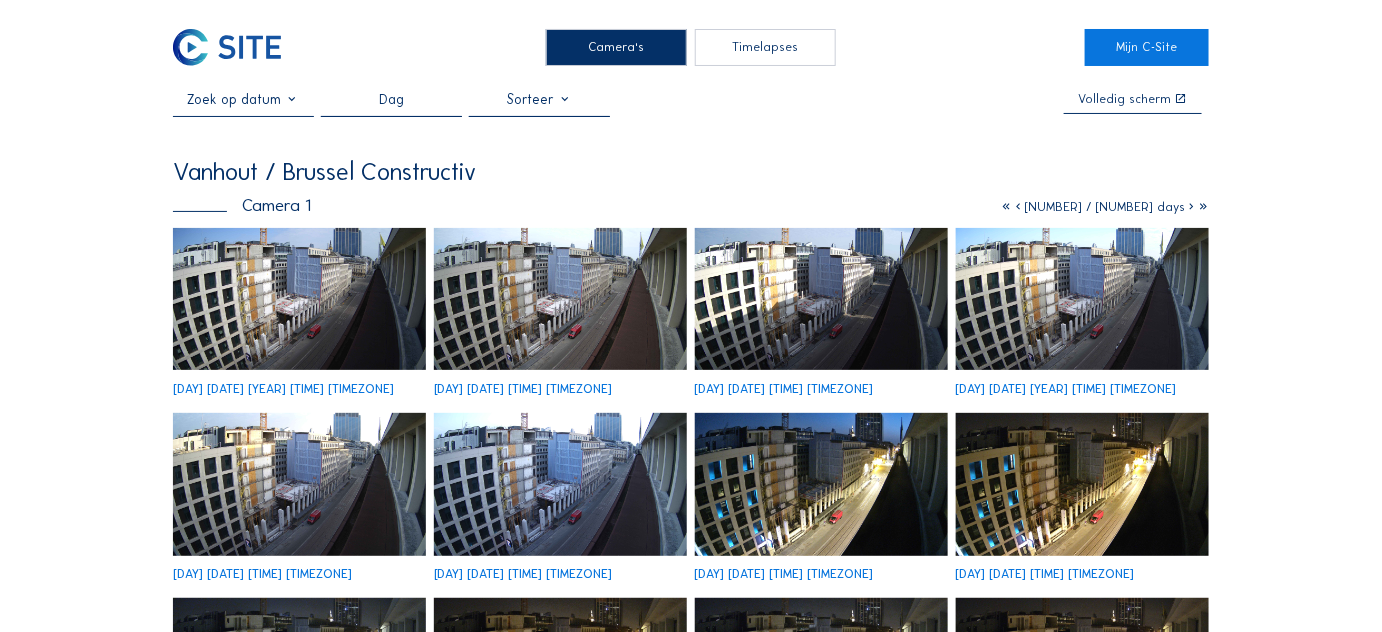 click at bounding box center [1191, 206] 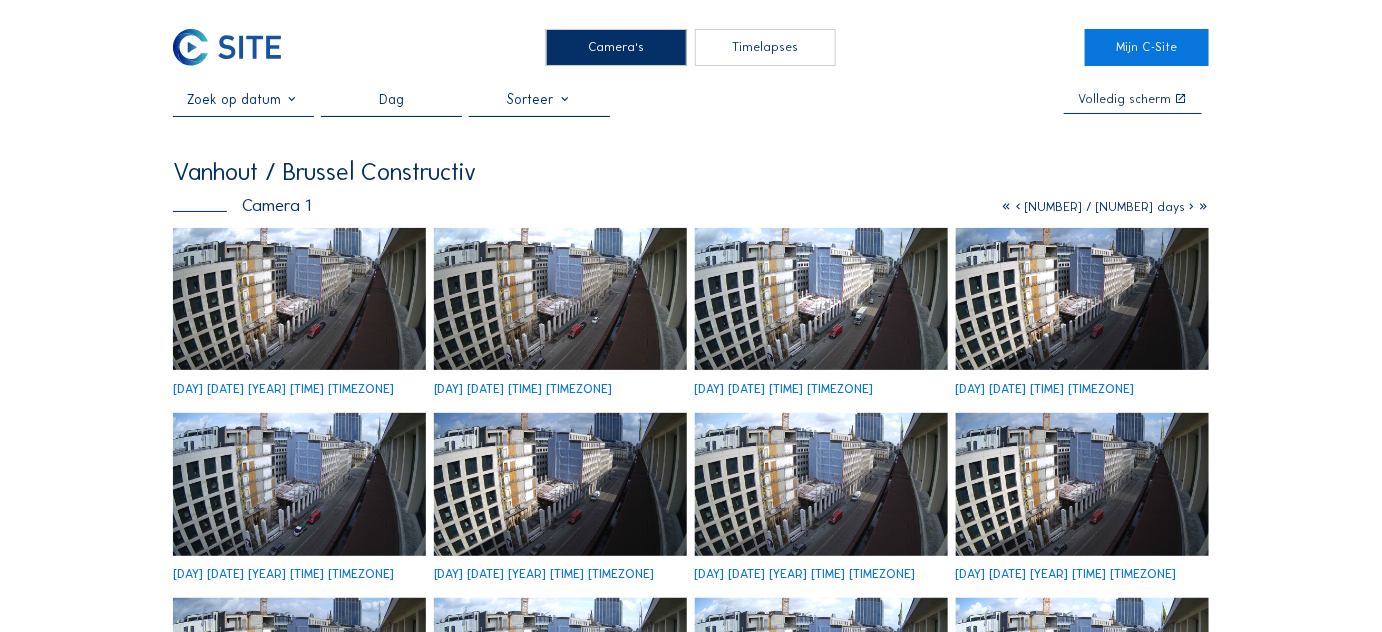 click at bounding box center [1191, 206] 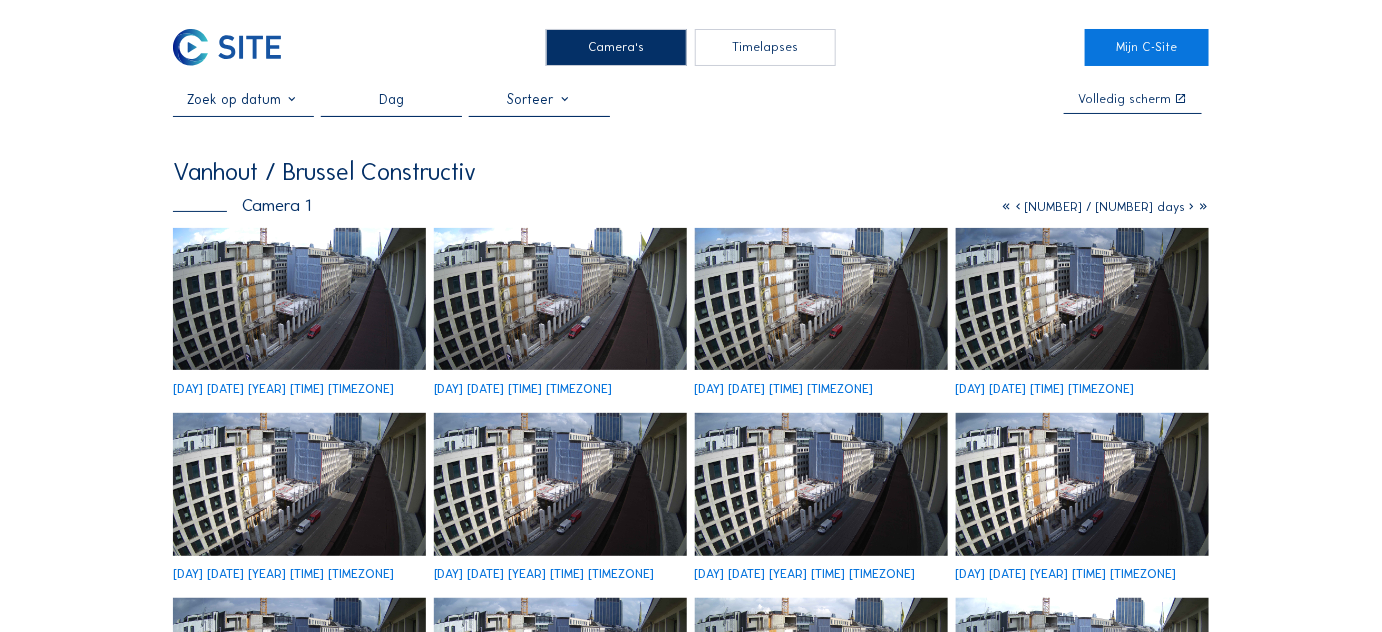 click at bounding box center [1191, 206] 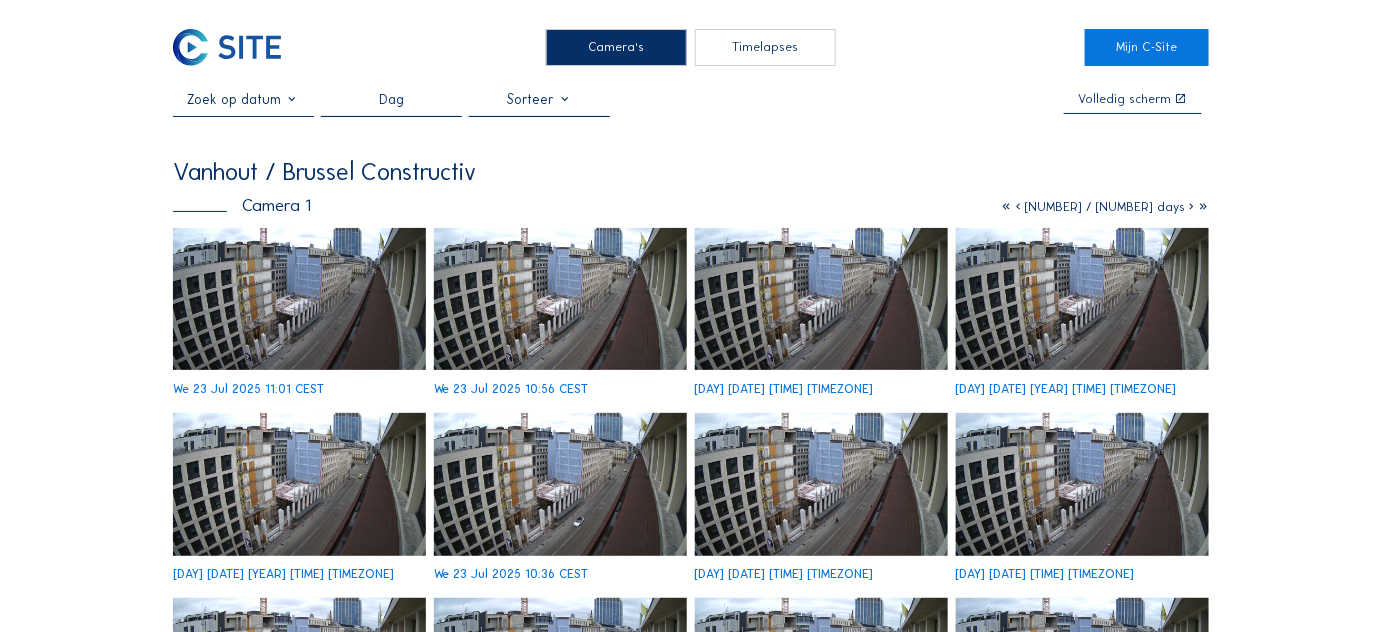 click at bounding box center [1191, 206] 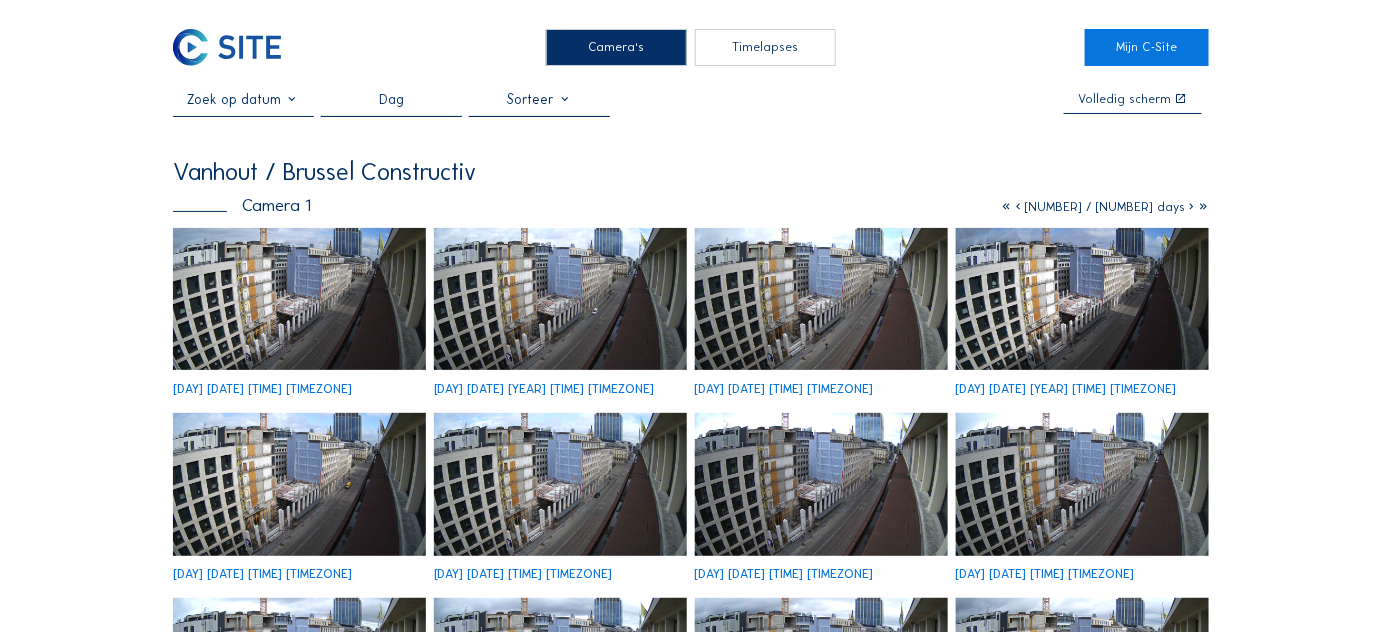 click at bounding box center [1191, 206] 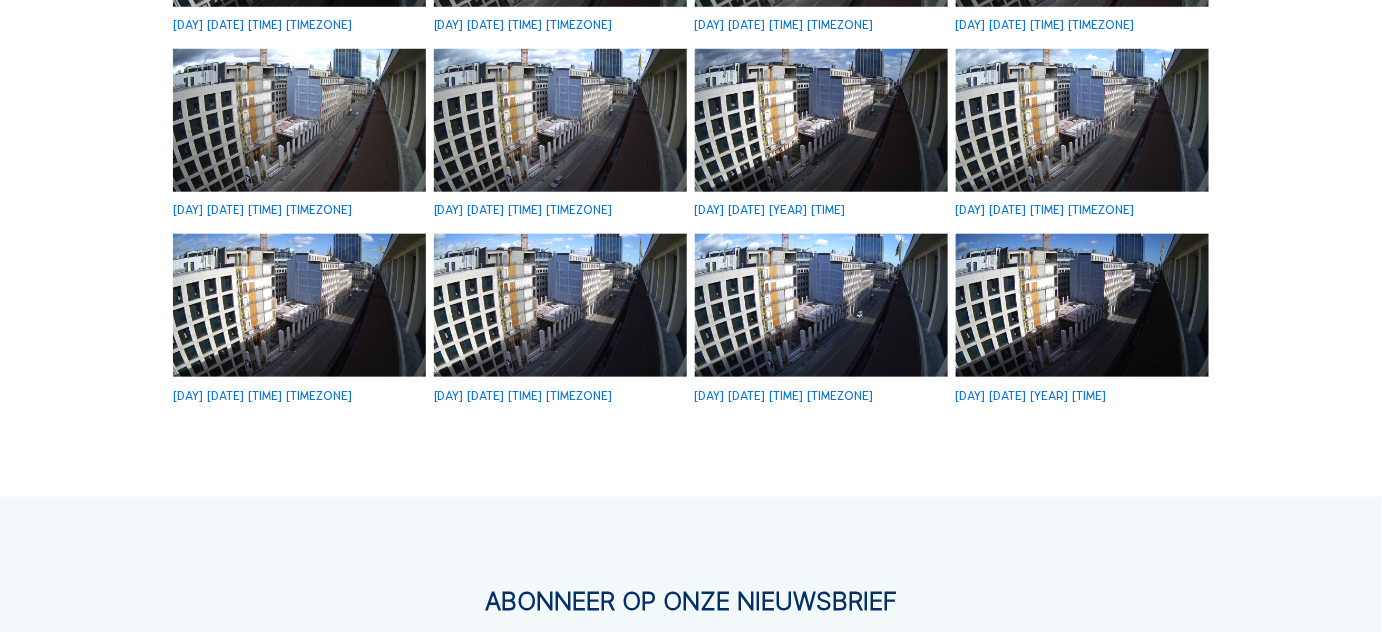 scroll, scrollTop: 549, scrollLeft: 0, axis: vertical 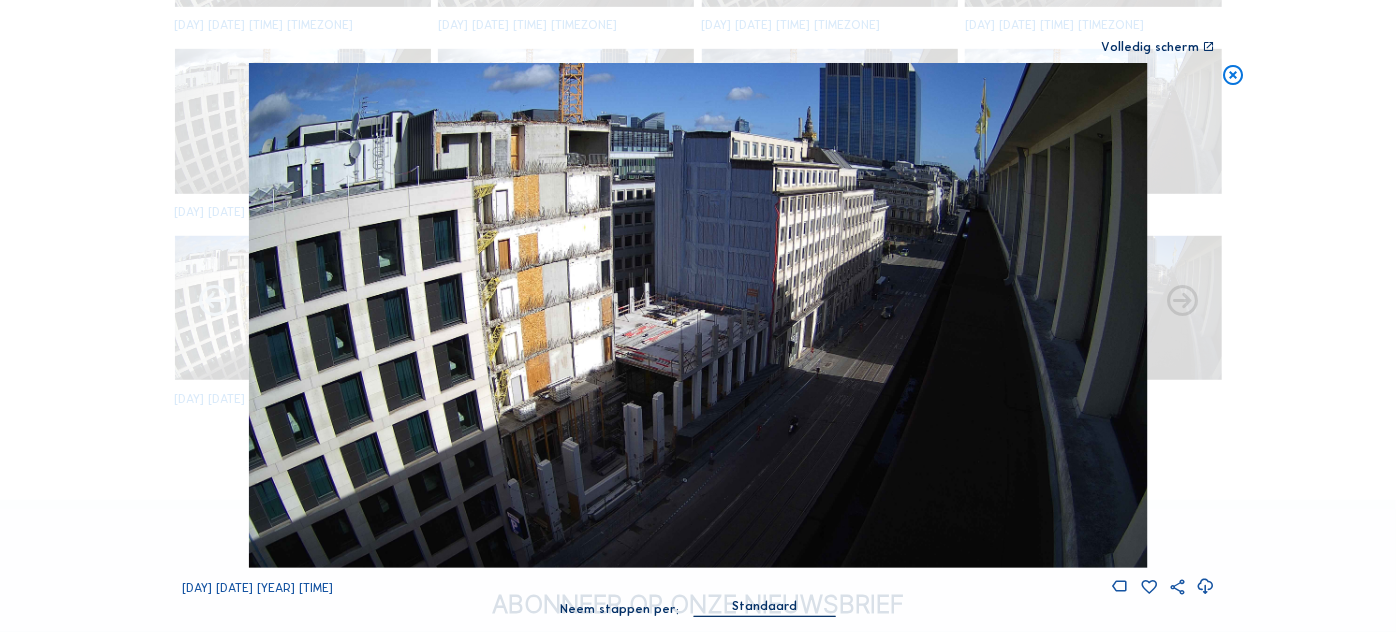 click at bounding box center [214, 302] 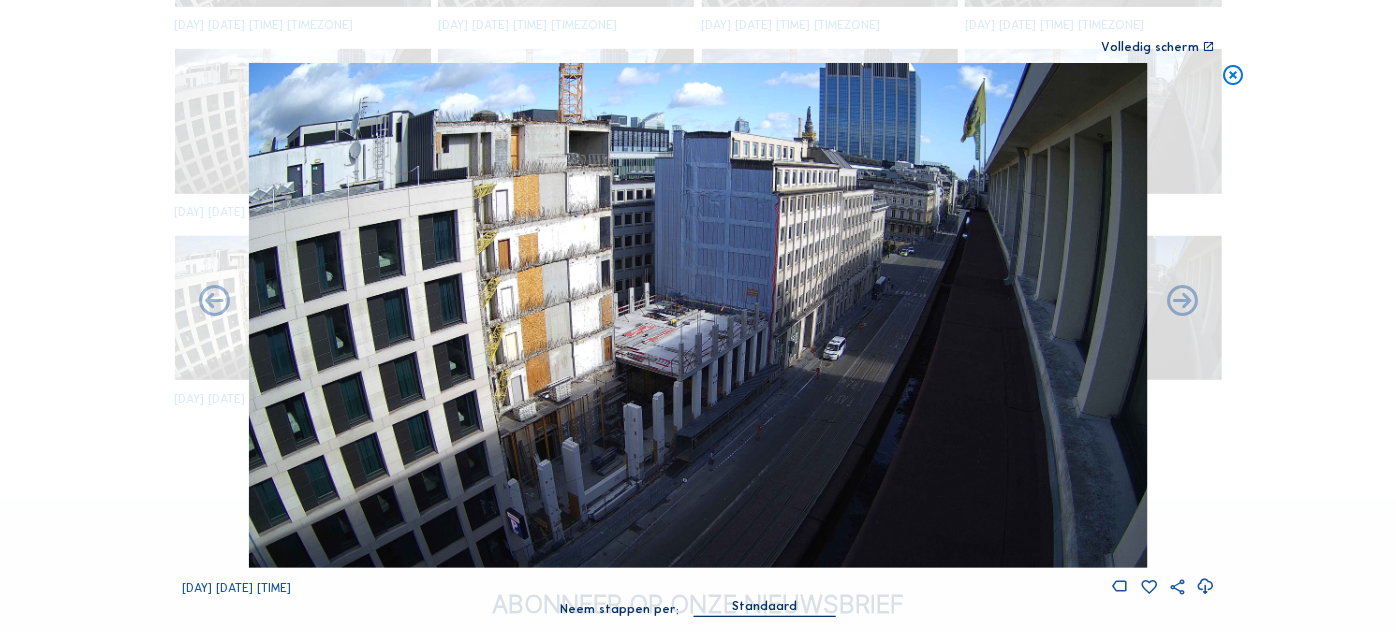 click at bounding box center (214, 302) 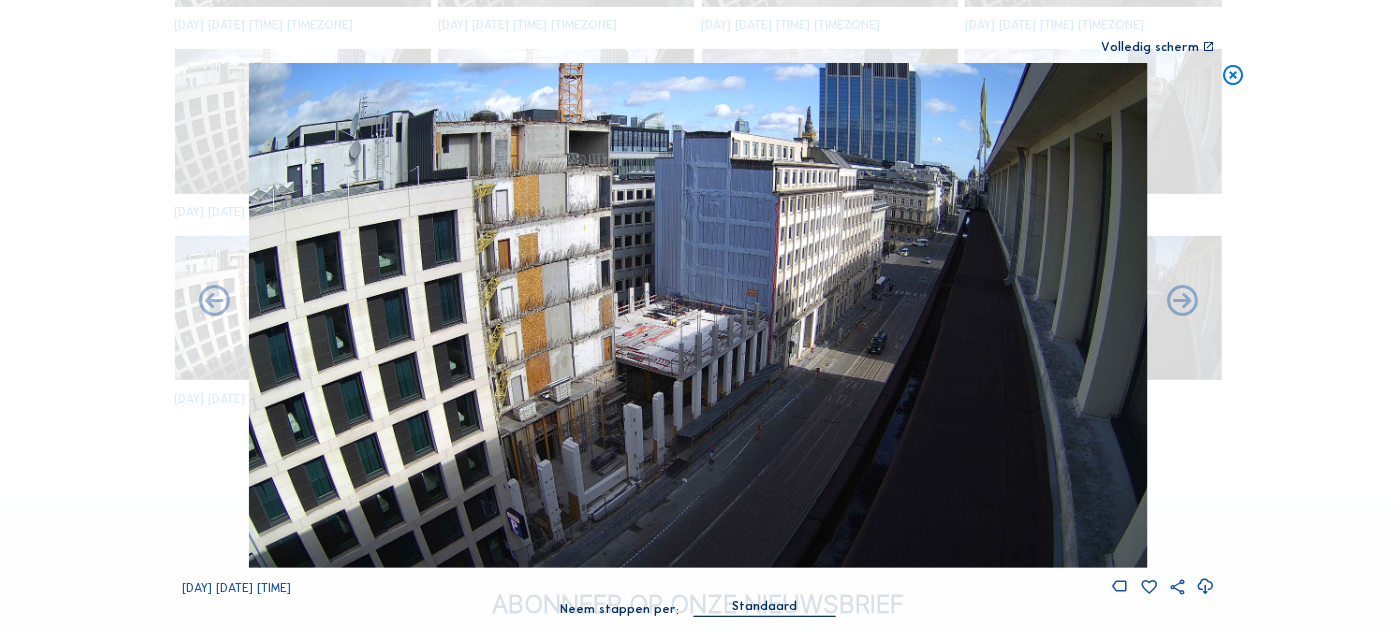 click at bounding box center [214, 302] 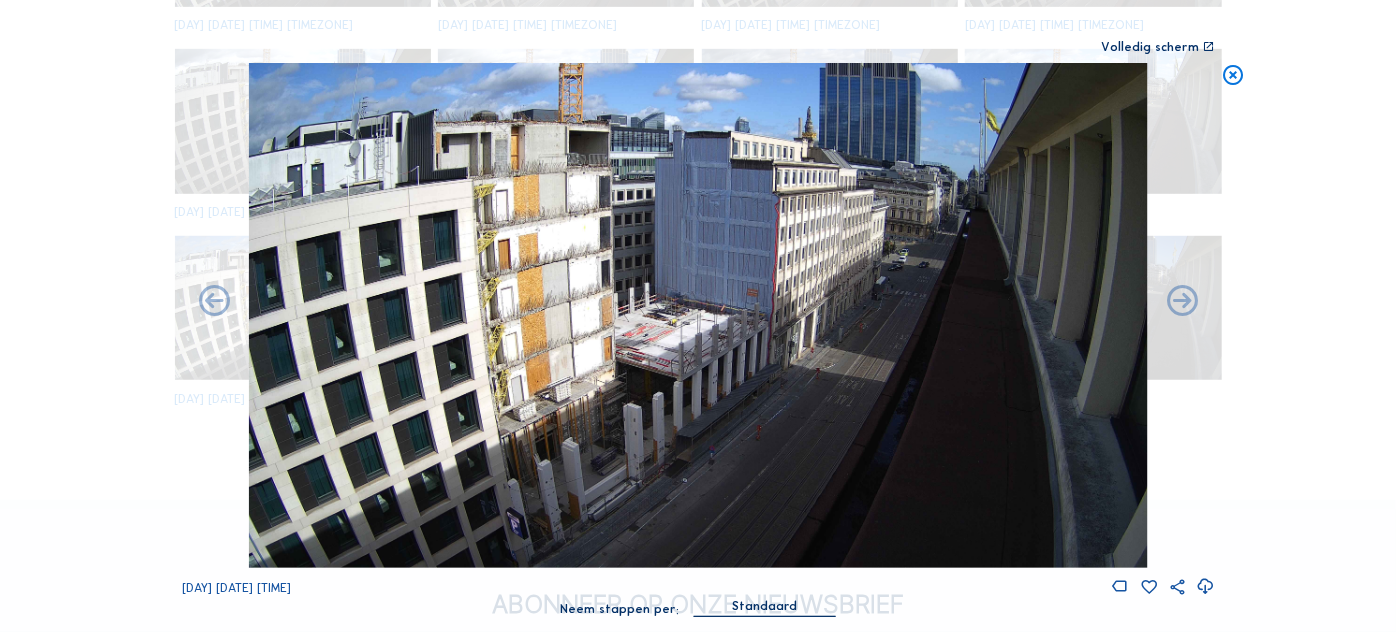 click at bounding box center [214, 302] 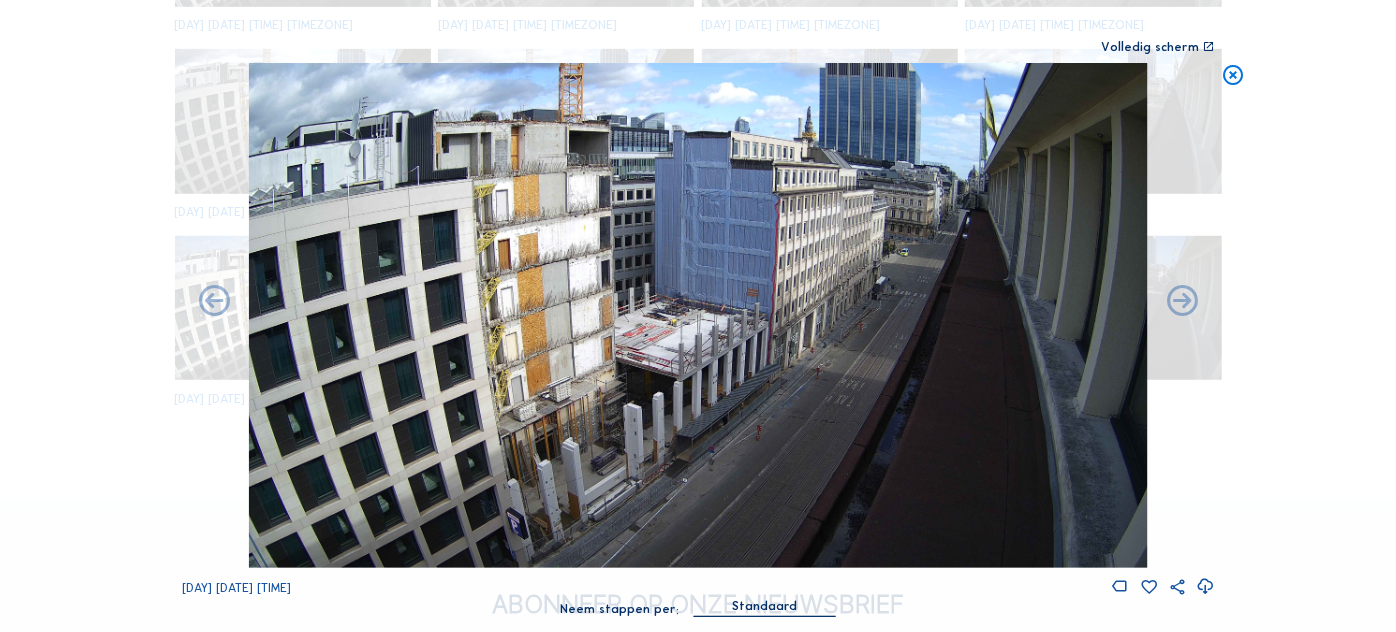 click at bounding box center [214, 302] 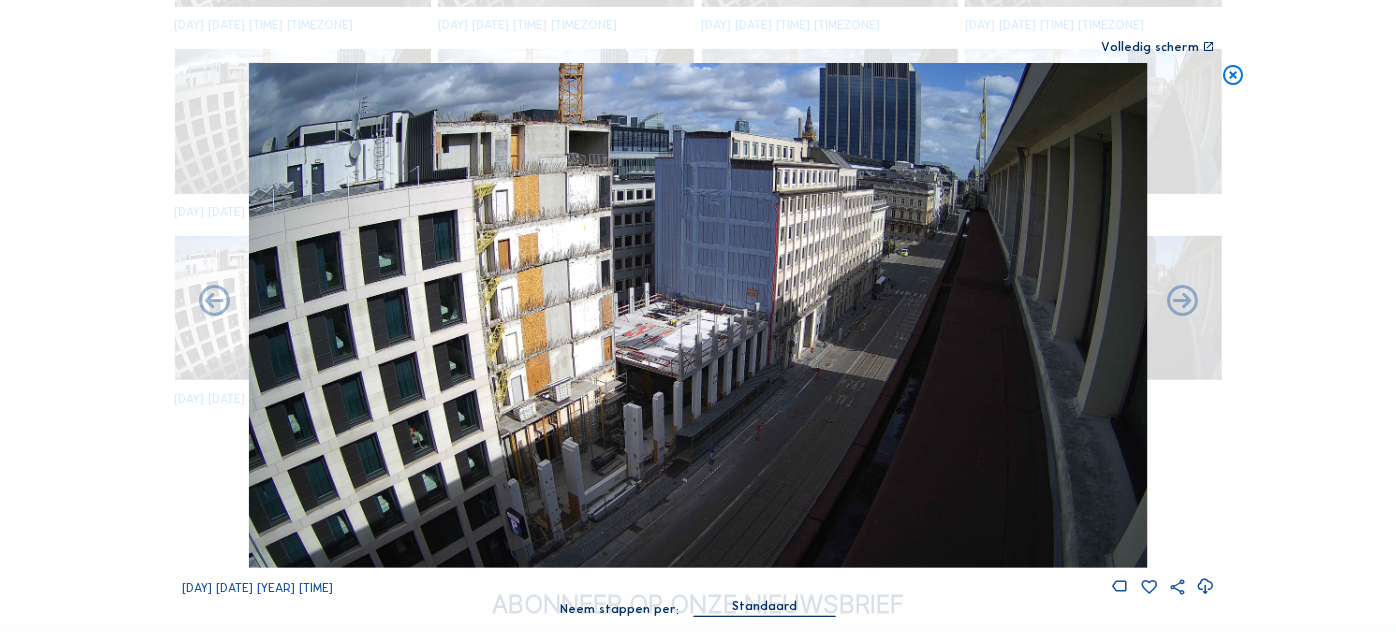 click at bounding box center (214, 302) 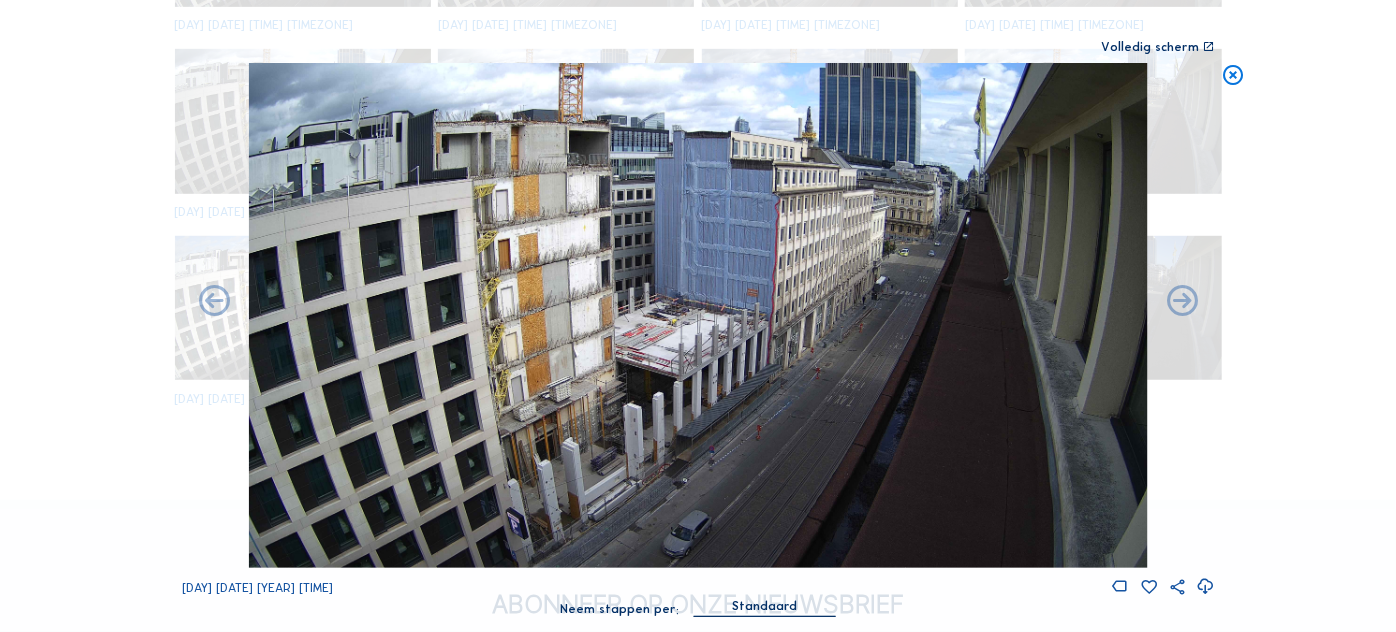 click at bounding box center (214, 302) 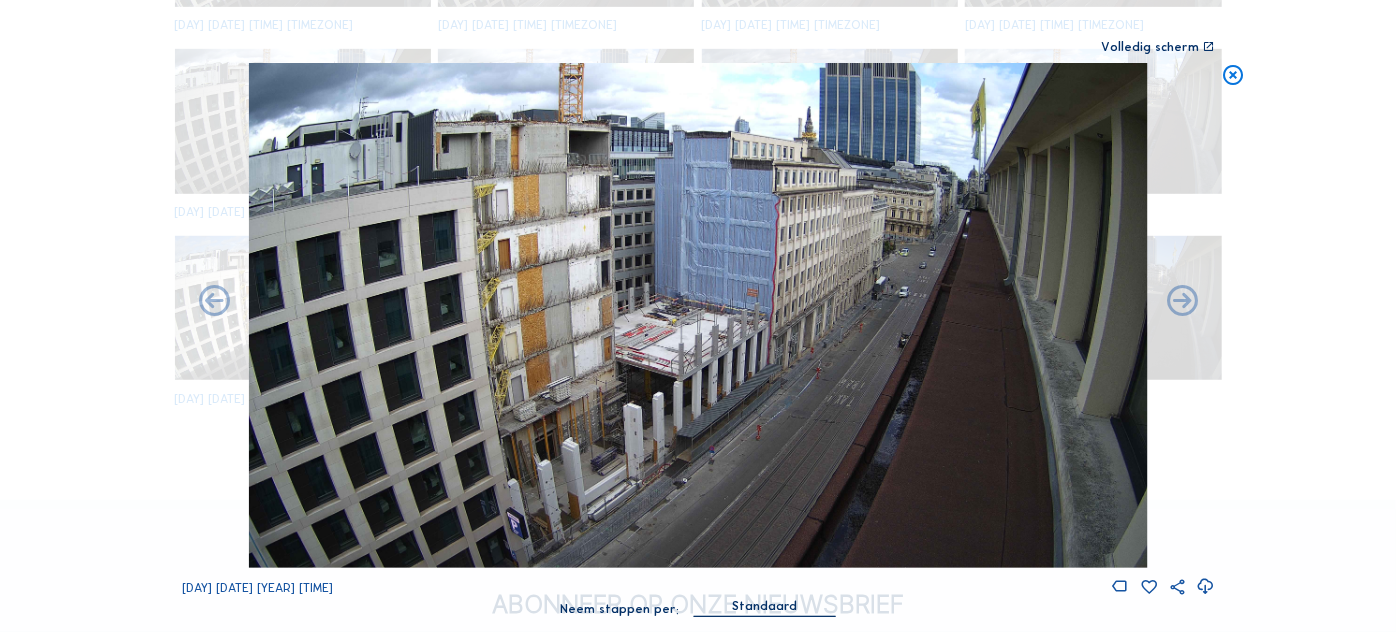 click at bounding box center [214, 302] 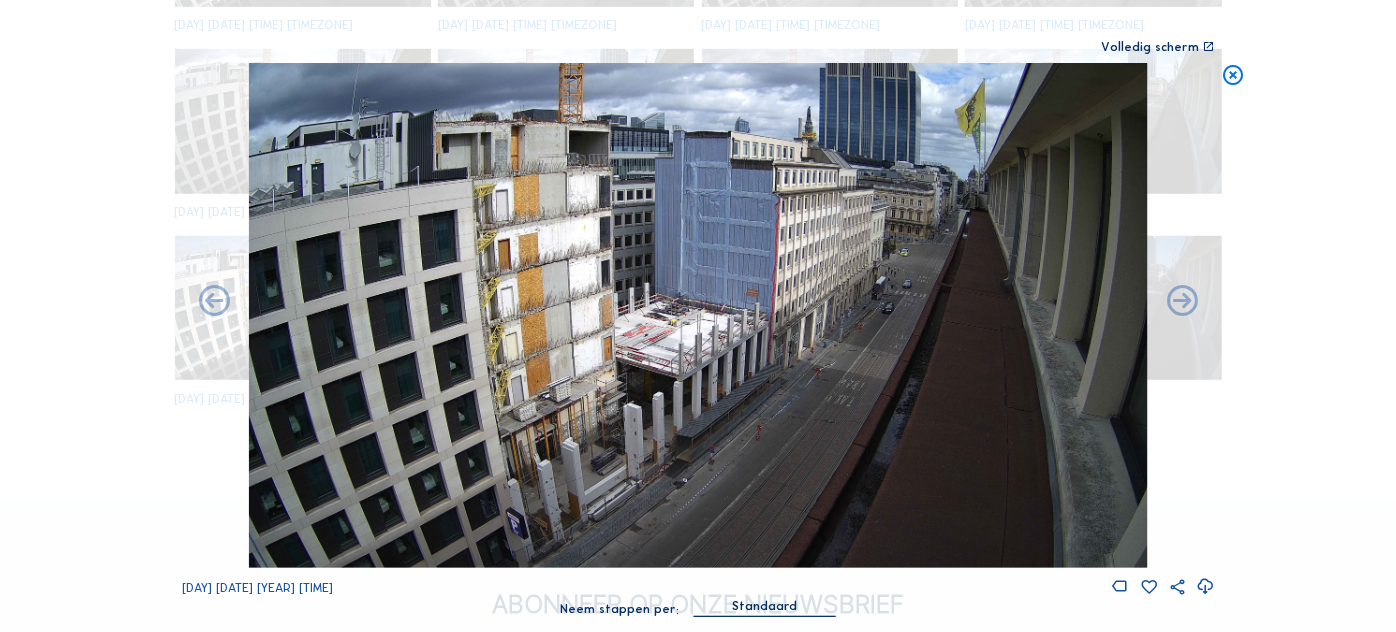 click at bounding box center [214, 302] 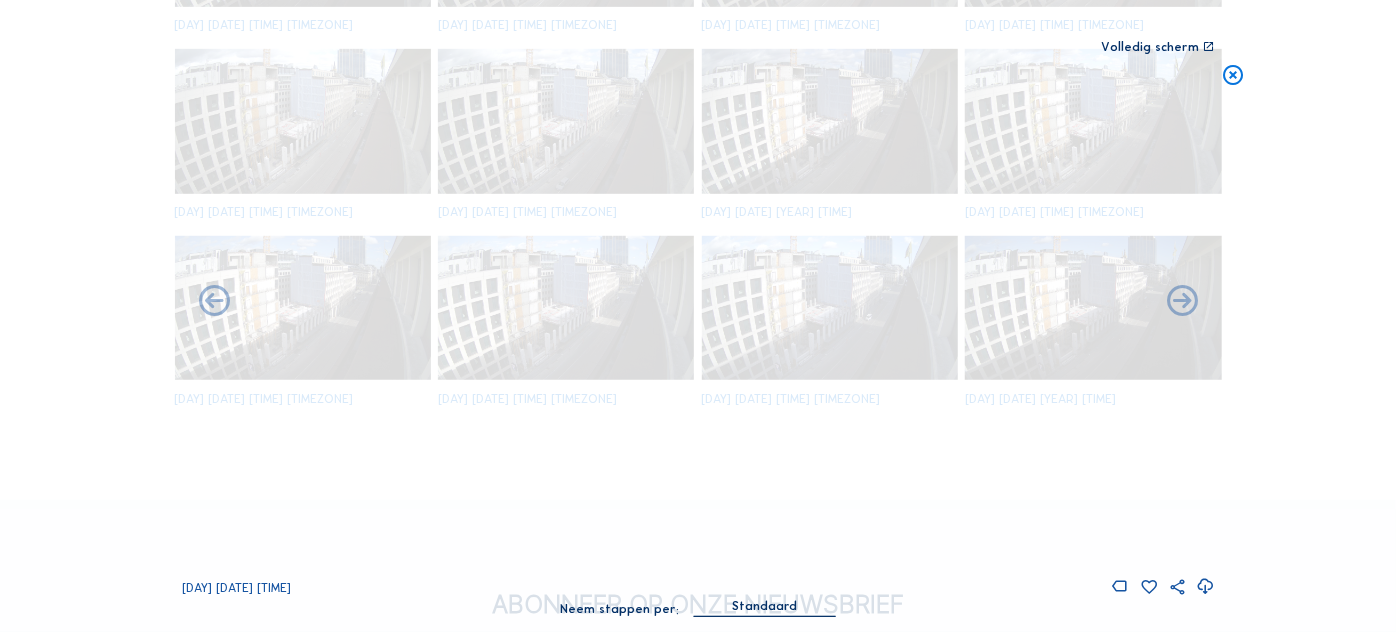 click at bounding box center (214, 302) 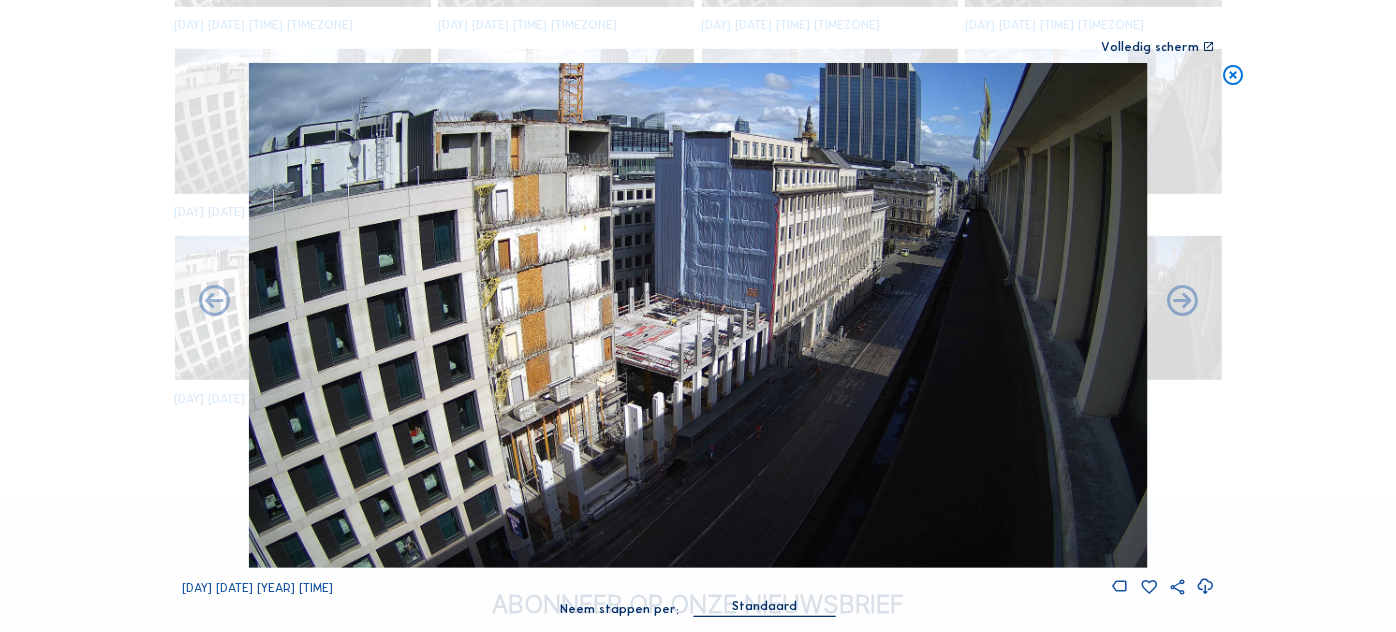 click at bounding box center (214, 302) 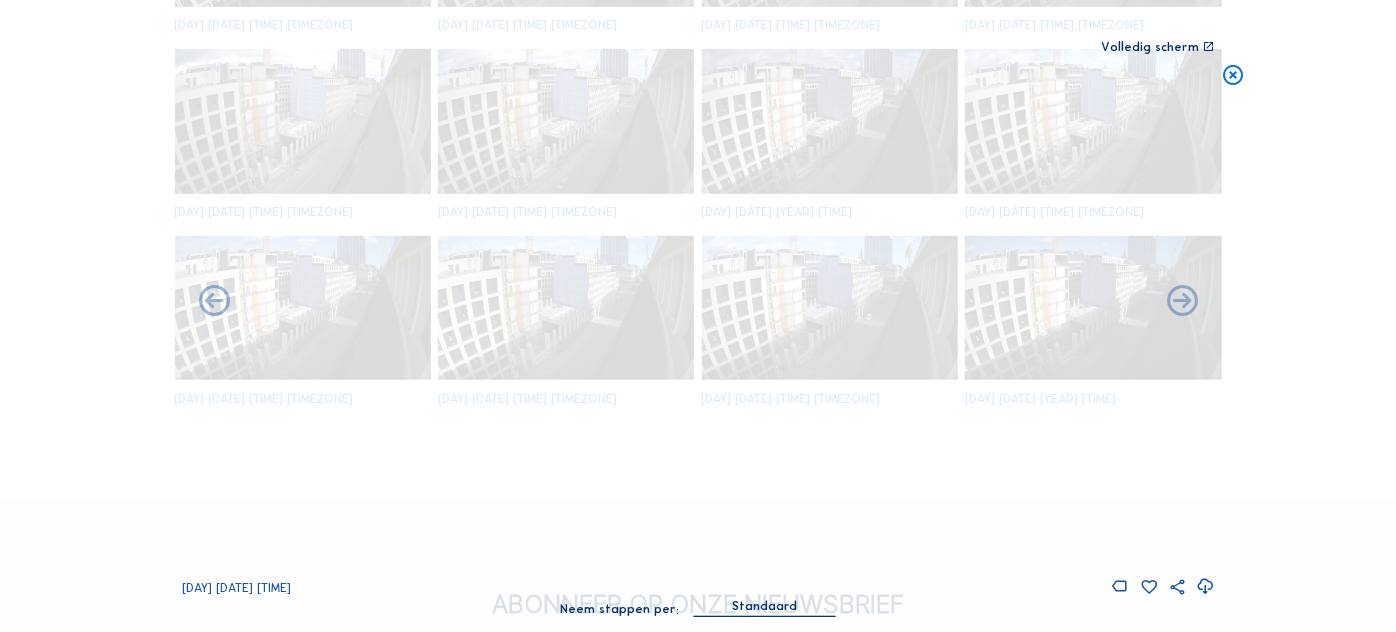 click at bounding box center (214, 302) 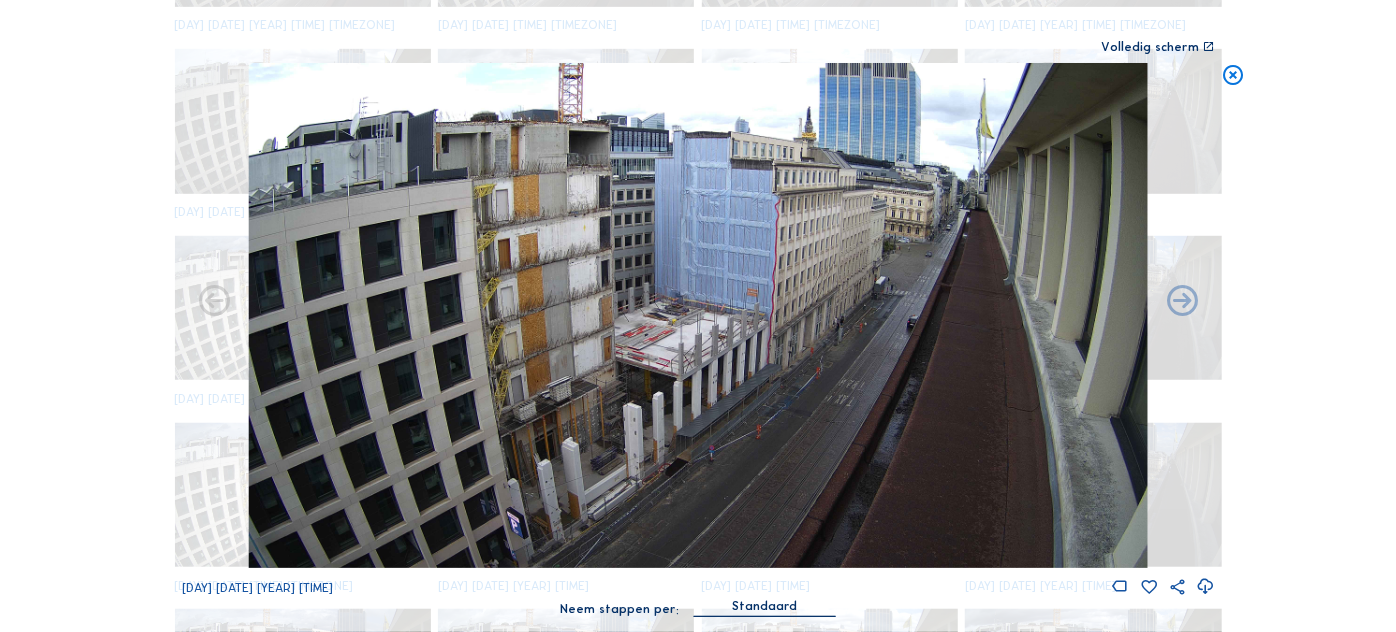 click on "[DAY] [DATE] [YEAR] [TIME]" at bounding box center [698, 330] 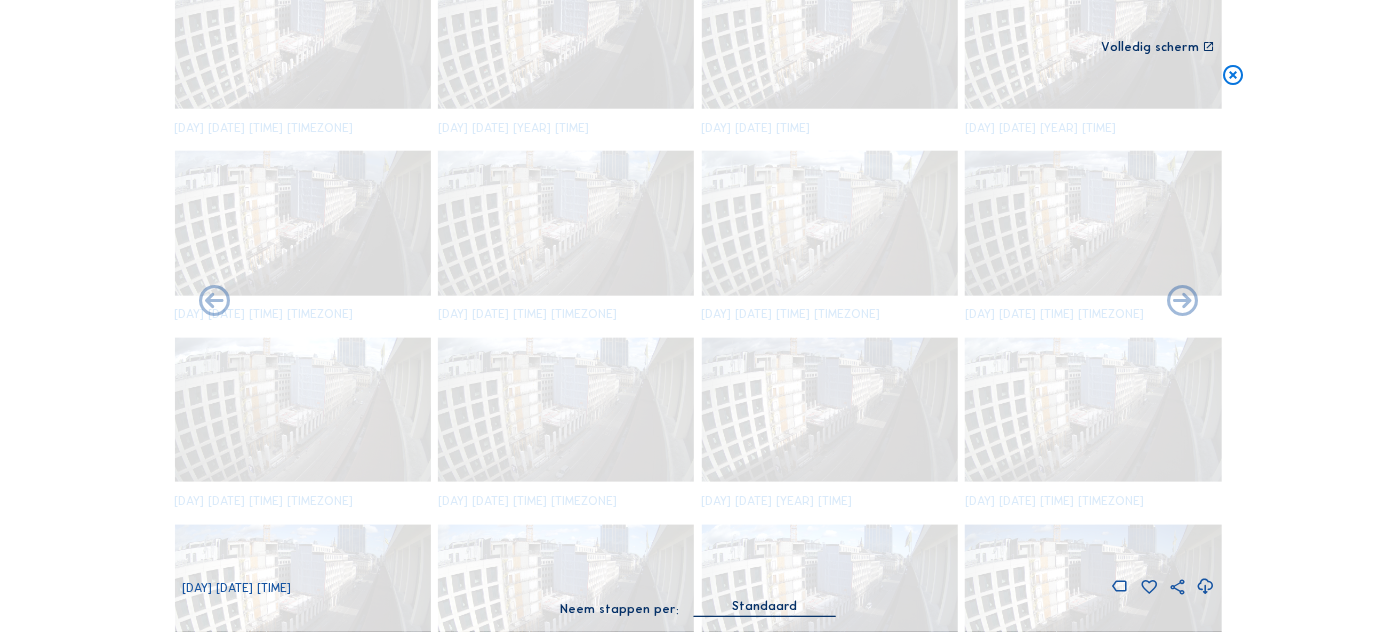 click at bounding box center [214, 302] 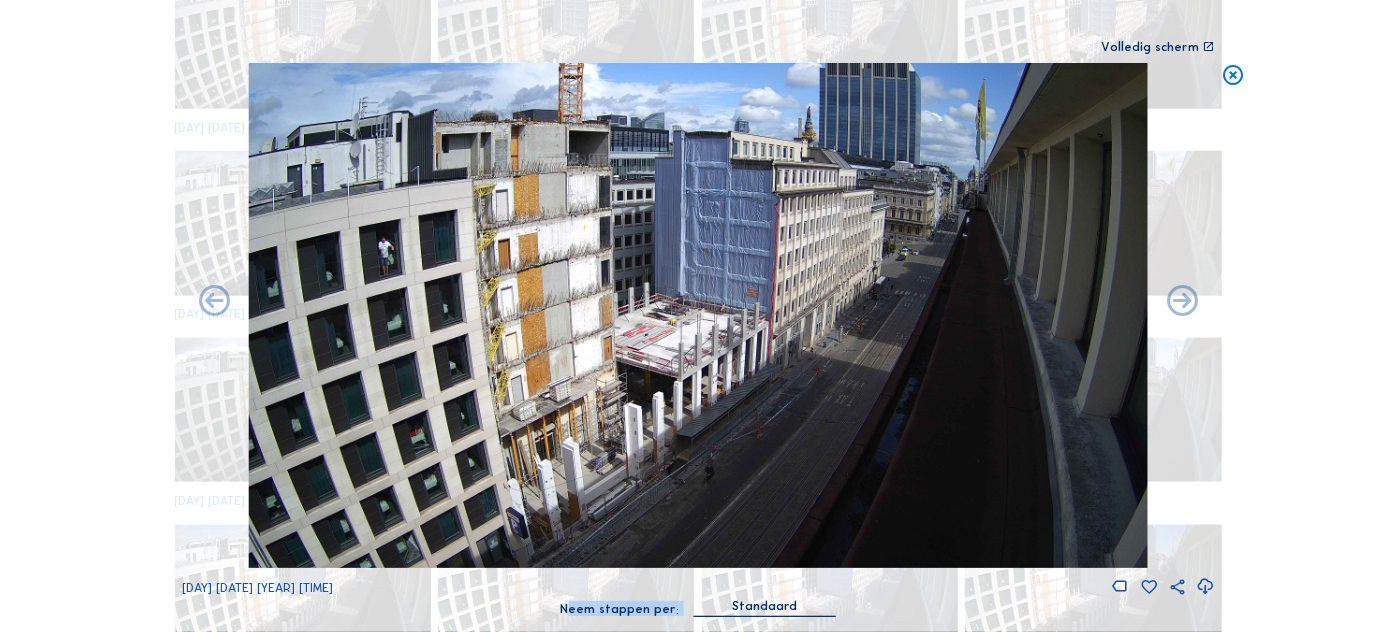 click on "Scroll om door de tijd te reizen | Druk op de 'Alt'-knop + scroll om te Zoomen | Klik en Sleep om te navigeren  Volledig scherm [DAY] [DATE] [YEAR] [TIME]  Neem stappen per:   Standaard" at bounding box center (698, 316) 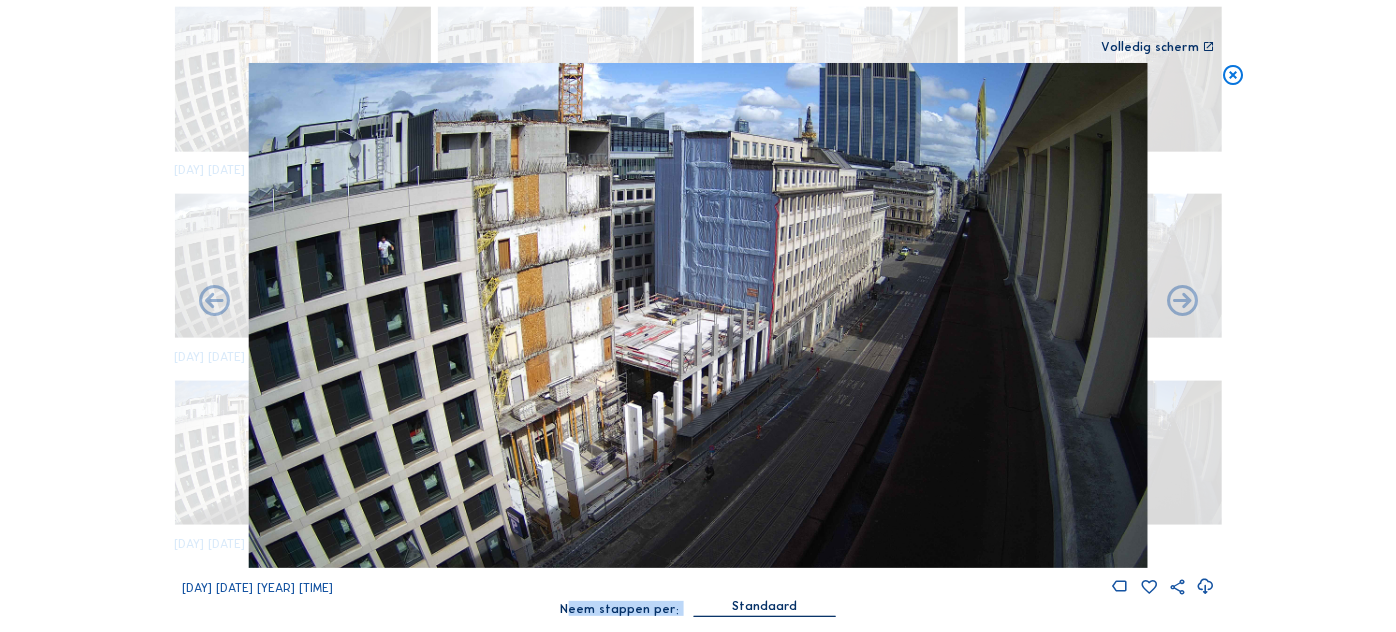 scroll, scrollTop: 1298, scrollLeft: 0, axis: vertical 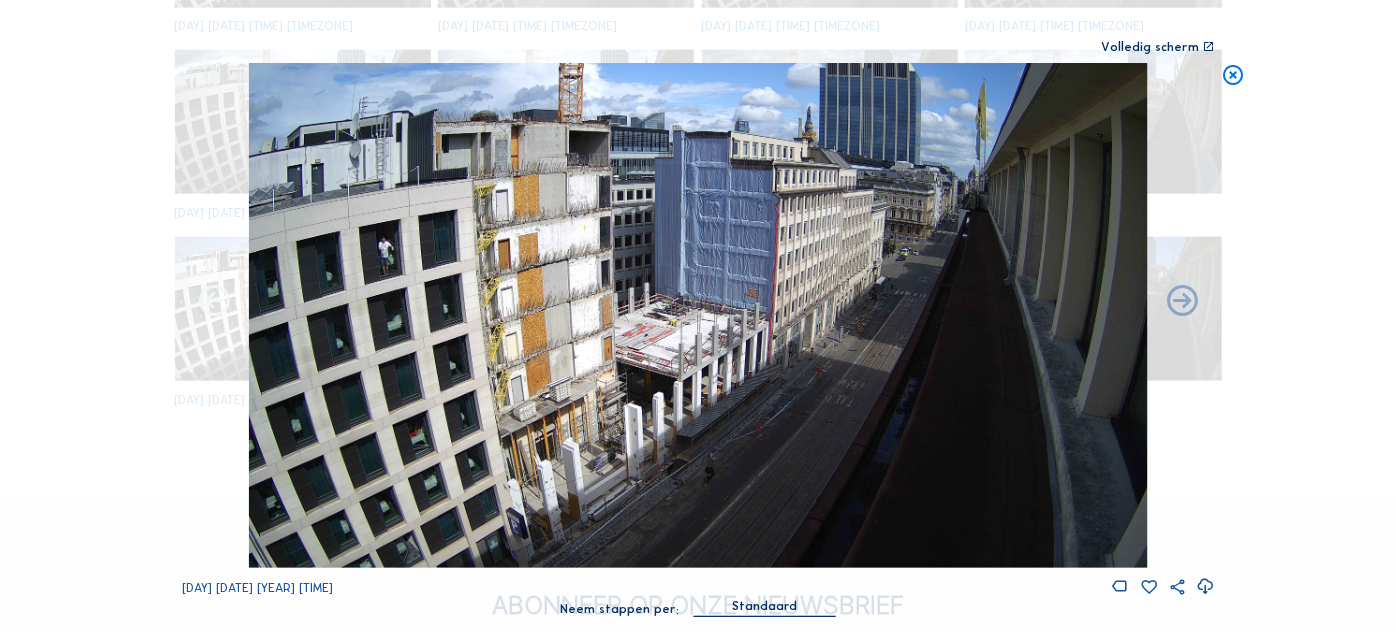 click at bounding box center (214, 302) 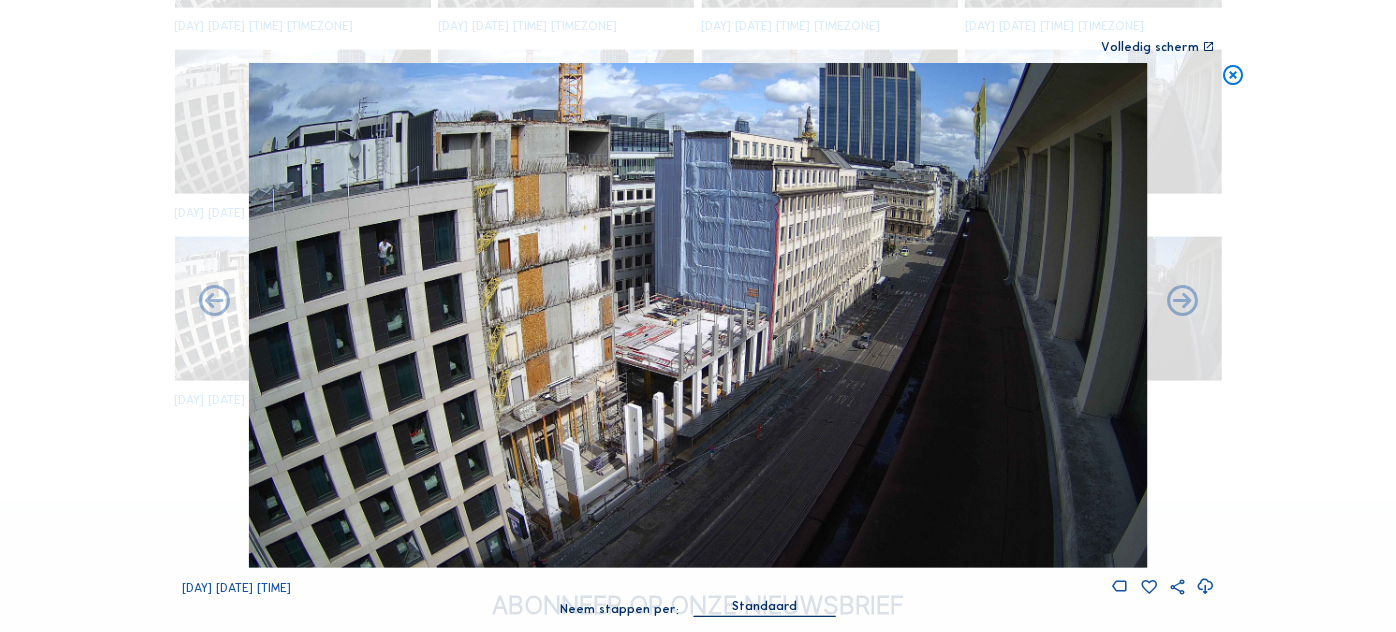 click at bounding box center [214, 302] 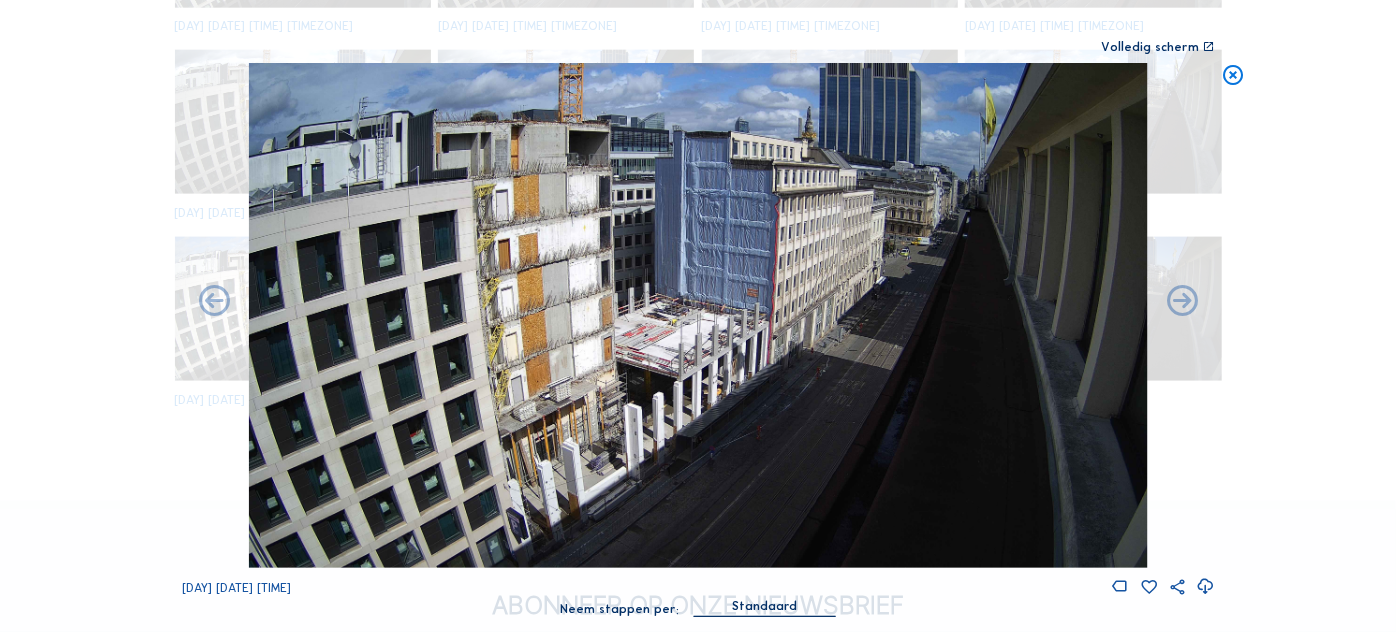 click on "Standaard" at bounding box center (764, 606) 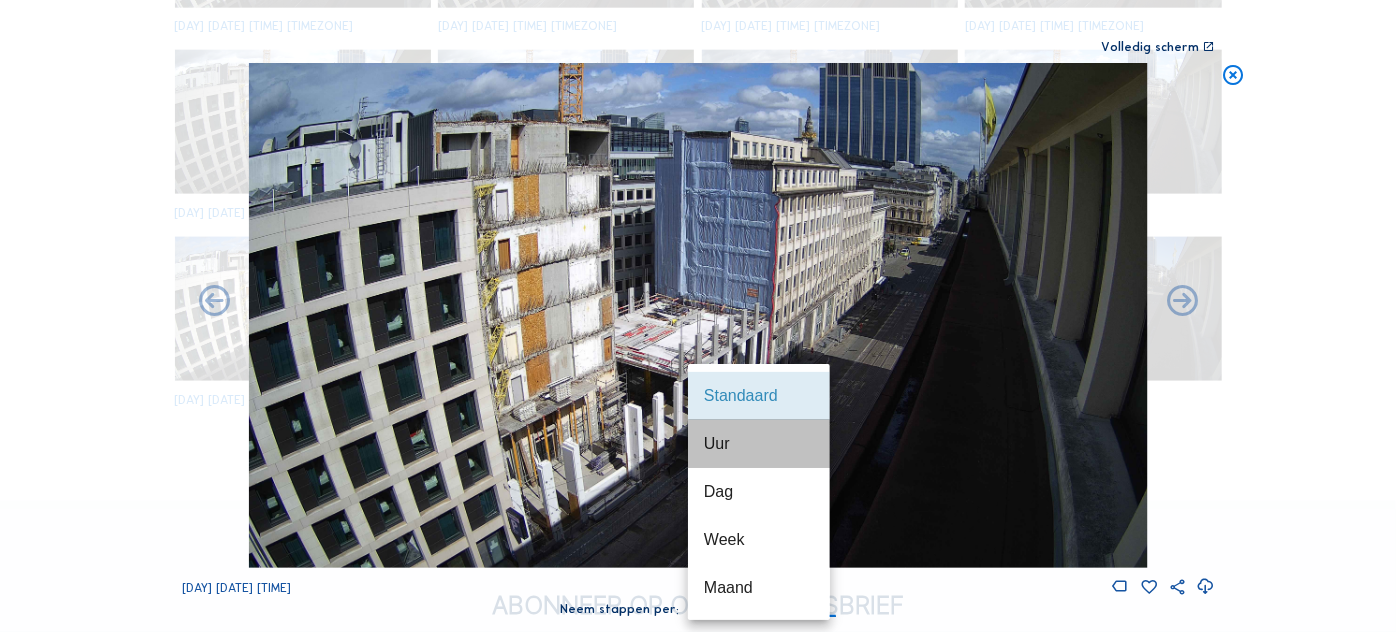 click on "Uur" at bounding box center (759, 443) 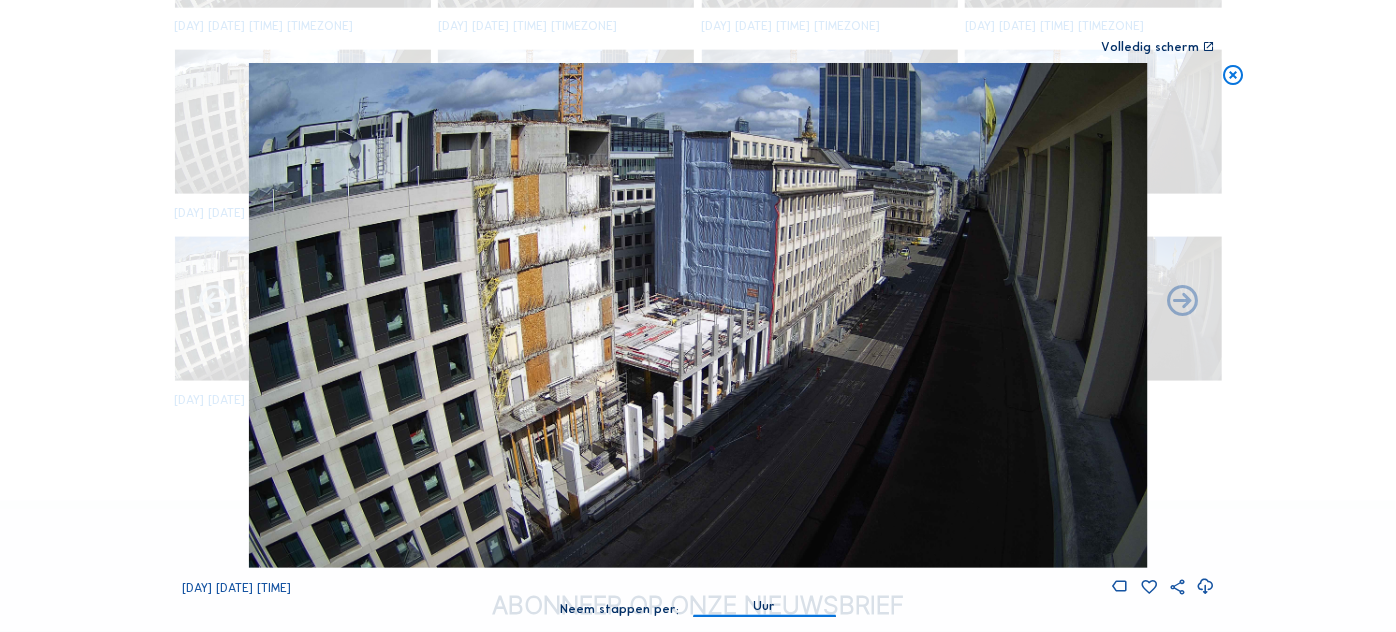 click at bounding box center (214, 302) 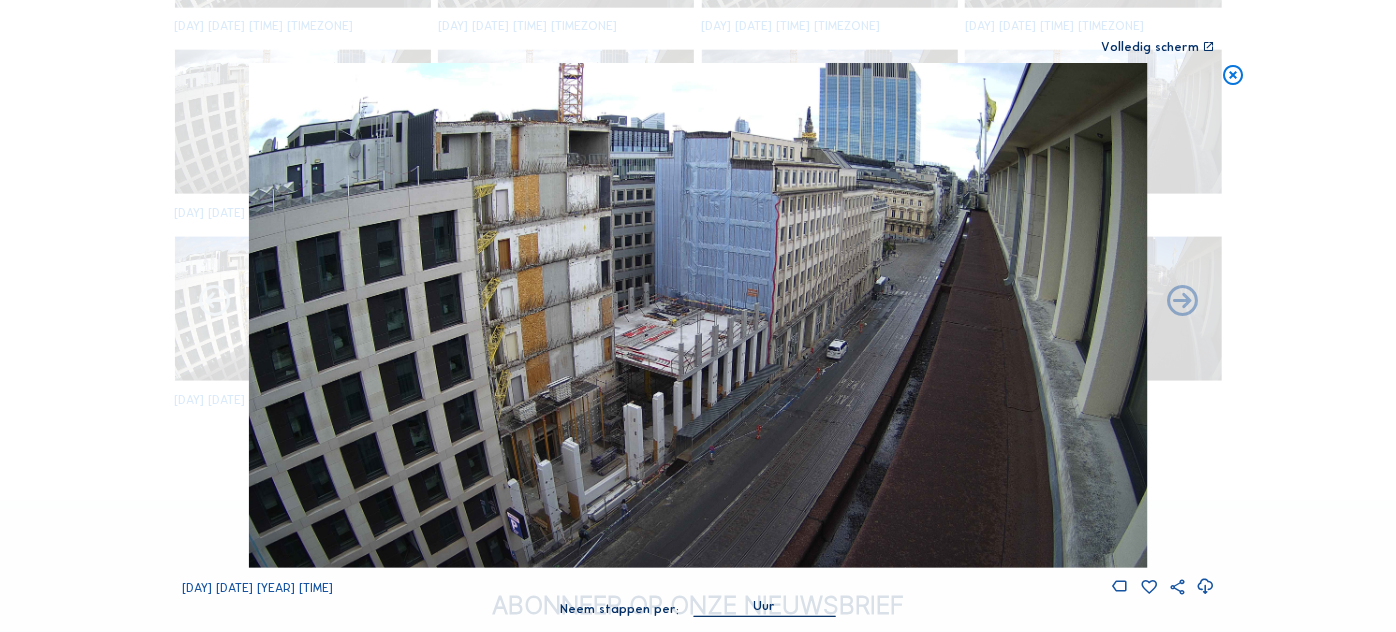 click at bounding box center (214, 302) 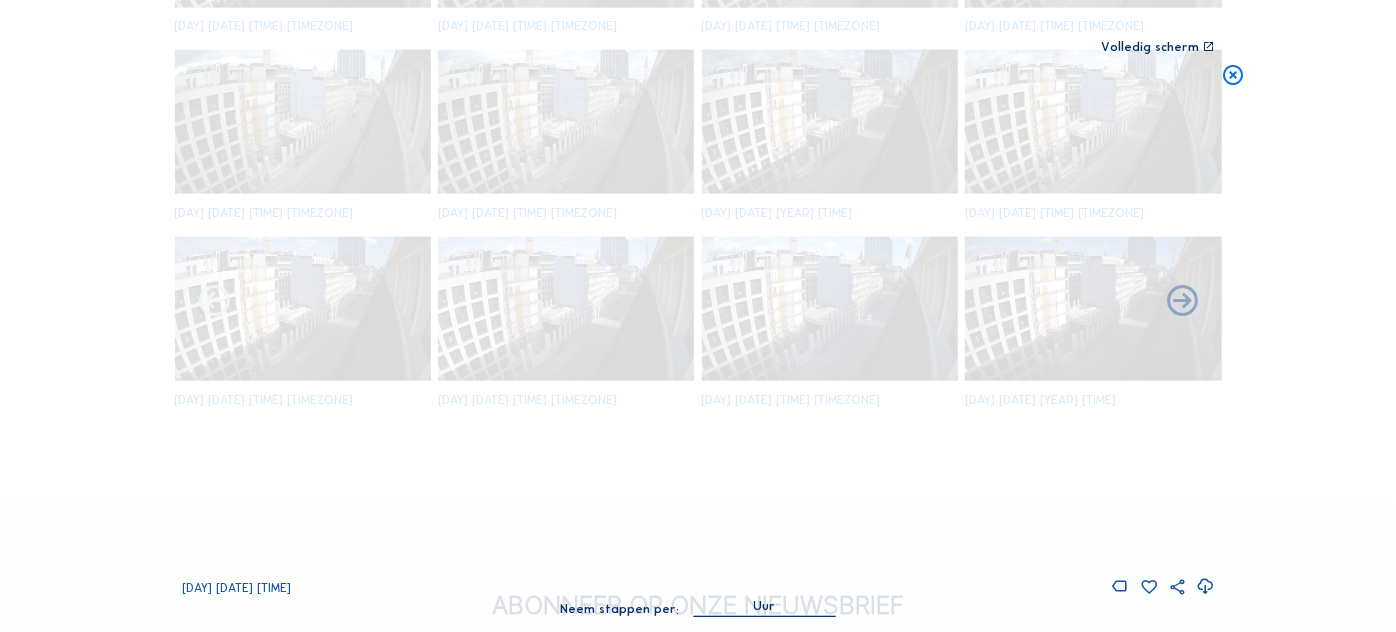 click at bounding box center (214, 302) 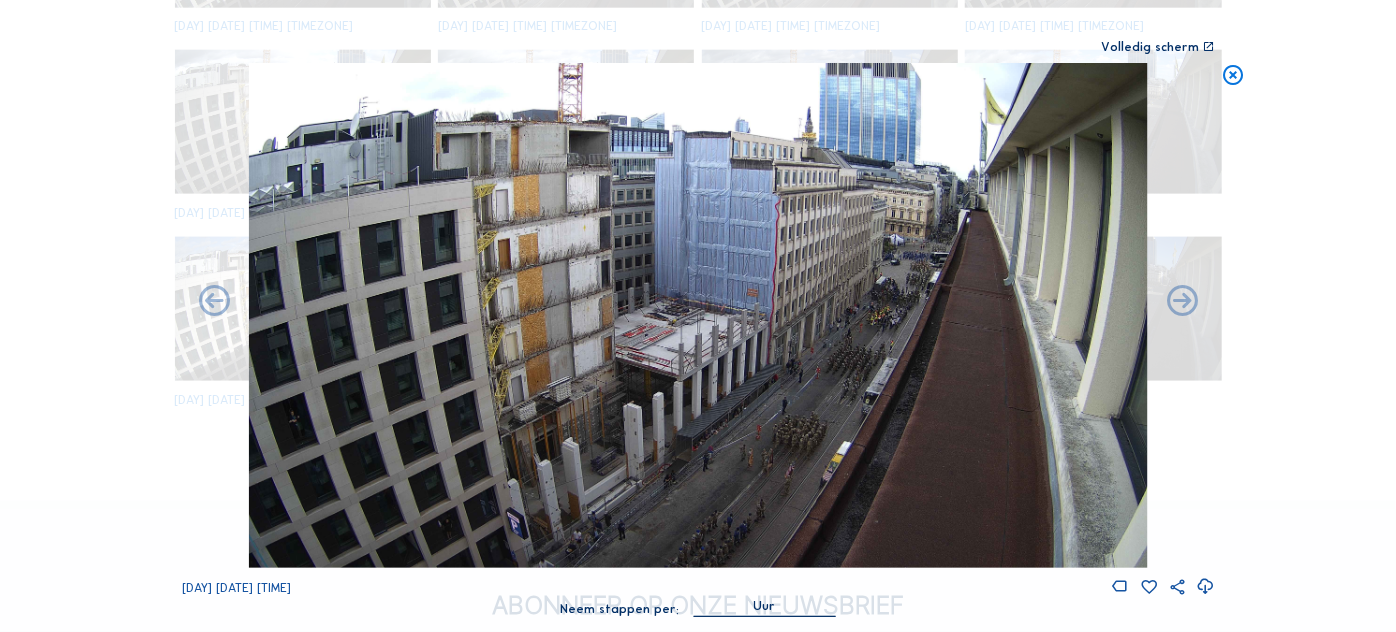 click on "Uur" at bounding box center (764, 606) 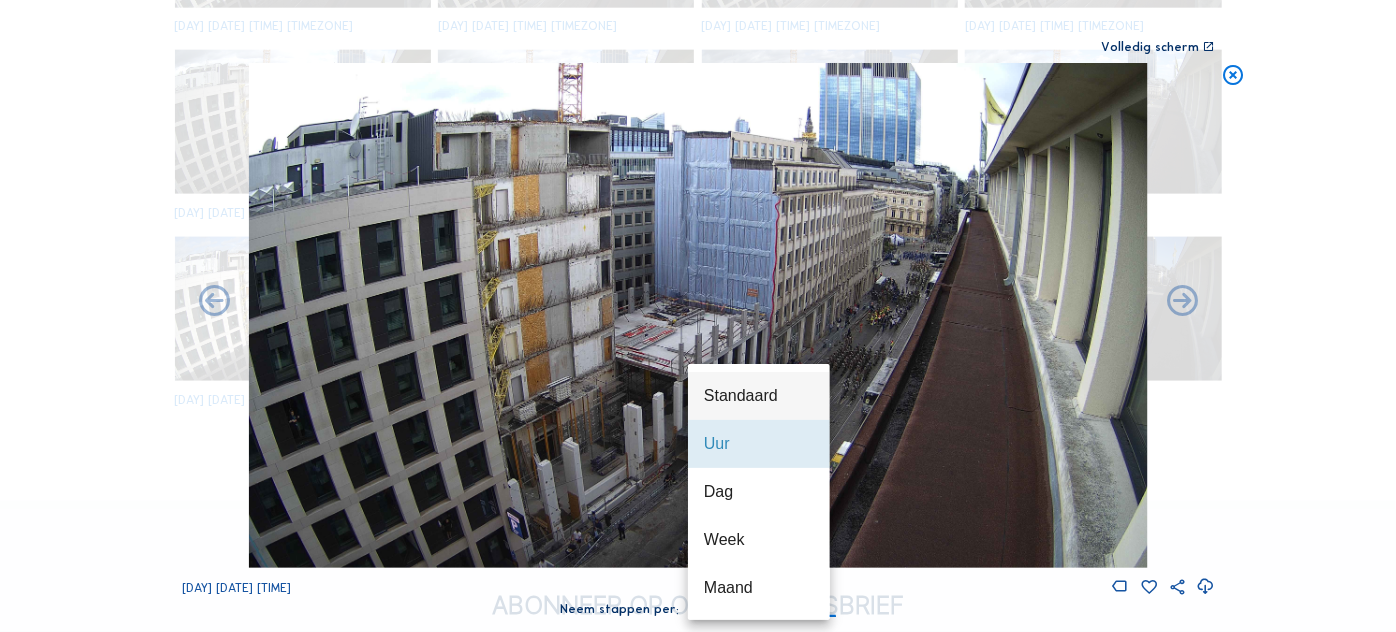 click on "Standaard" at bounding box center [759, 395] 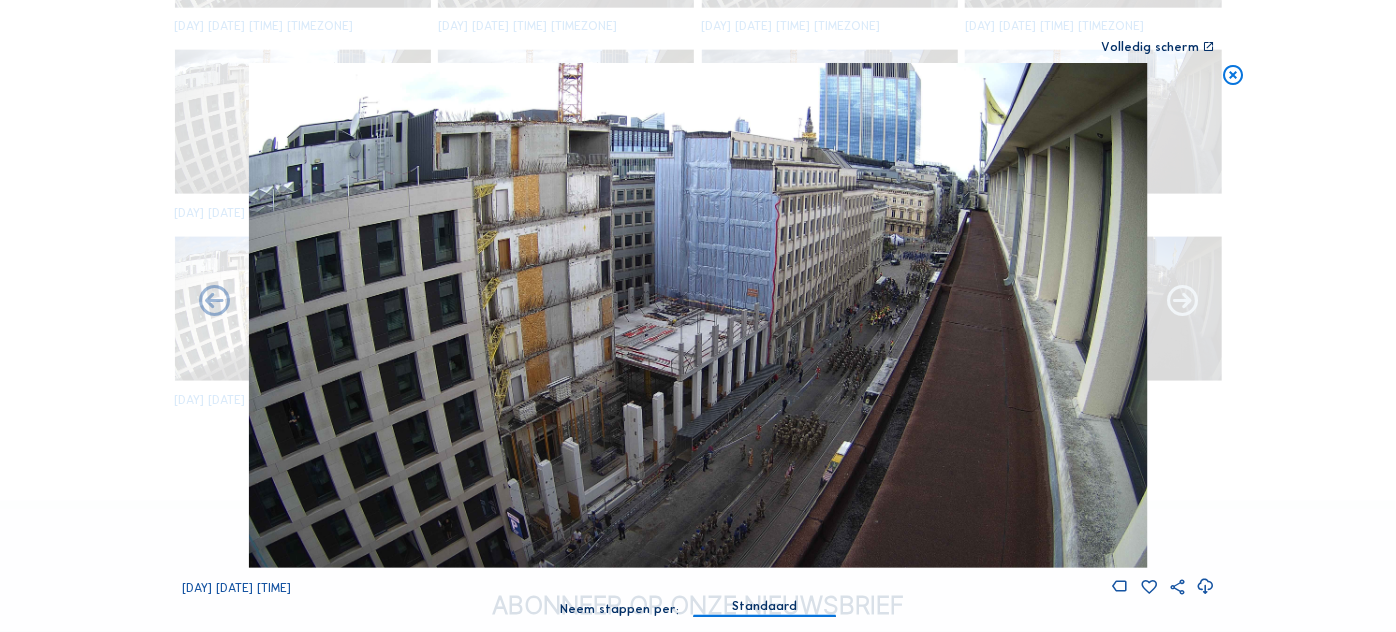 click at bounding box center (1182, 302) 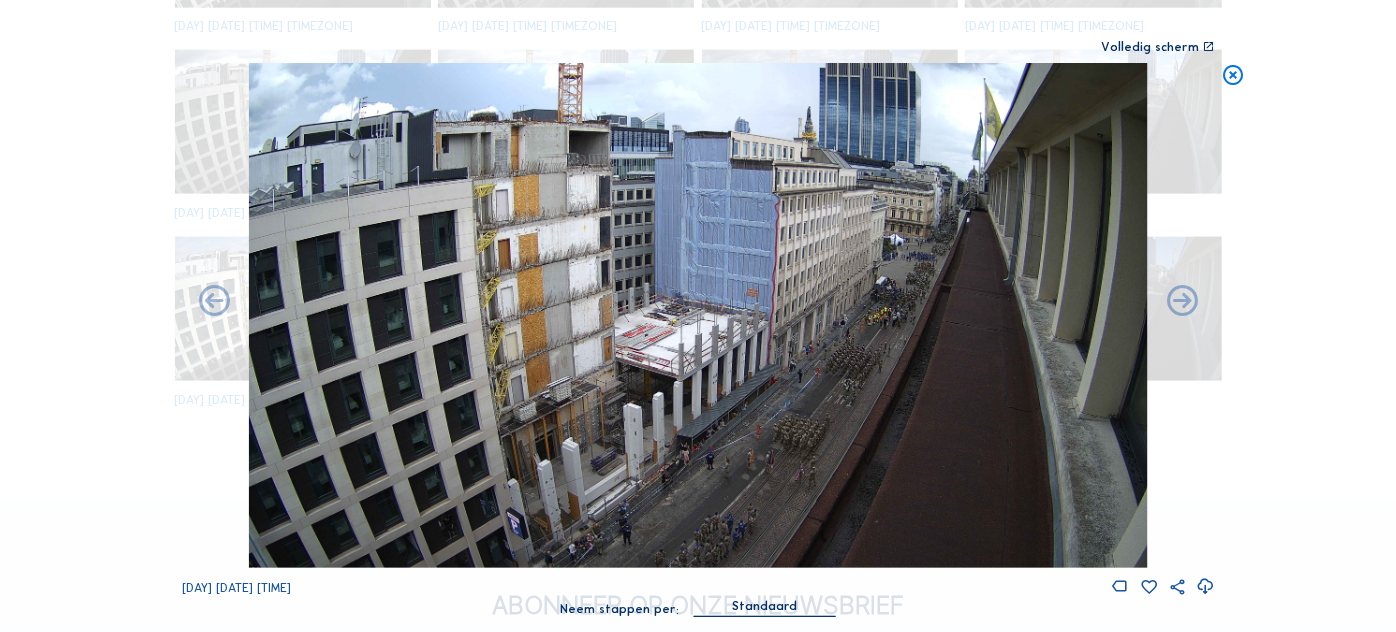 click on "Volledig scherm" at bounding box center [1150, 47] 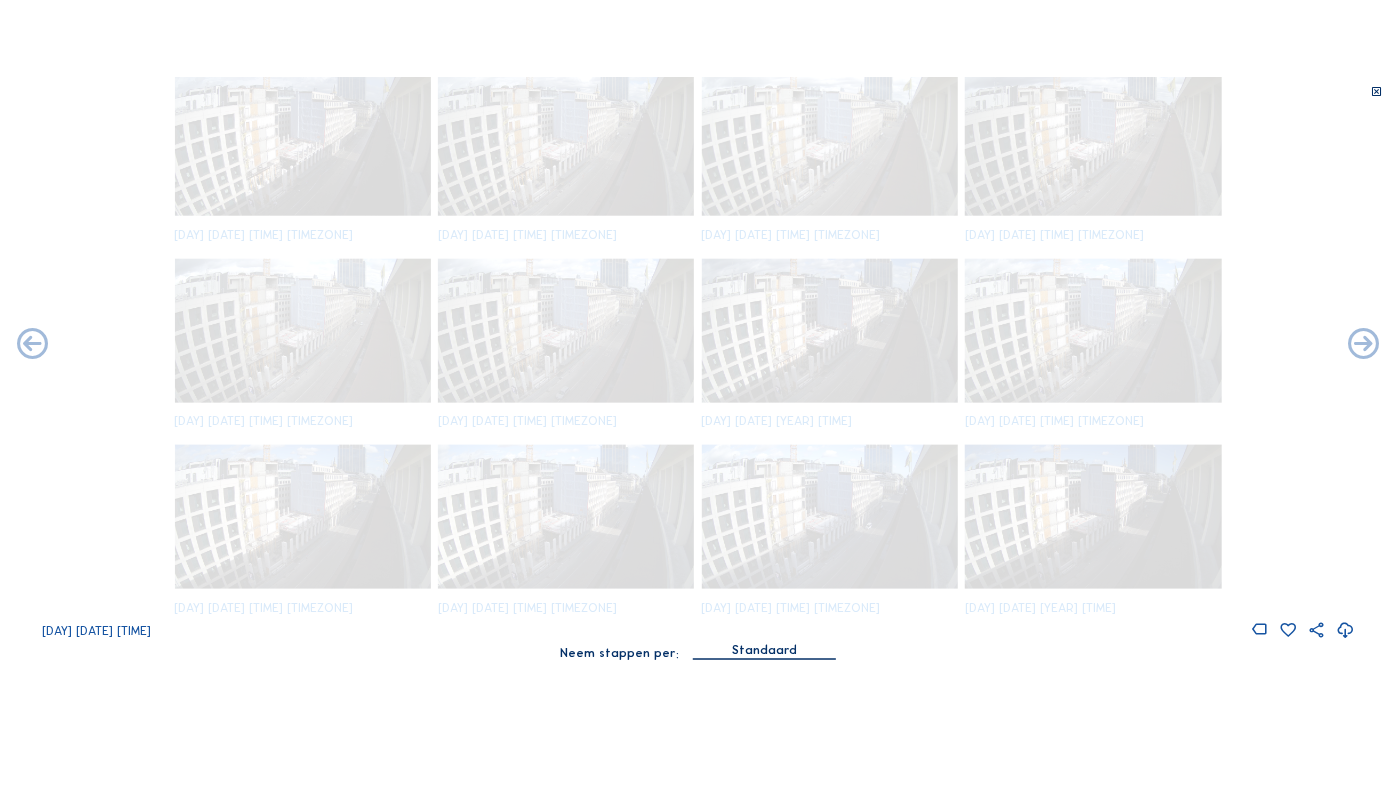 scroll, scrollTop: 1007, scrollLeft: 0, axis: vertical 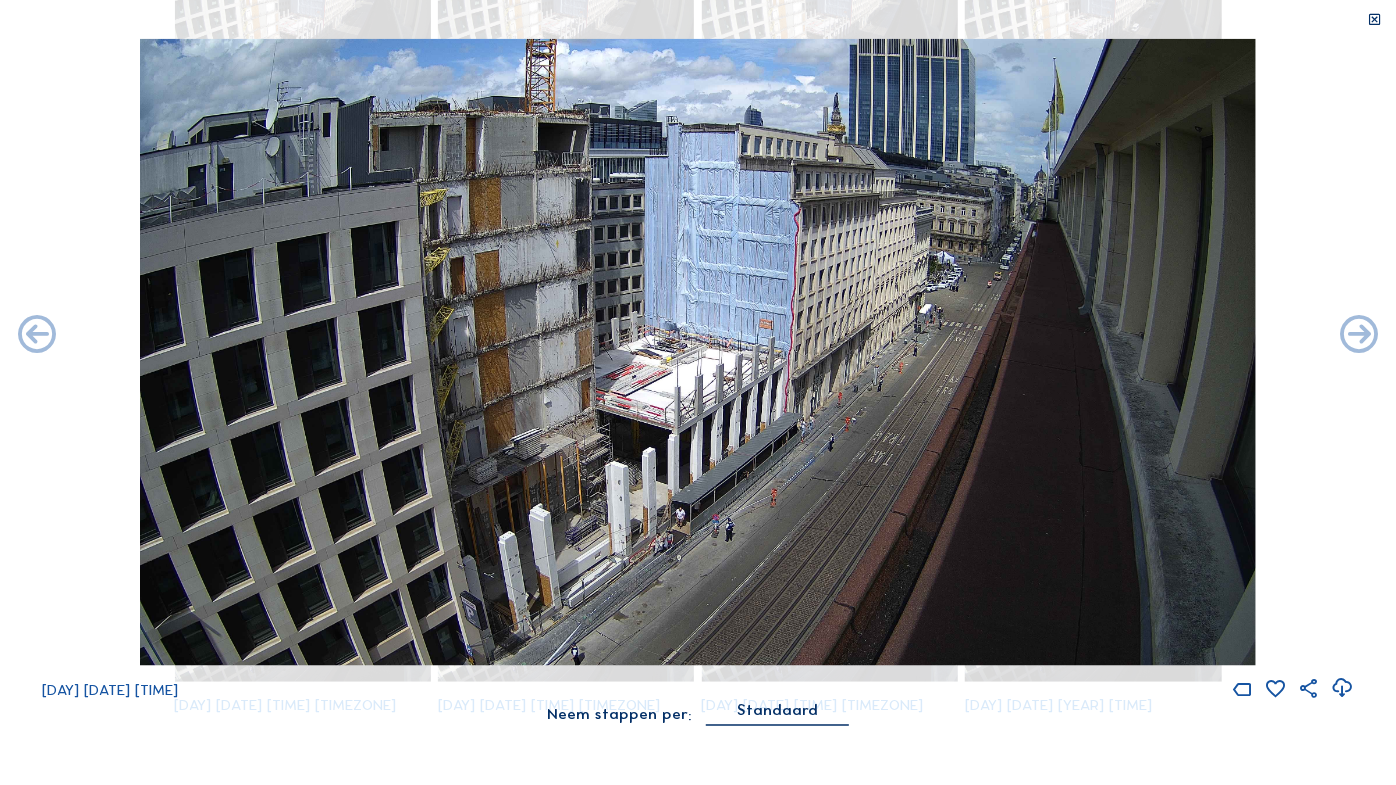 click on "[DAY] [DATE] [TIME]" at bounding box center [698, 370] 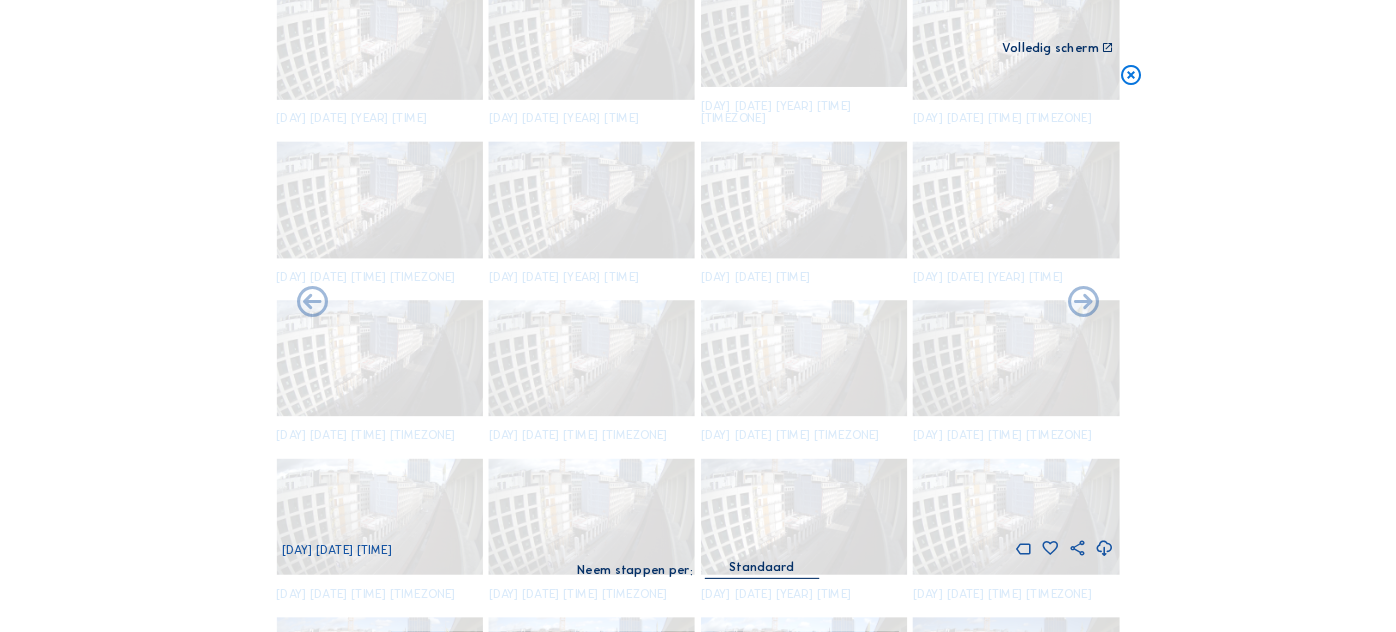 scroll, scrollTop: 2664, scrollLeft: 0, axis: vertical 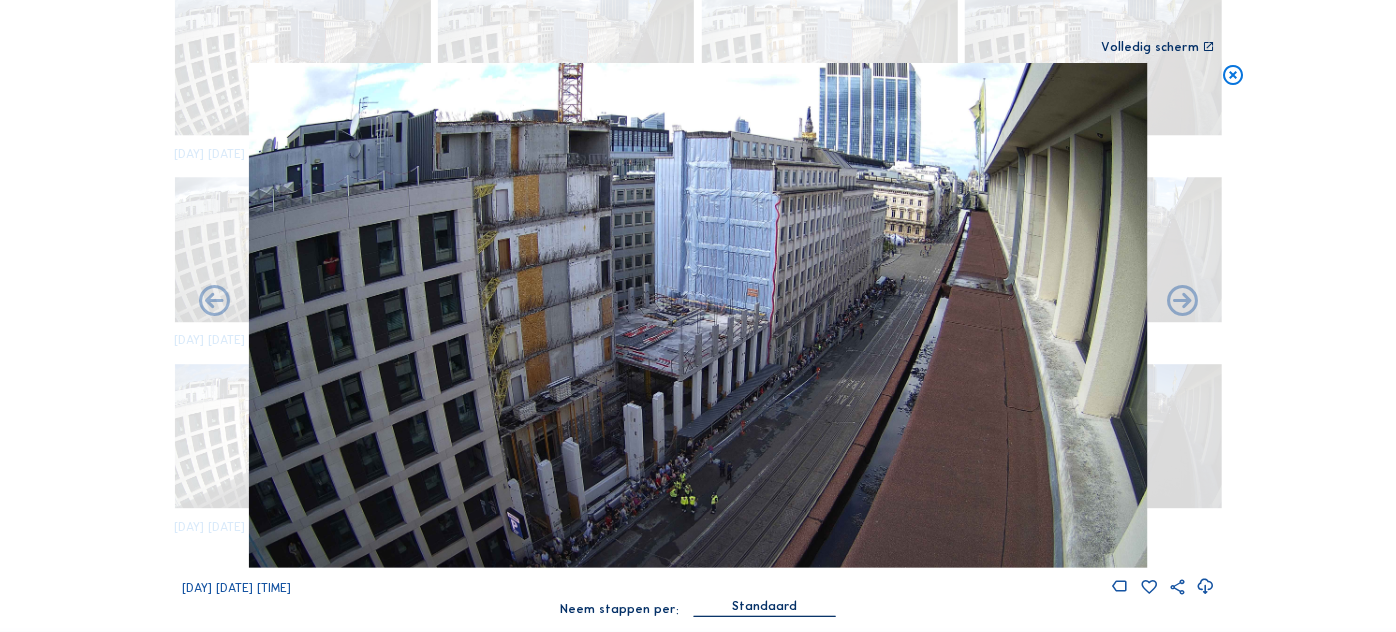 click at bounding box center (1233, 76) 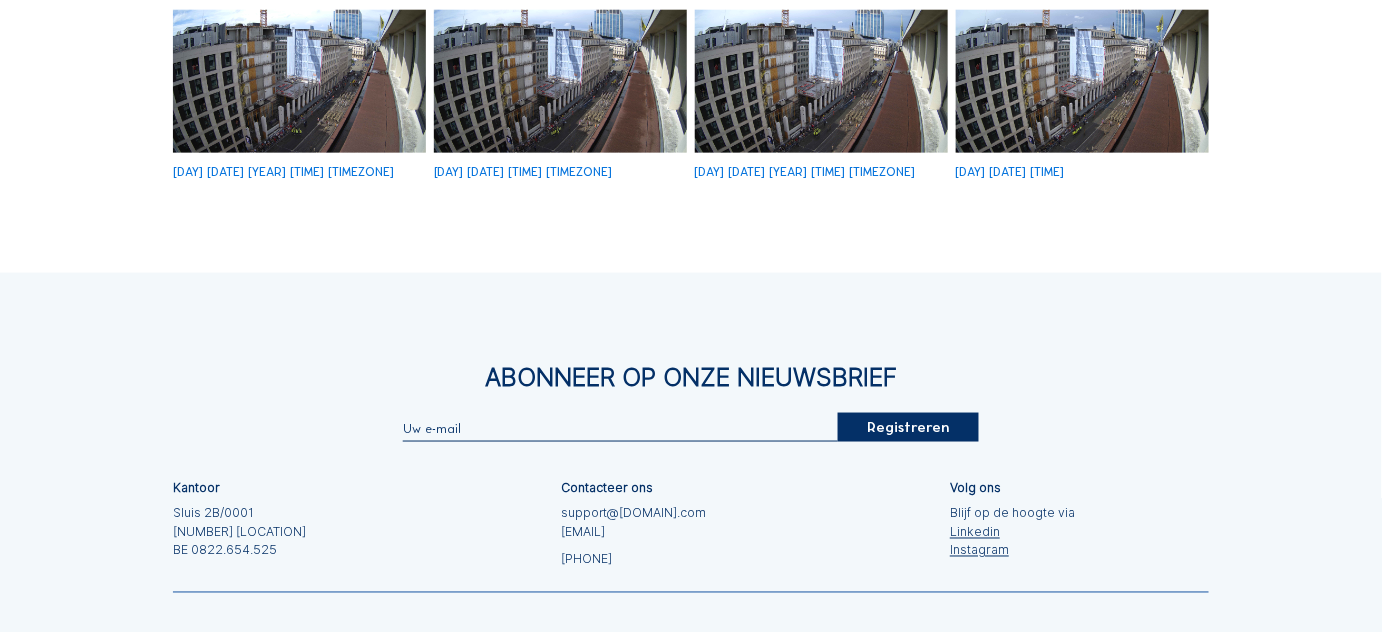 scroll, scrollTop: 914, scrollLeft: 0, axis: vertical 